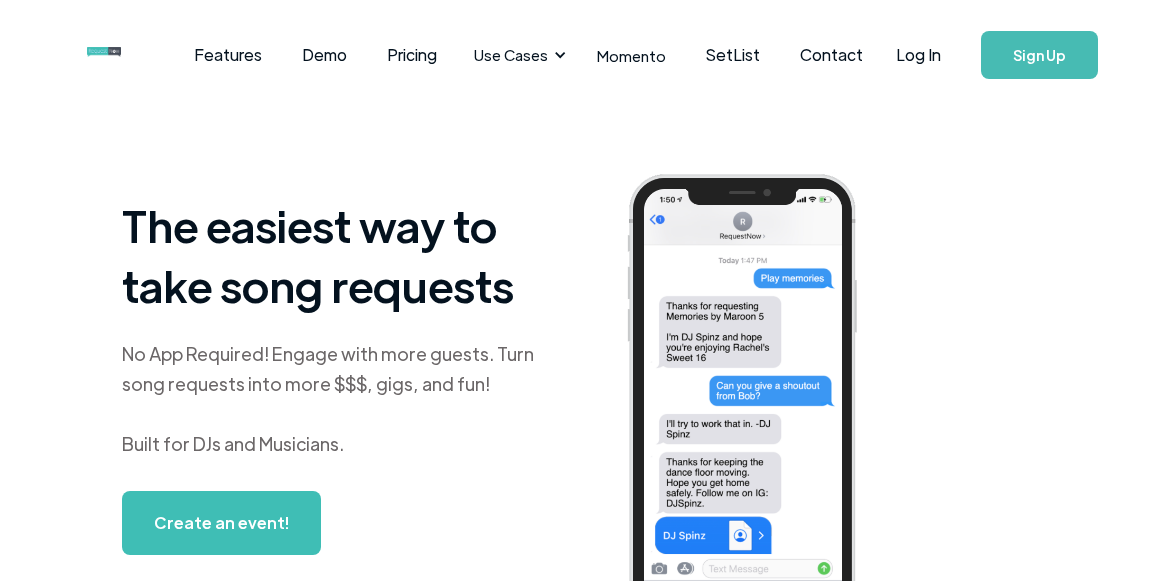 scroll, scrollTop: 0, scrollLeft: 0, axis: both 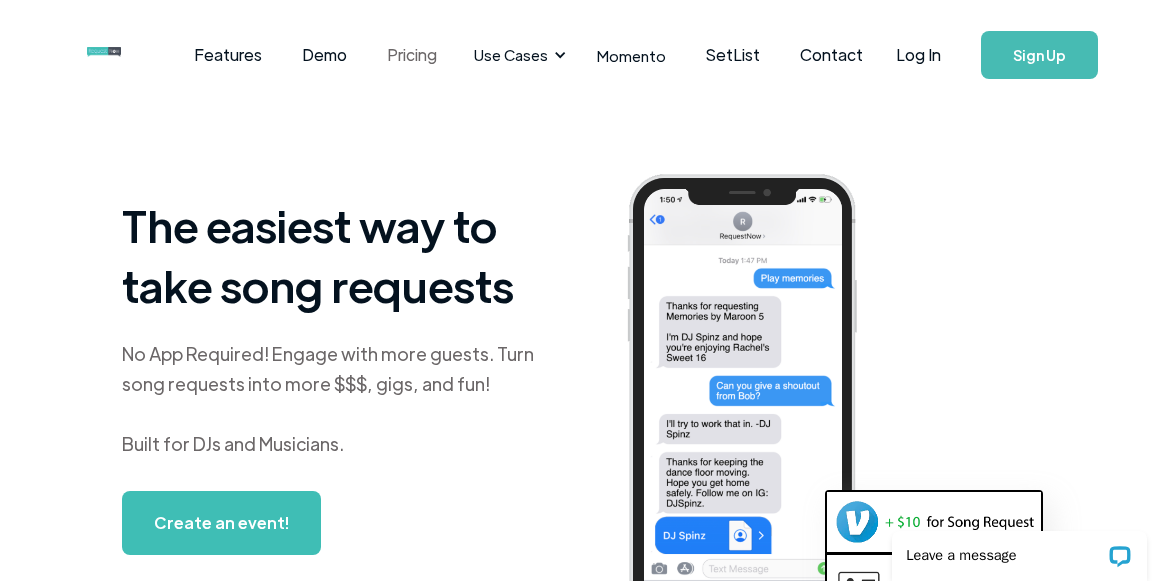 click on "Pricing" at bounding box center (412, 55) 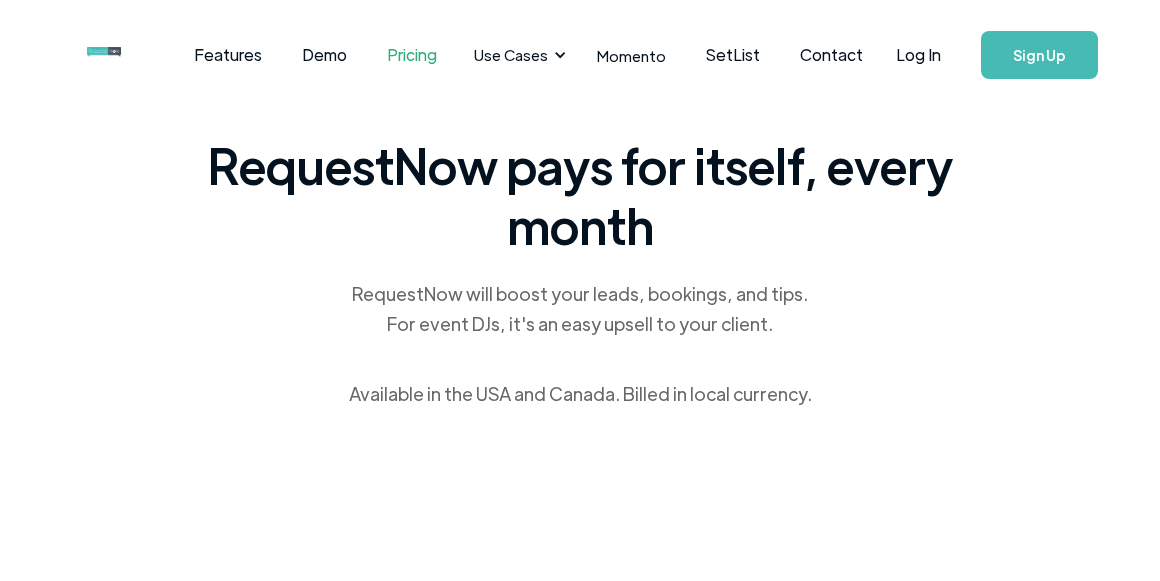 scroll, scrollTop: 0, scrollLeft: 0, axis: both 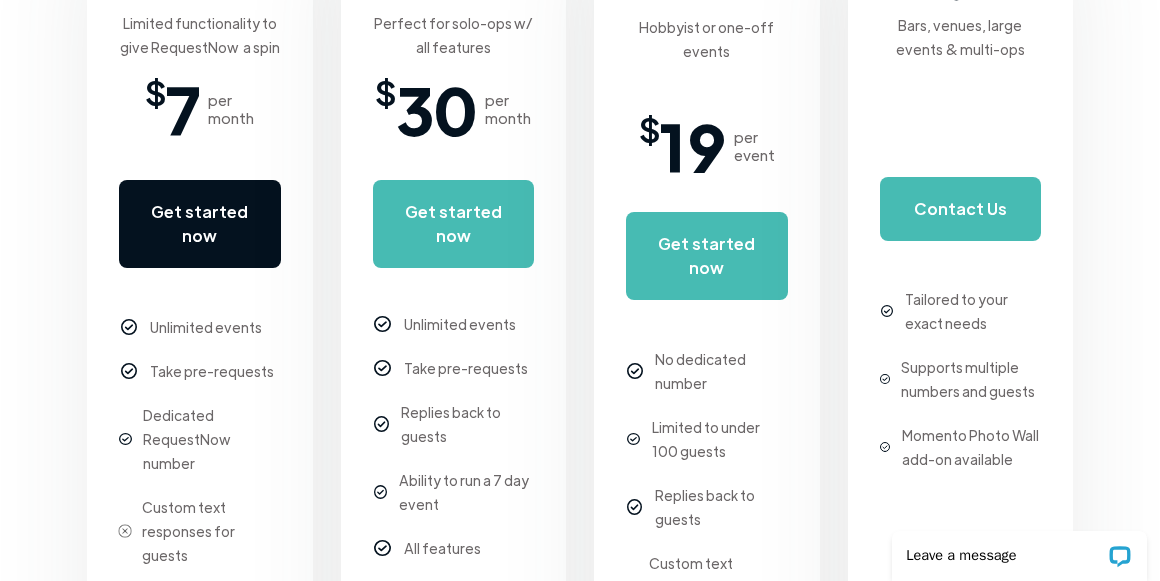 click on "Get started now" at bounding box center (200, 224) 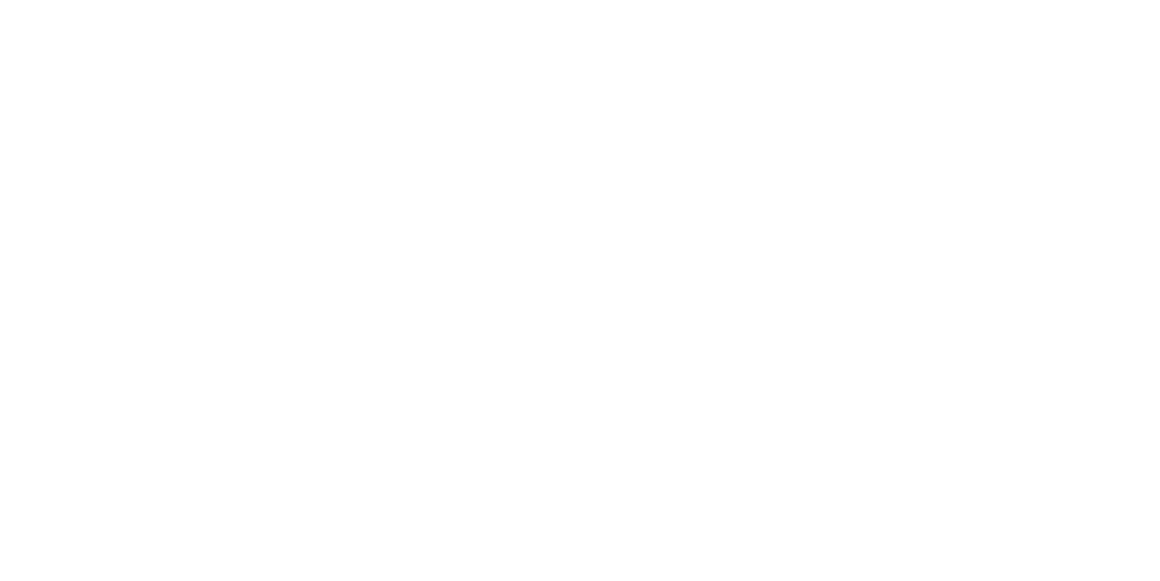 scroll, scrollTop: 0, scrollLeft: 0, axis: both 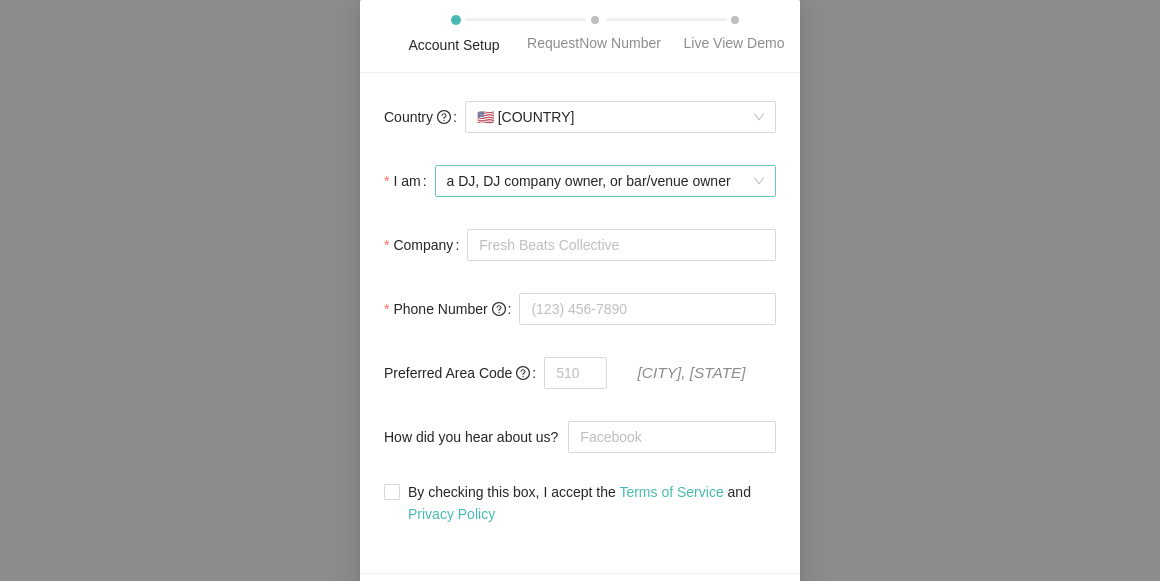 click on "a DJ, DJ company owner, or bar/venue owner" at bounding box center (605, 181) 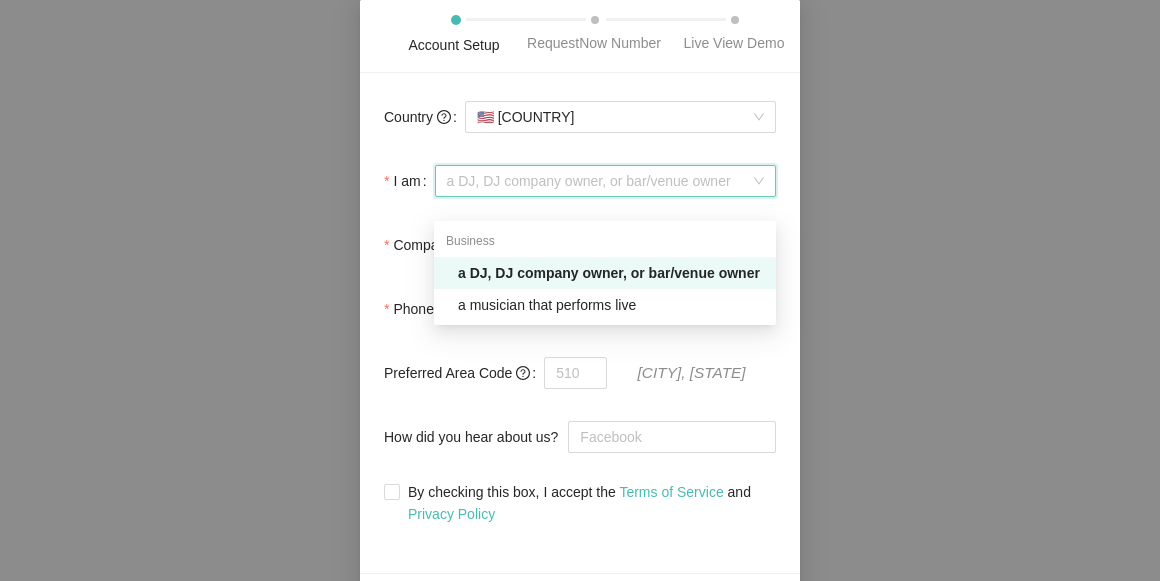 click on "a DJ, DJ company owner, or bar/venue owner" at bounding box center [611, 273] 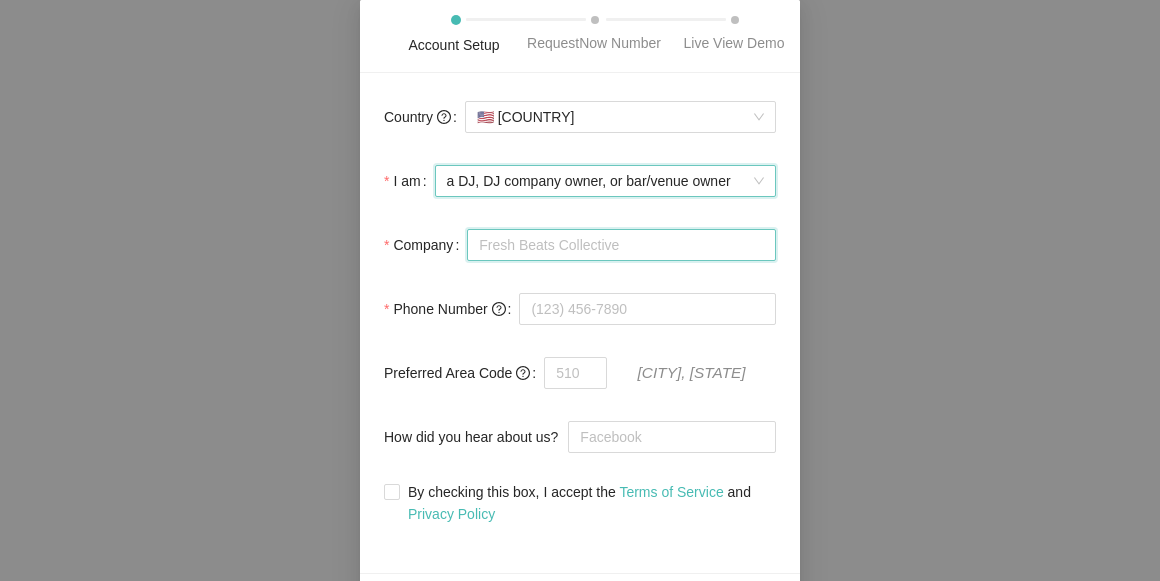 click on "Company" at bounding box center [621, 245] 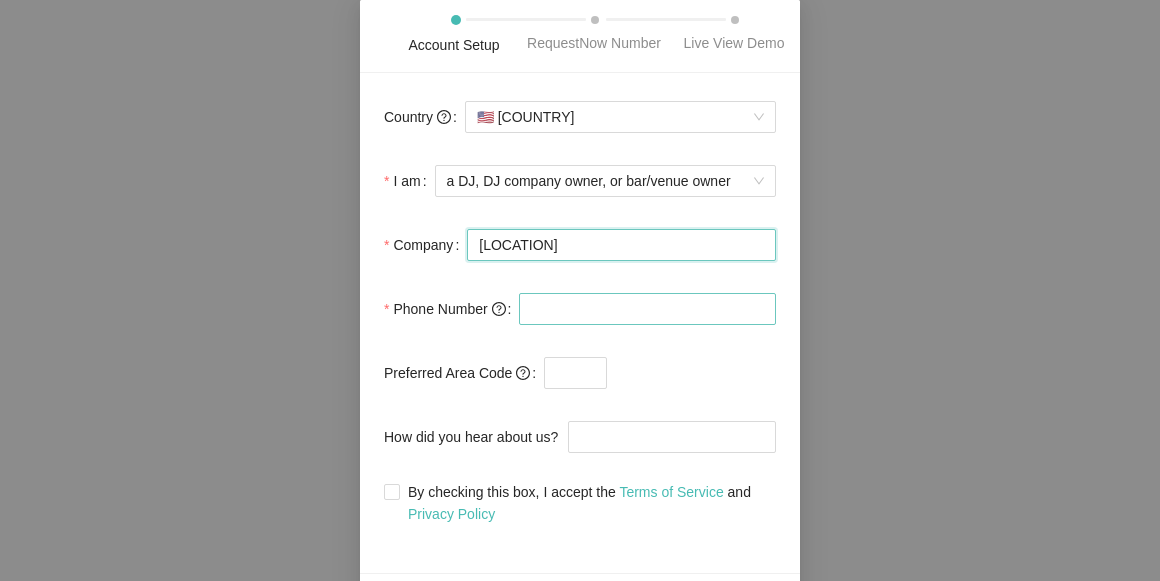 type on "Villa Roma" 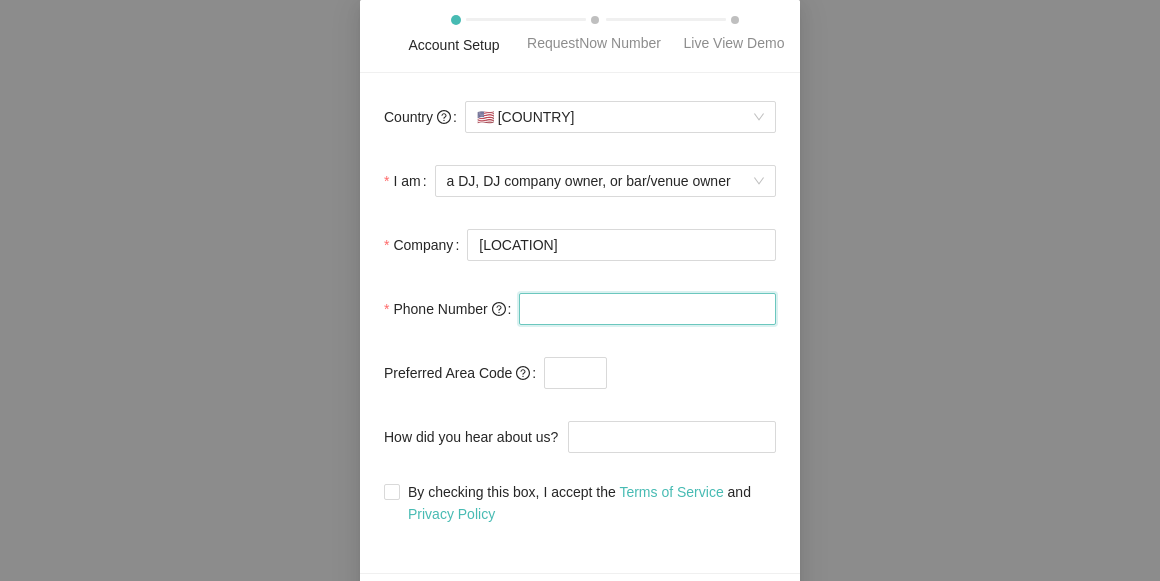 click at bounding box center (647, 309) 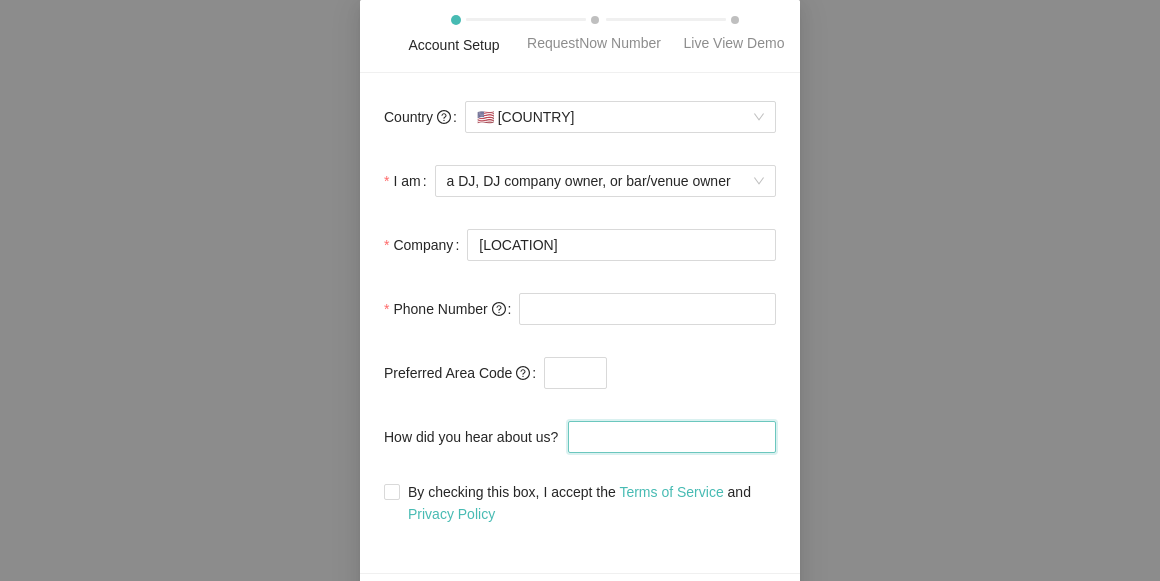 click on "How did you hear about us?" at bounding box center (672, 437) 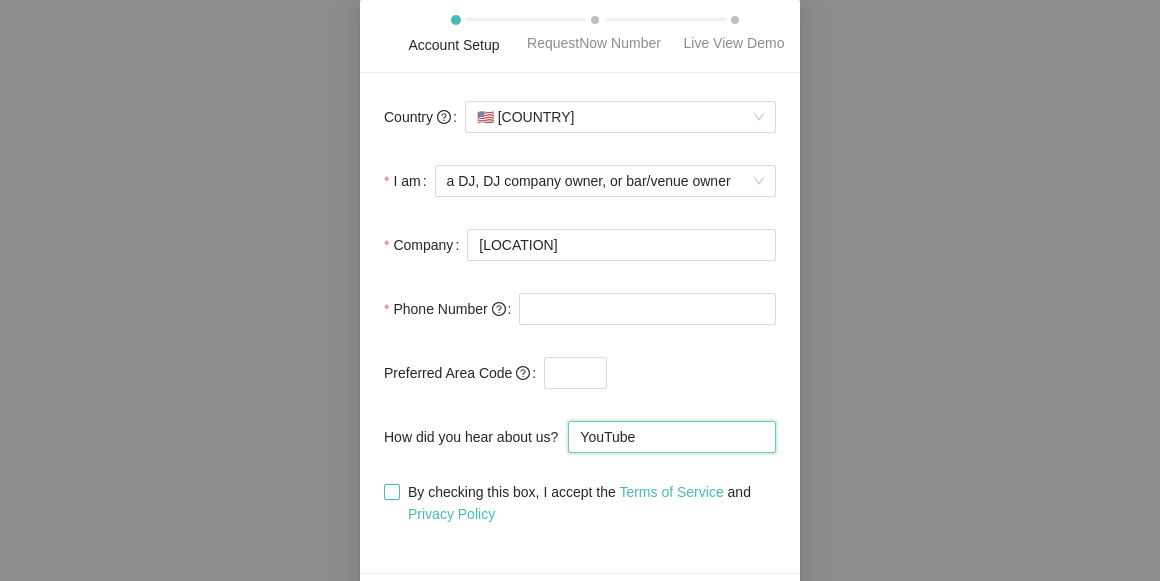 type on "YouTube" 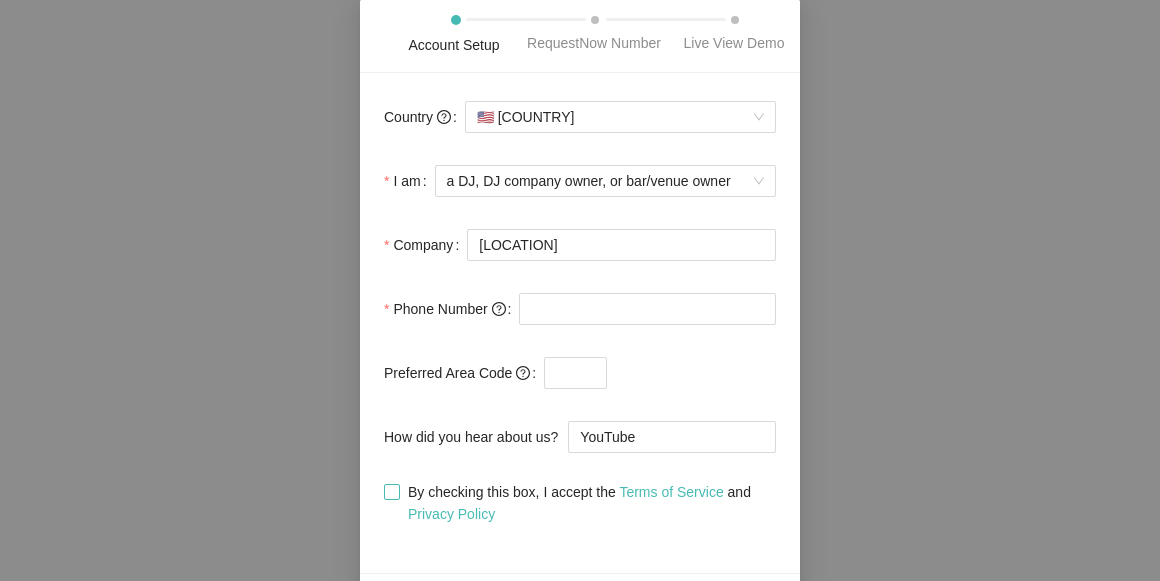 click on "By checking this box, I accept the   Terms of Service   and   Privacy Policy" at bounding box center [391, 491] 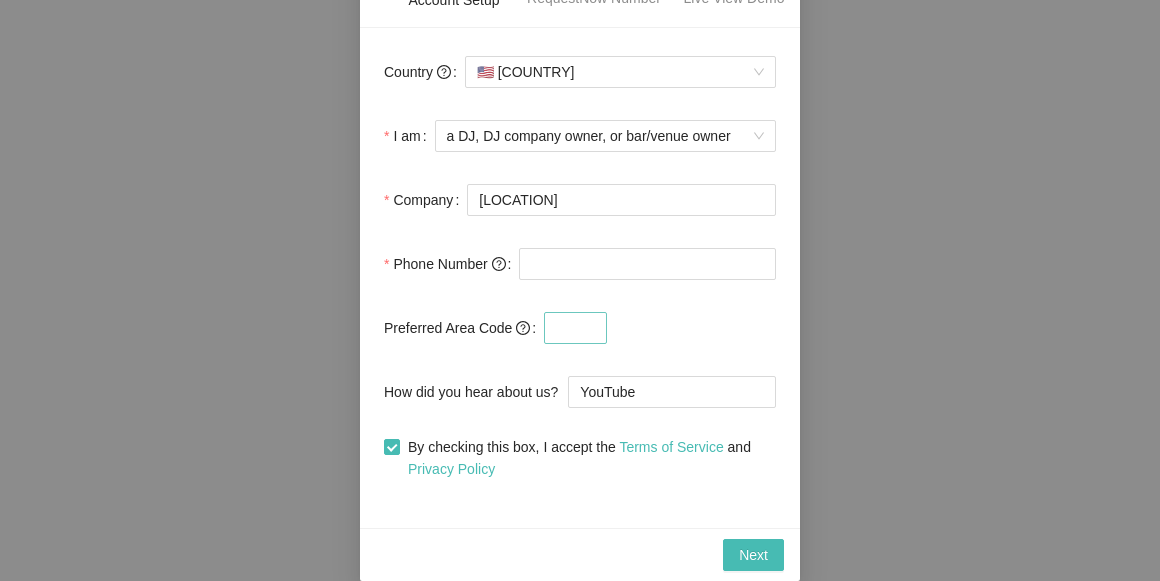 scroll, scrollTop: 0, scrollLeft: 0, axis: both 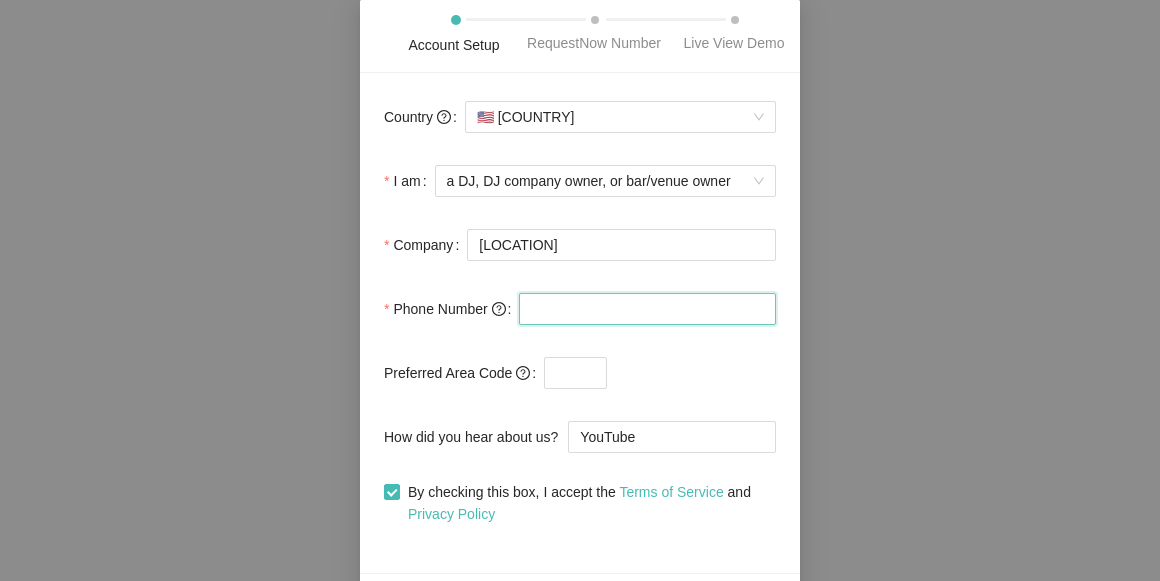 click at bounding box center (647, 309) 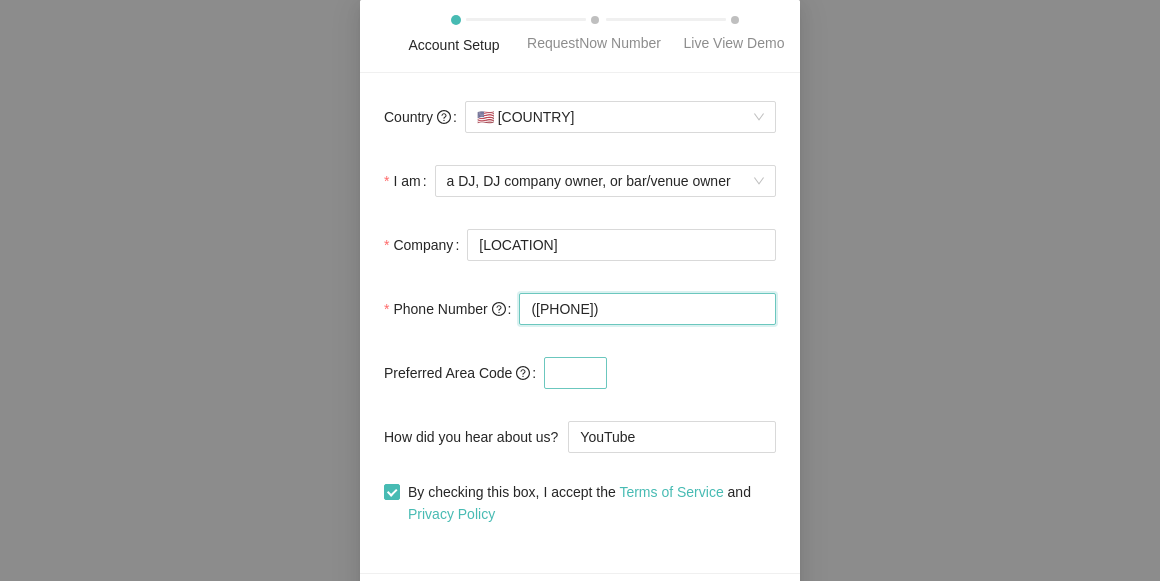 type on "(407) 777-6252" 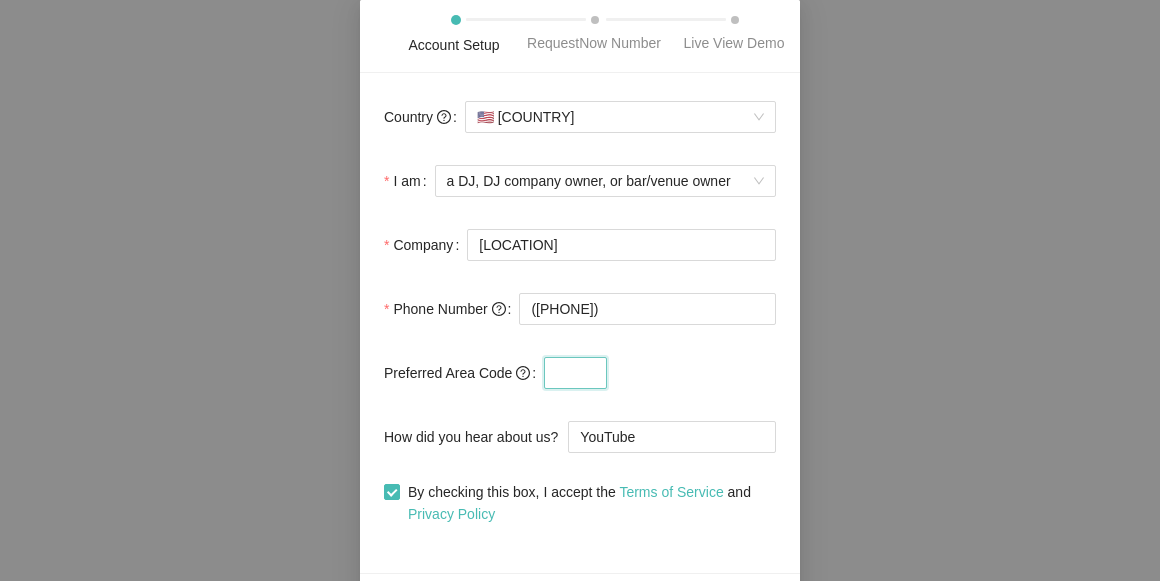 click at bounding box center (575, 373) 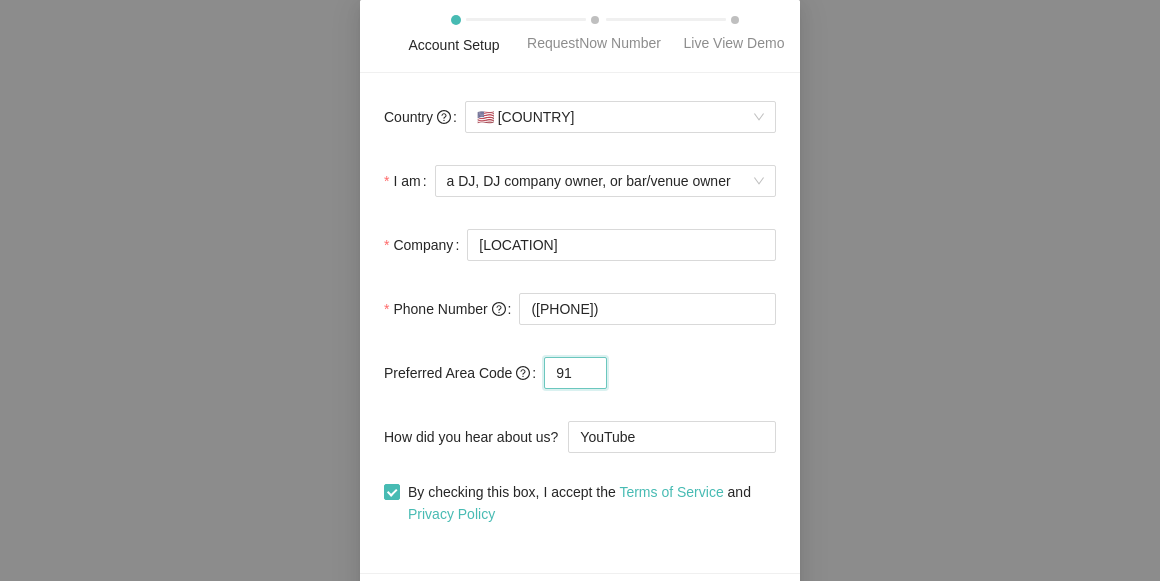 type on "9" 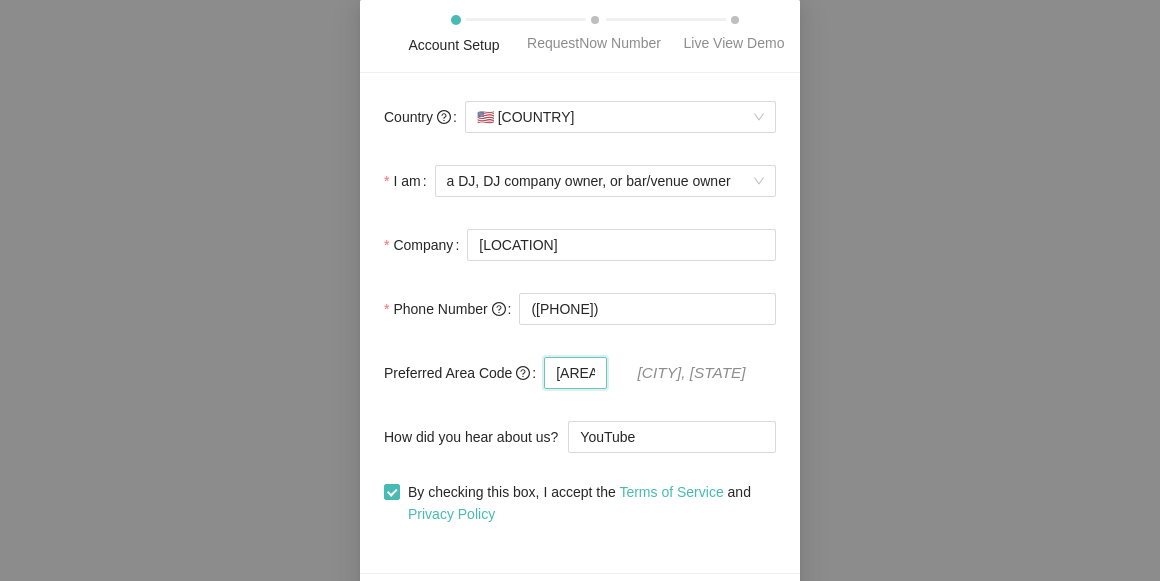 scroll, scrollTop: 65, scrollLeft: 0, axis: vertical 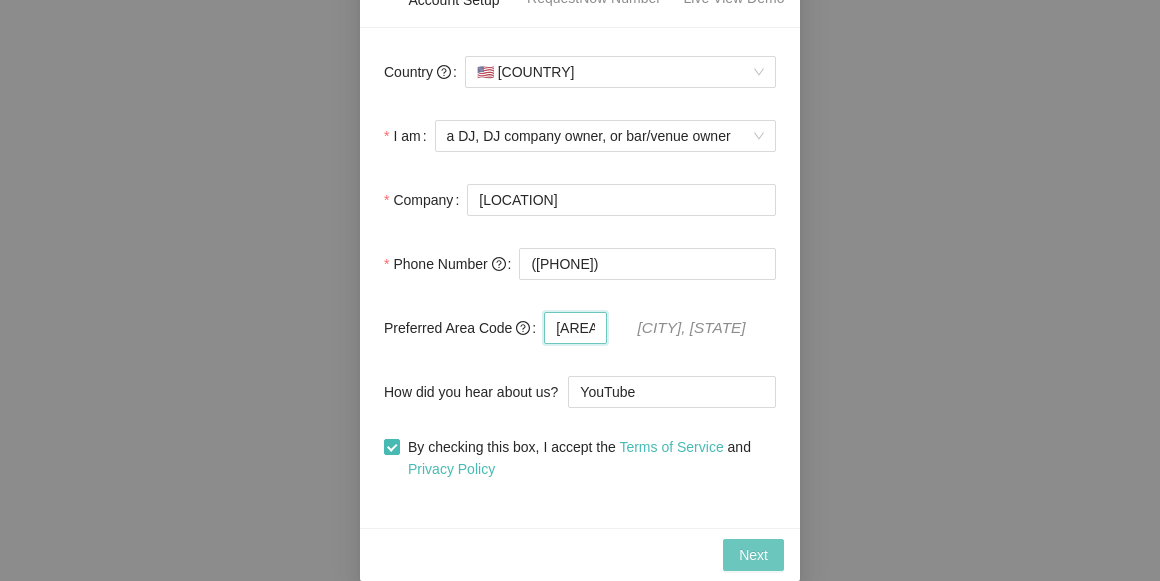type on "407" 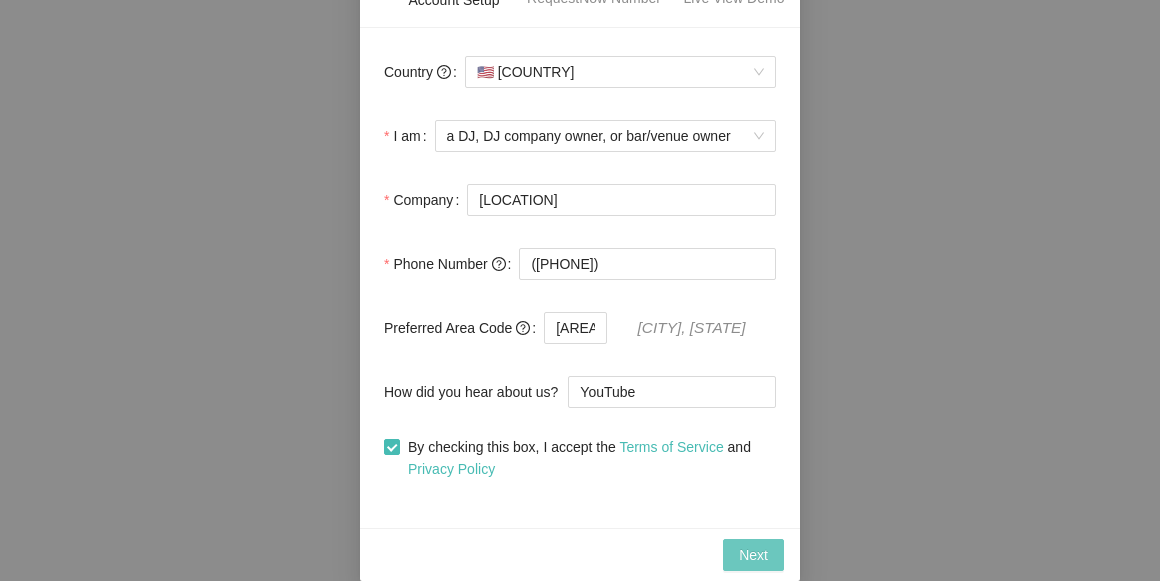 click on "Next" at bounding box center [753, 555] 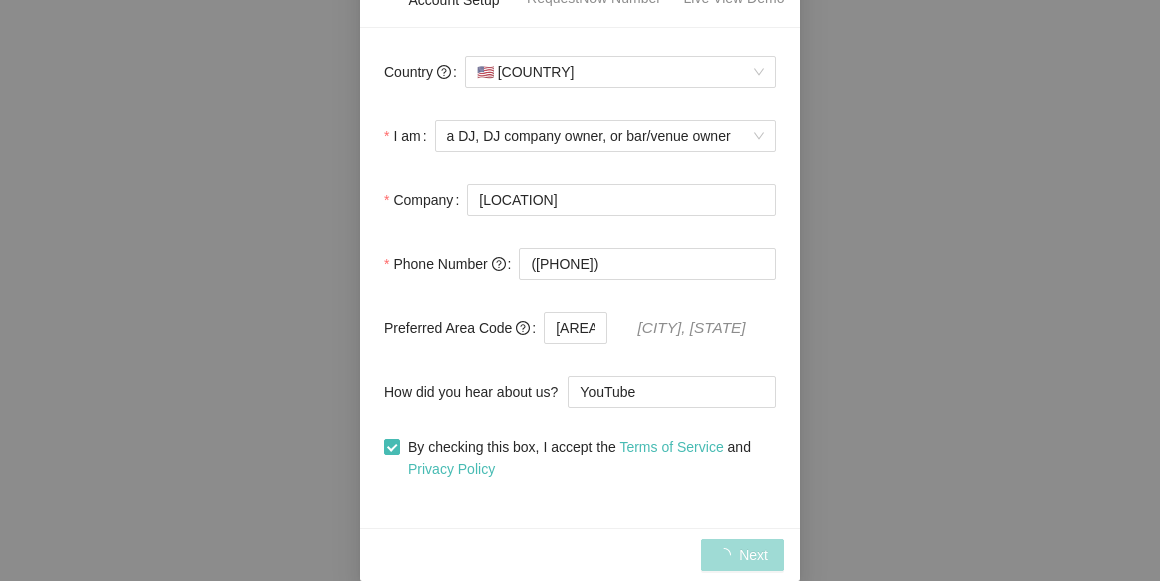 scroll, scrollTop: 0, scrollLeft: 0, axis: both 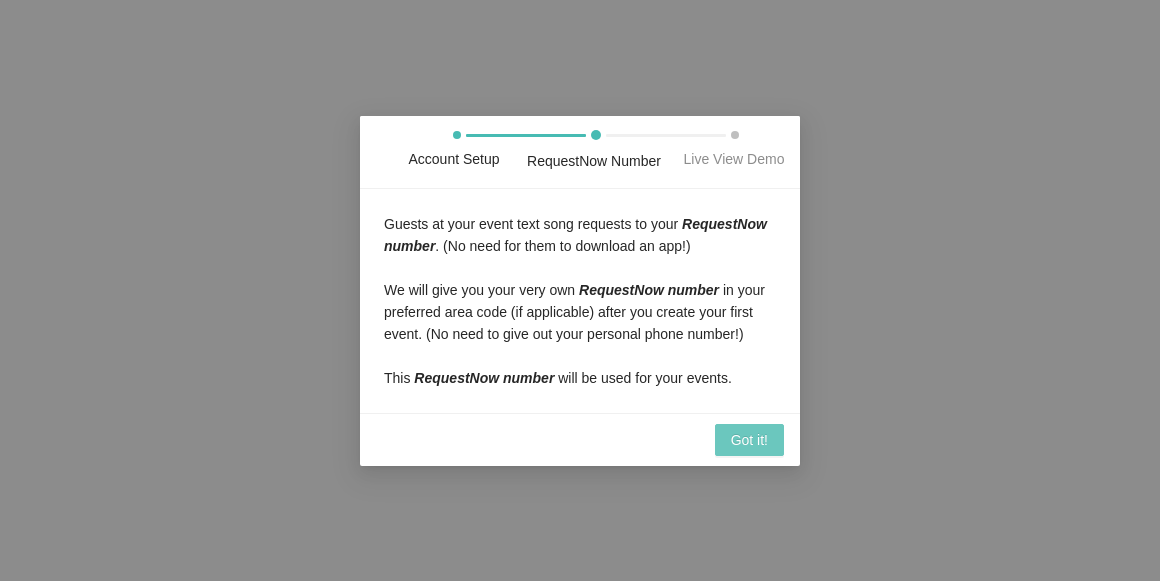 click on "Got it!" at bounding box center [749, 440] 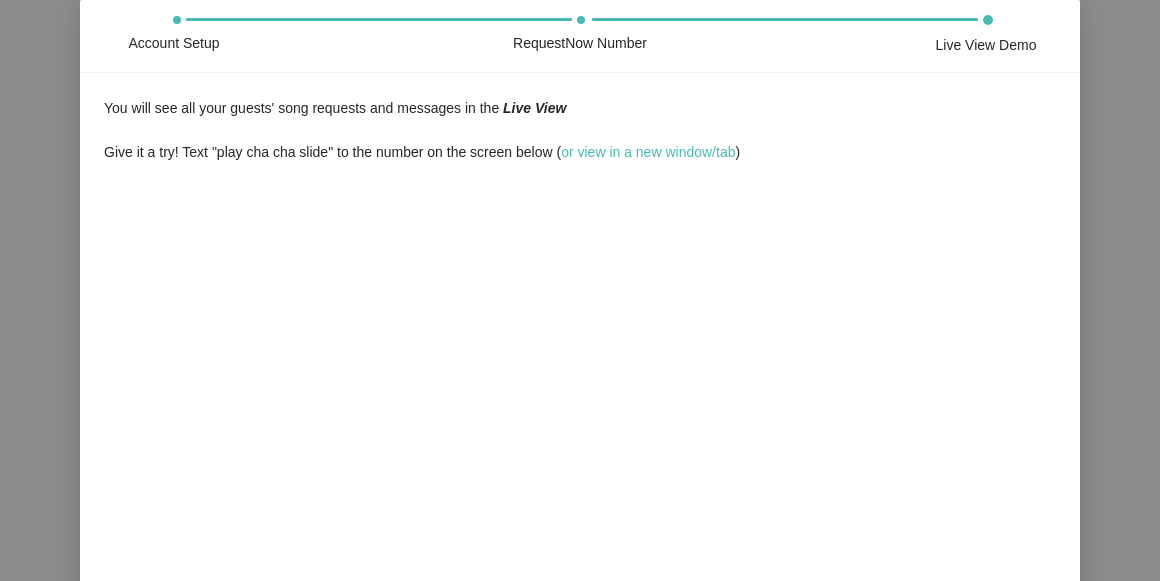 scroll, scrollTop: 0, scrollLeft: 0, axis: both 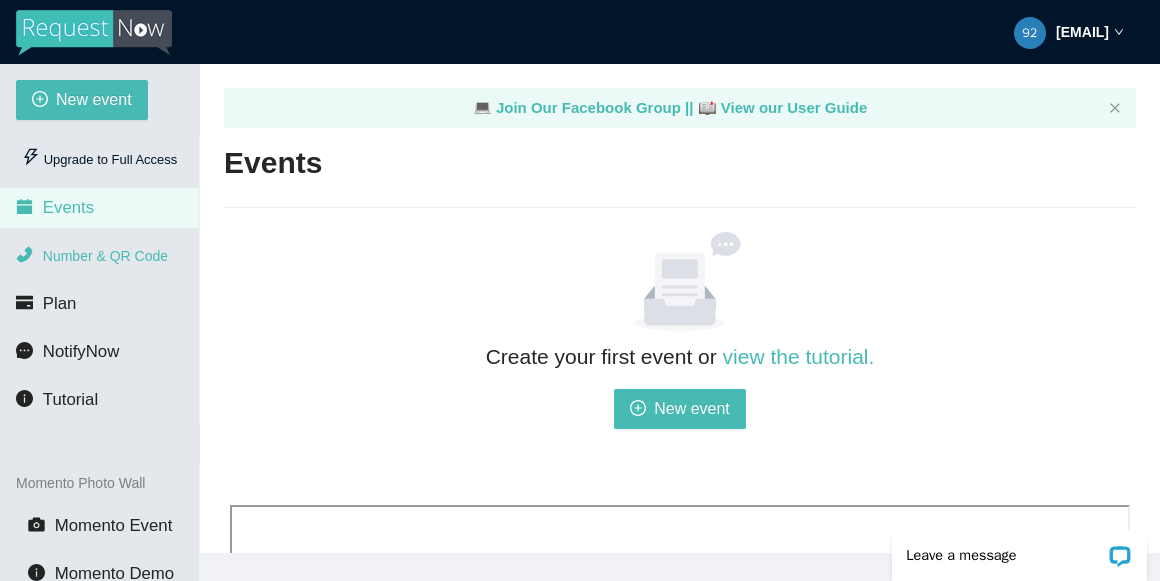 click on "Number & QR Code" at bounding box center (105, 256) 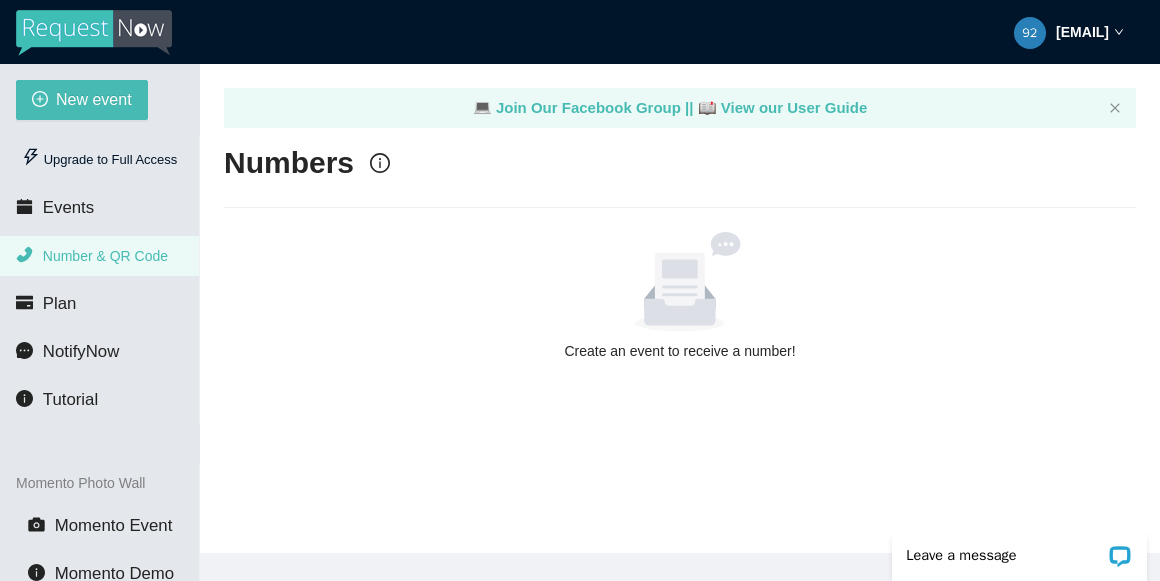 scroll, scrollTop: 0, scrollLeft: 0, axis: both 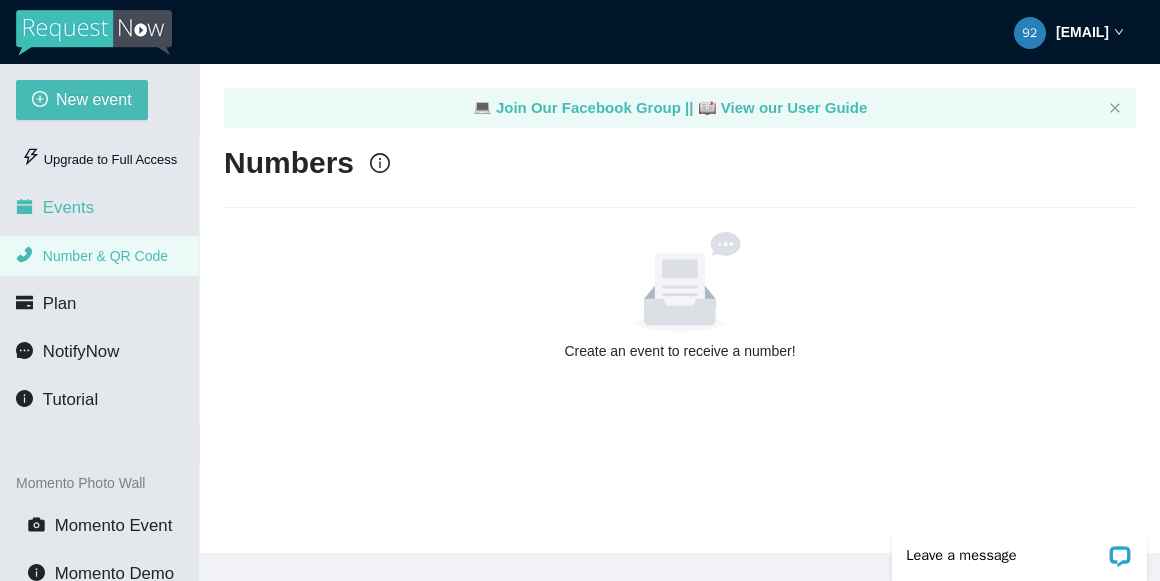 click on "Events" at bounding box center [99, 208] 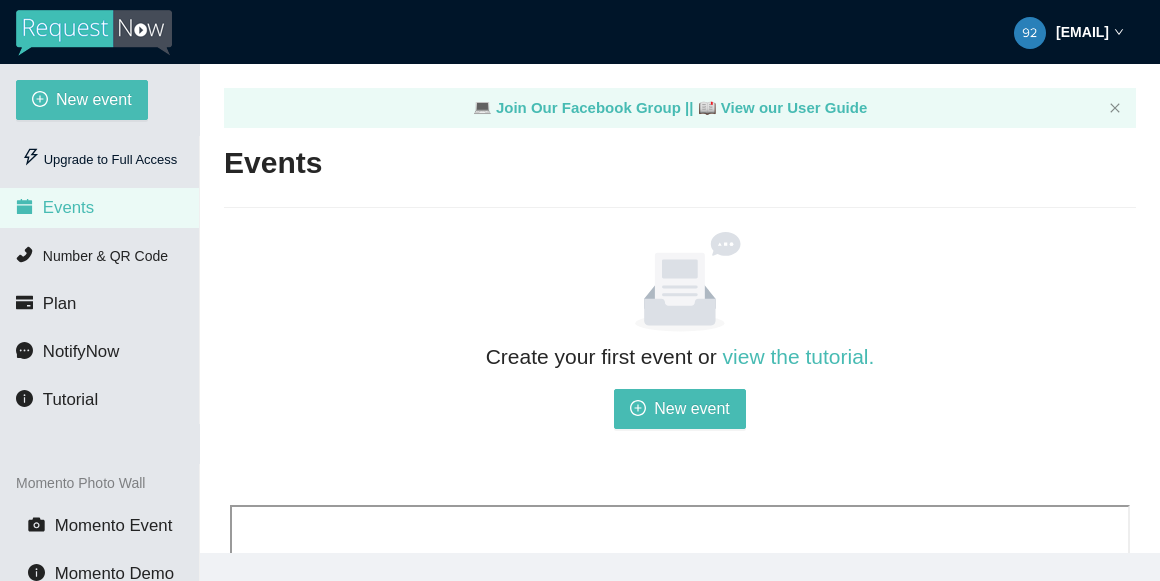 scroll, scrollTop: 204, scrollLeft: 0, axis: vertical 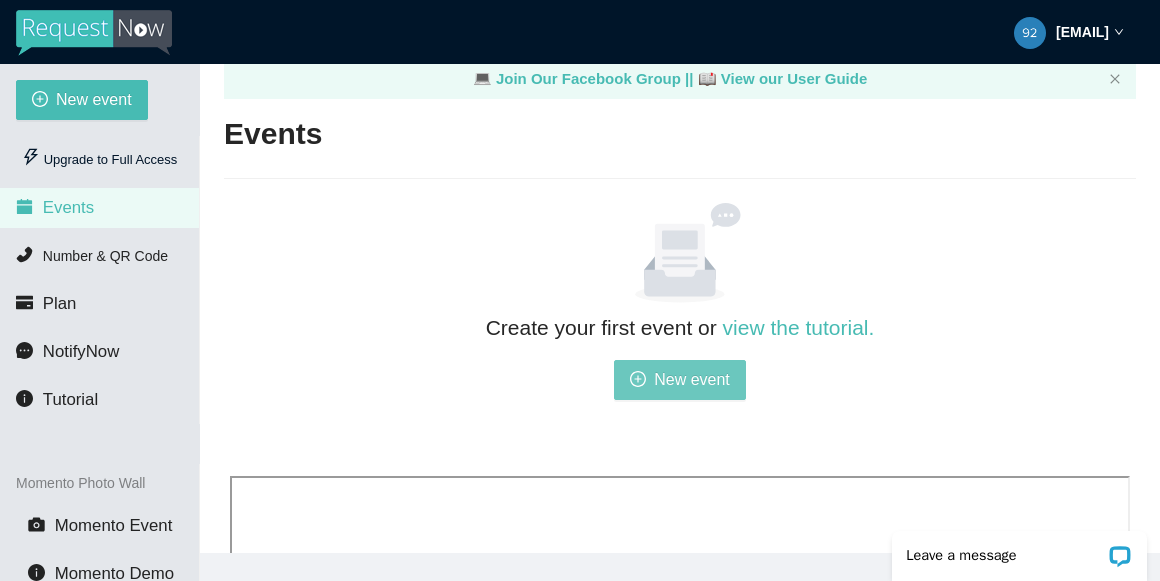 click on "New event" at bounding box center [692, 379] 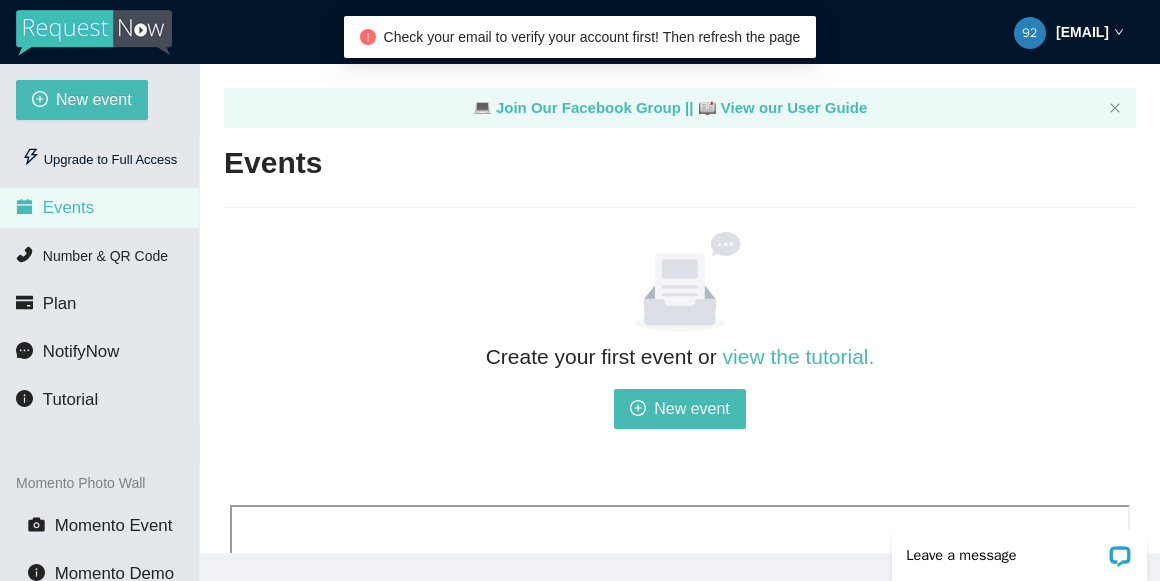 scroll, scrollTop: 0, scrollLeft: 0, axis: both 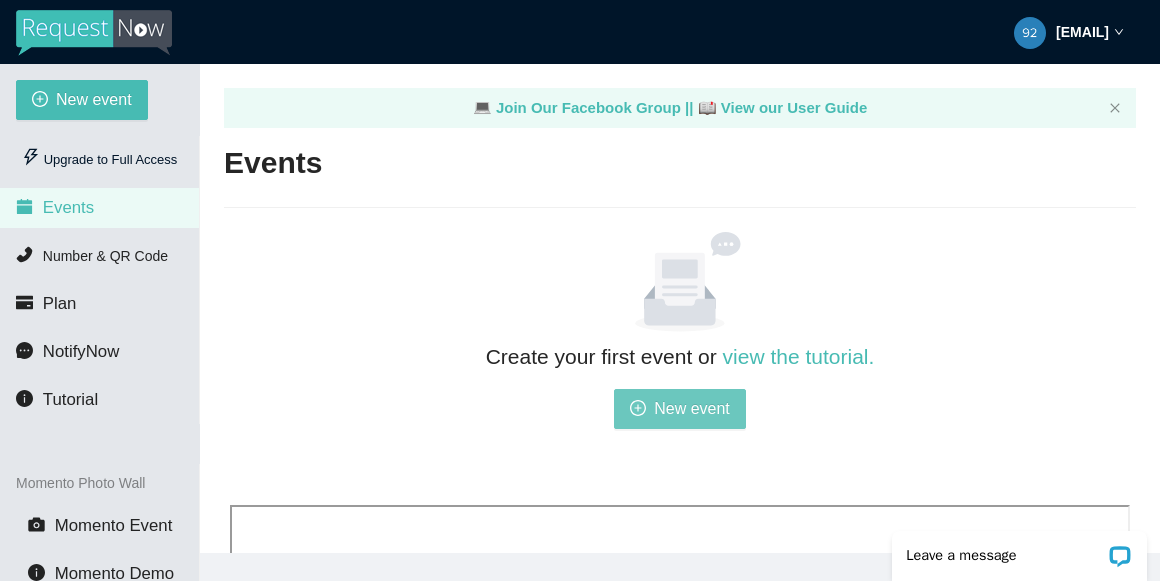 click on "New event" at bounding box center [692, 408] 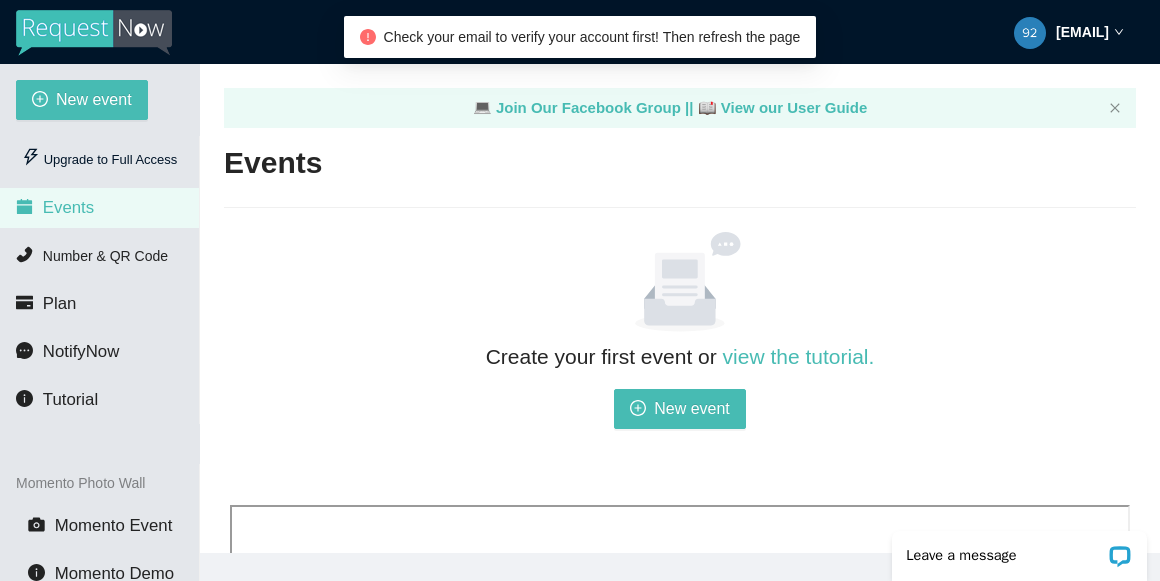 scroll, scrollTop: 0, scrollLeft: 0, axis: both 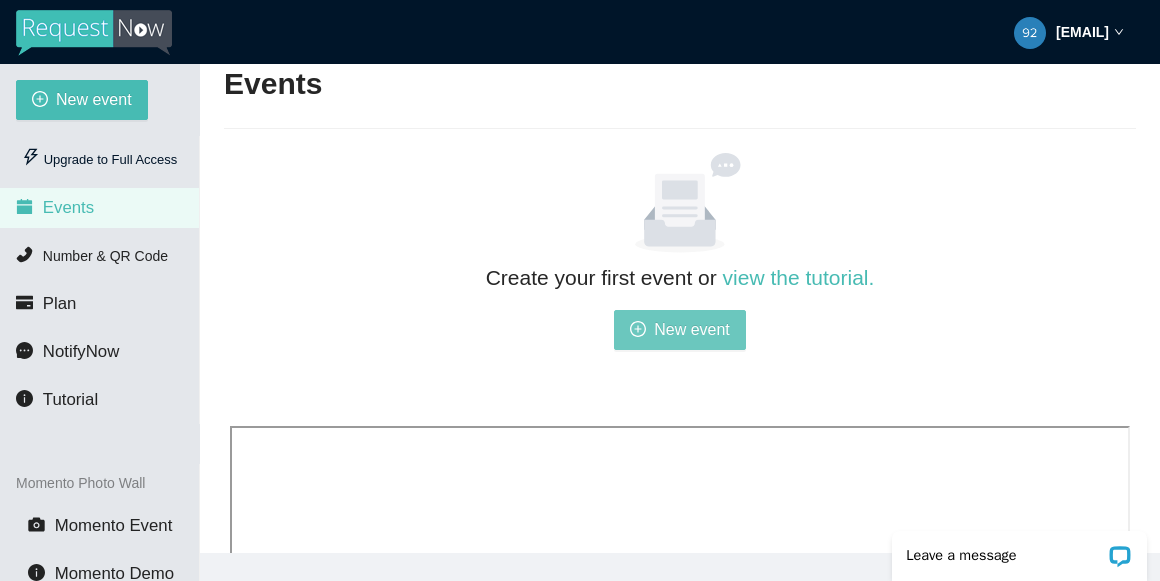 click on "New event" at bounding box center [692, 329] 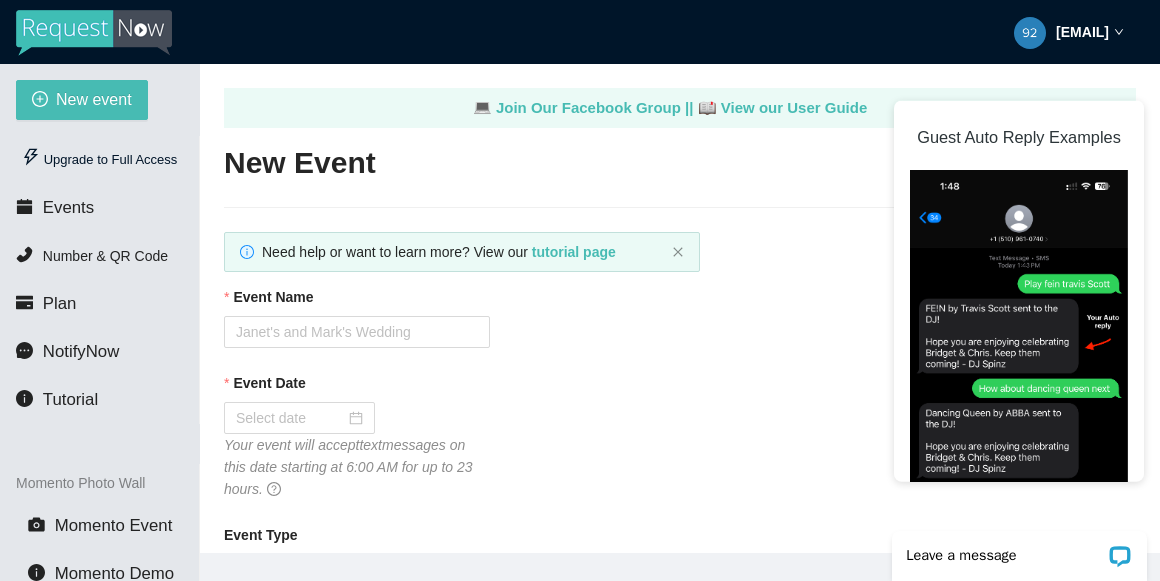 scroll, scrollTop: 0, scrollLeft: 0, axis: both 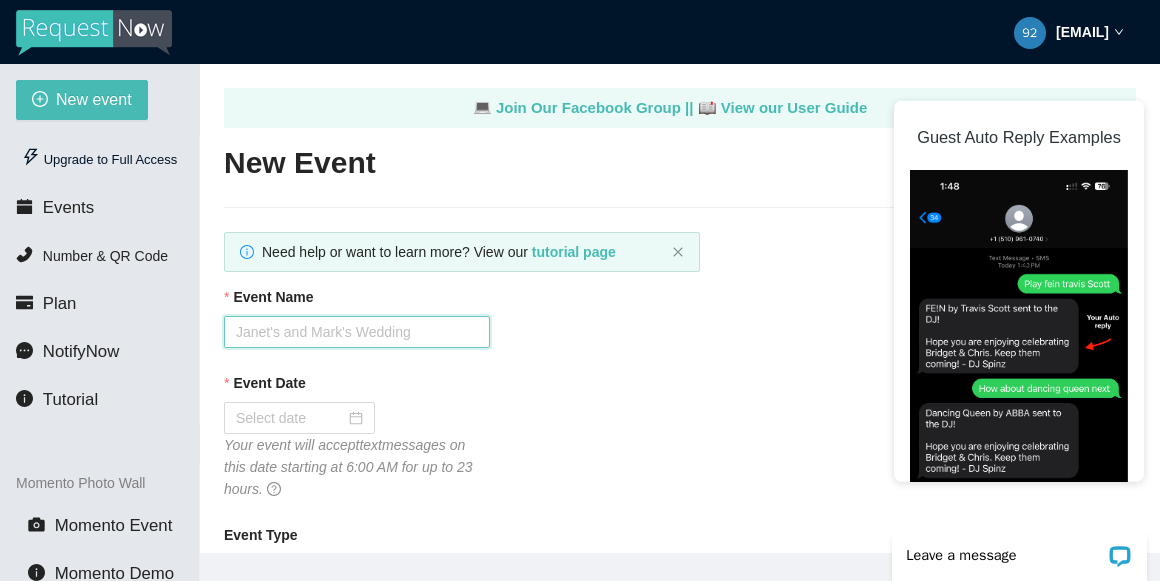 click on "Event Name" at bounding box center (357, 332) 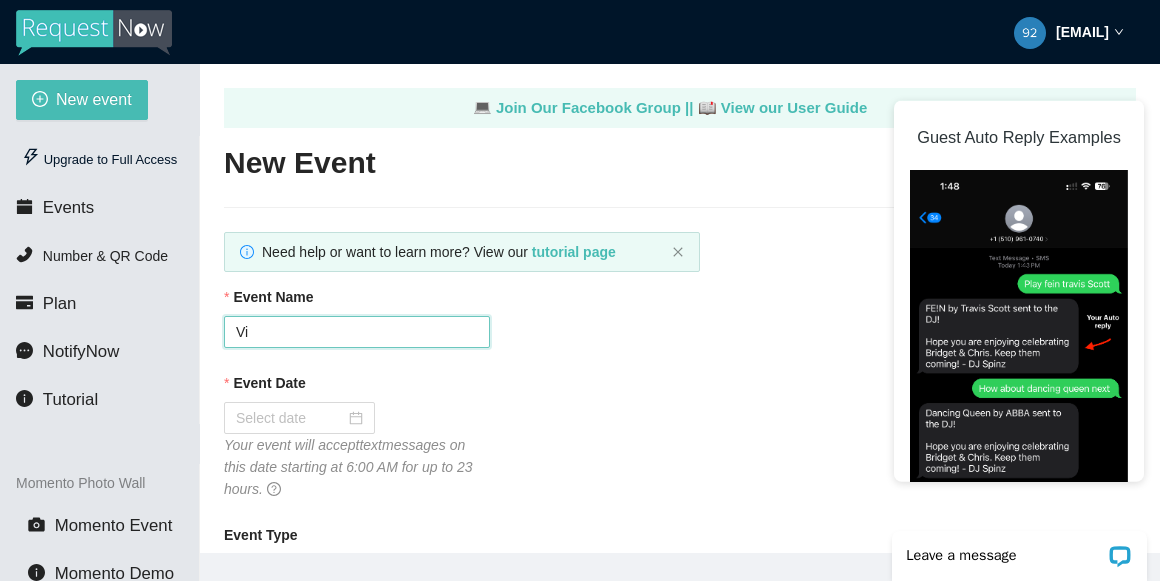 type on "V" 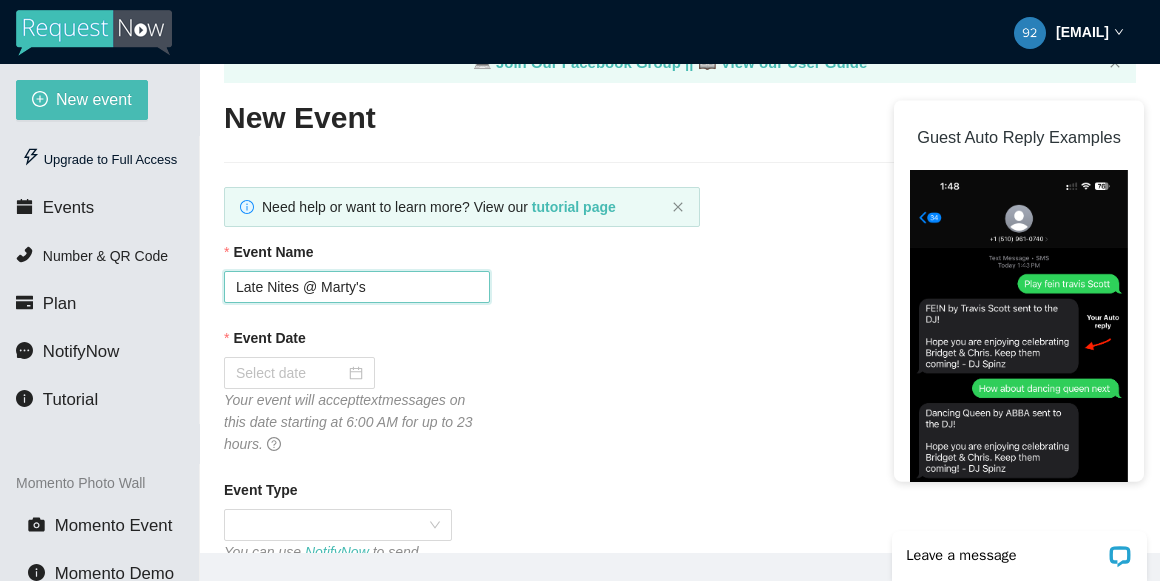 scroll, scrollTop: 74, scrollLeft: 0, axis: vertical 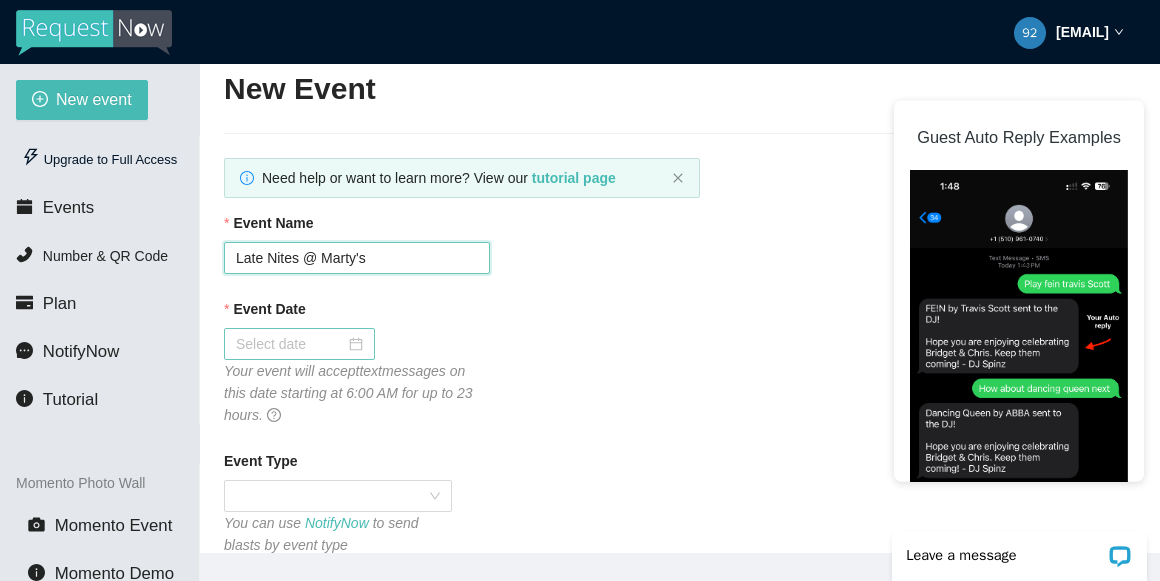 type on "Late Nites @ Marty's" 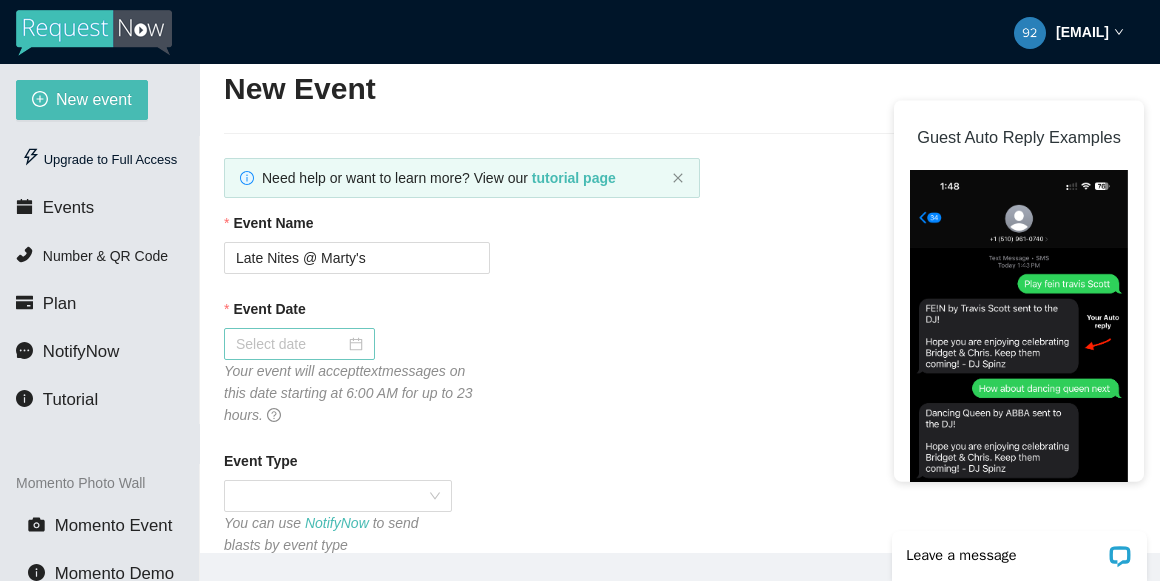 click at bounding box center [299, 344] 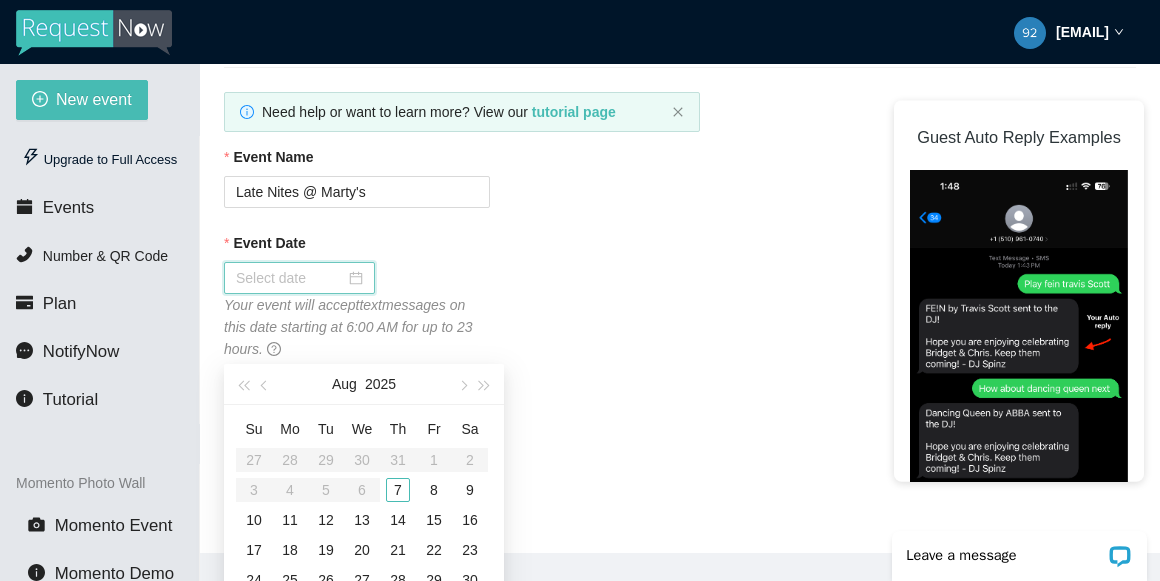 scroll, scrollTop: 143, scrollLeft: 0, axis: vertical 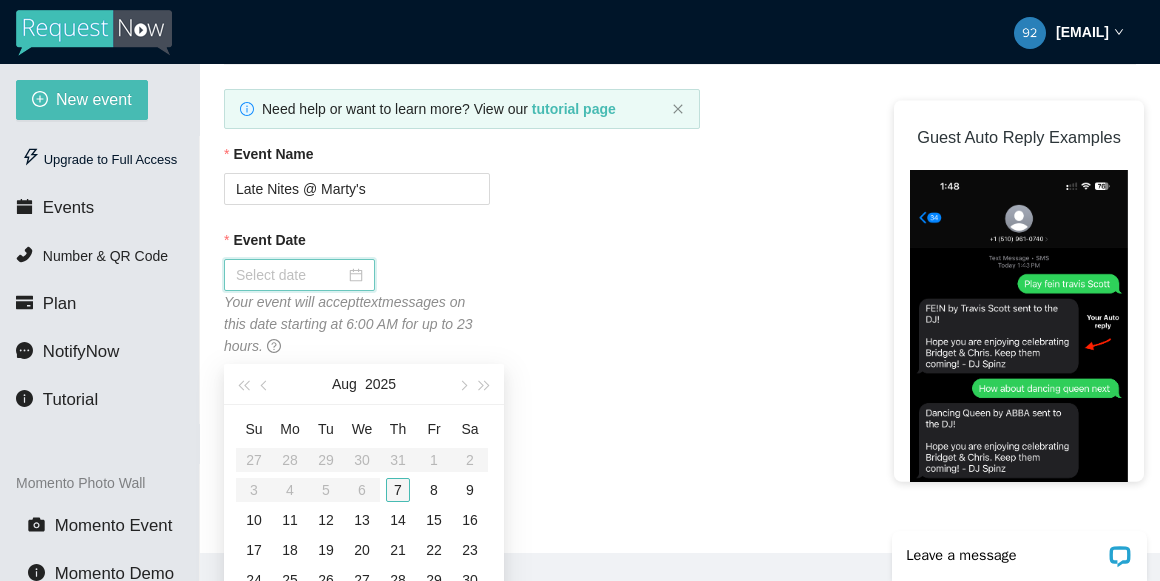 type on "08/07/2025" 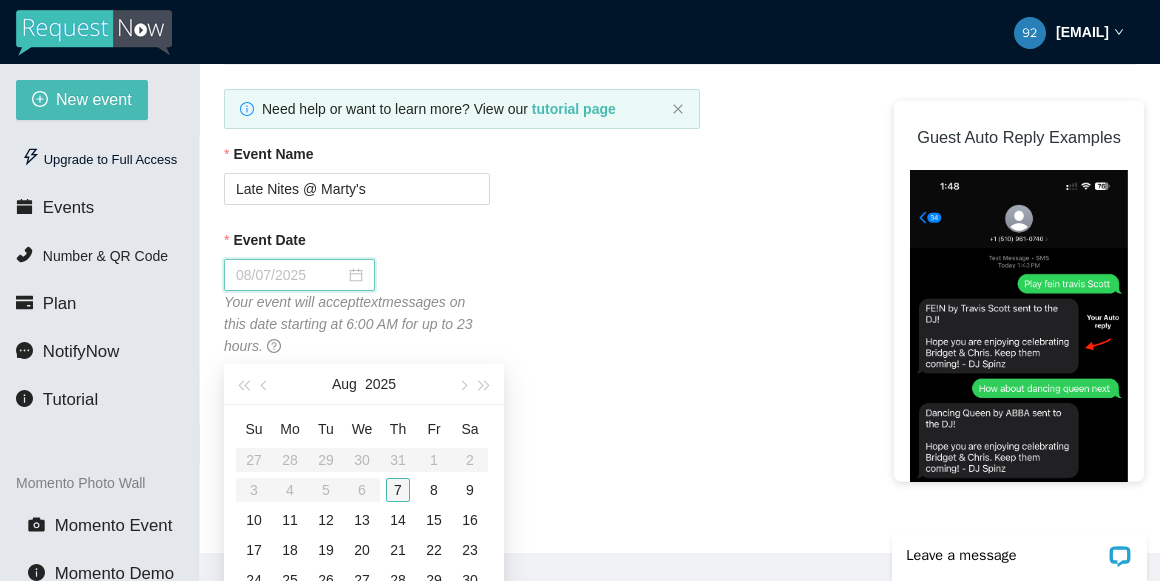 click on "7" at bounding box center (398, 490) 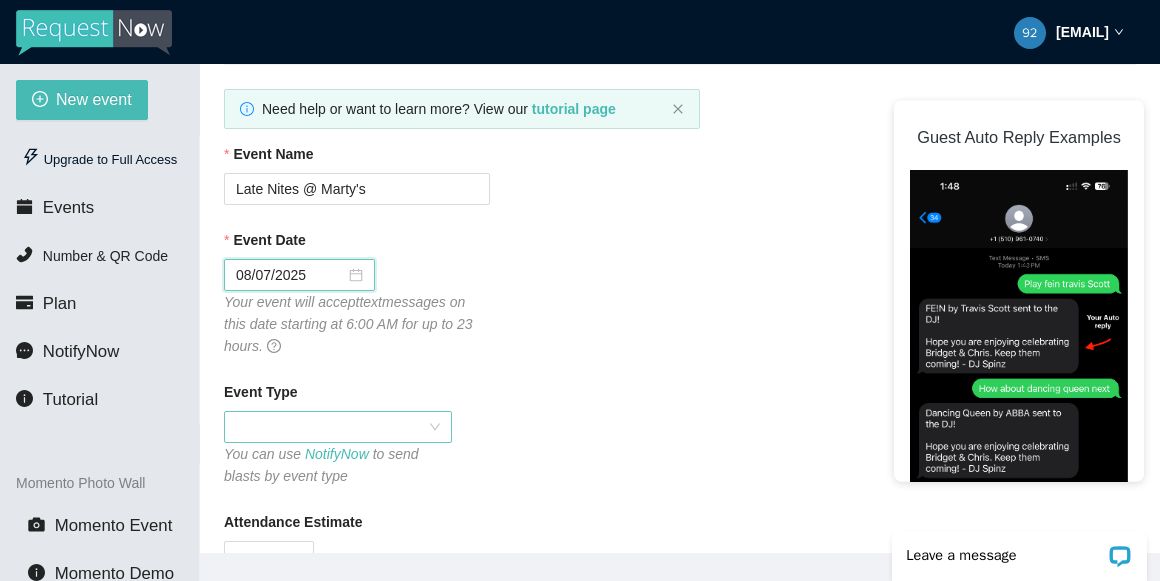 click at bounding box center [338, 427] 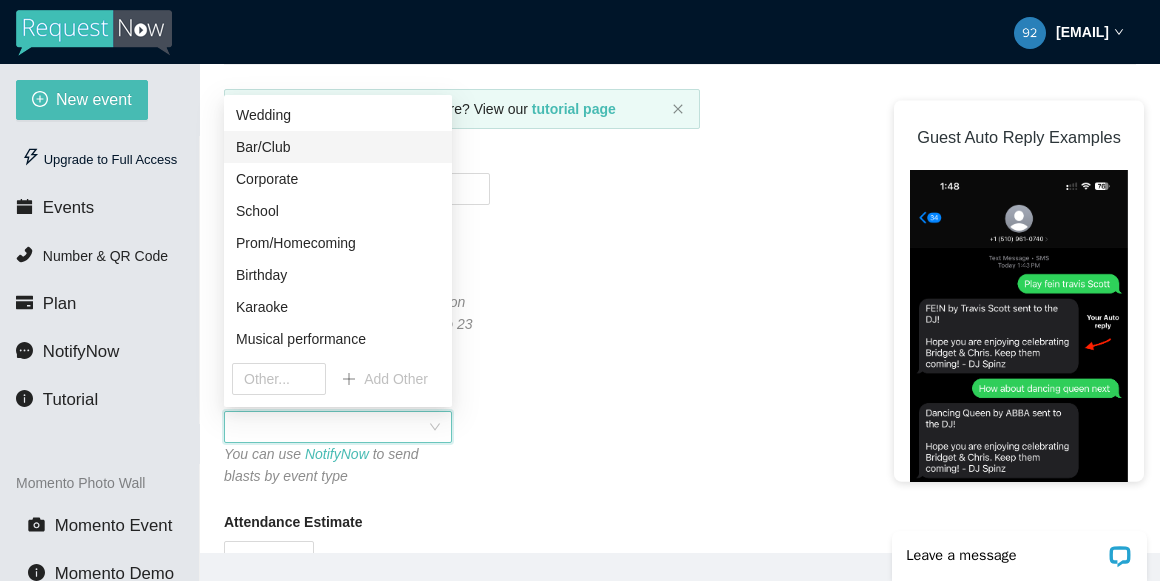 click on "Bar/Club" at bounding box center [338, 147] 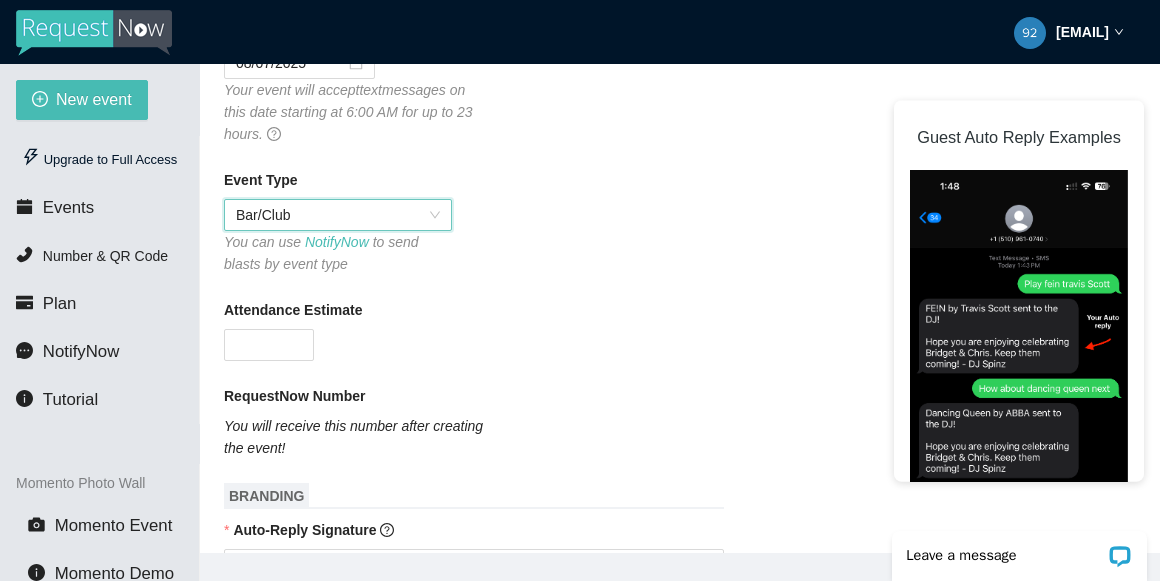scroll, scrollTop: 379, scrollLeft: 0, axis: vertical 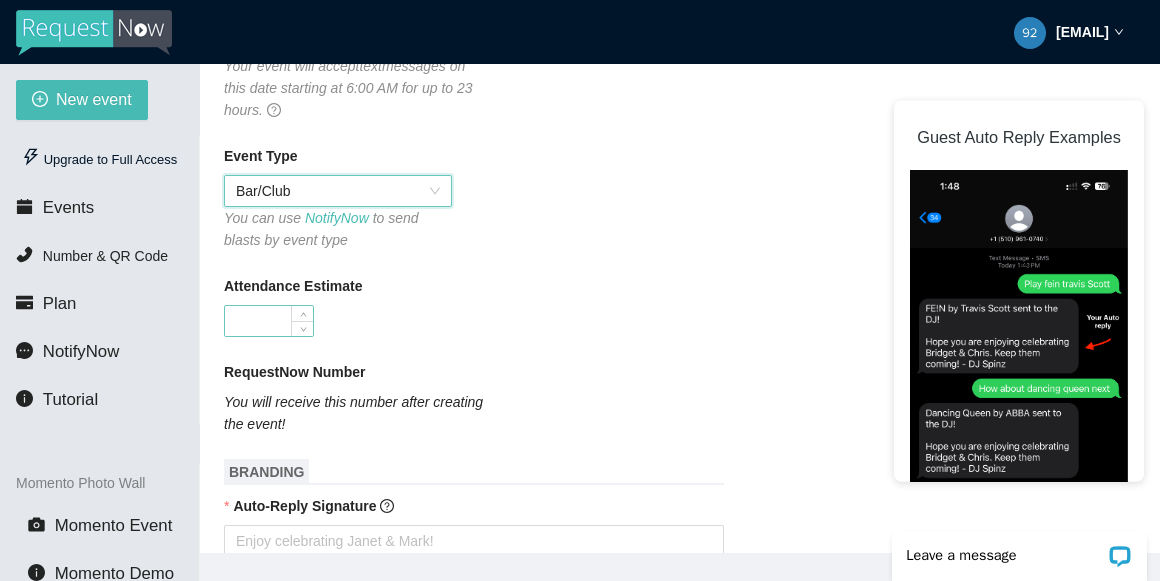 click on "Attendance Estimate" at bounding box center (269, 321) 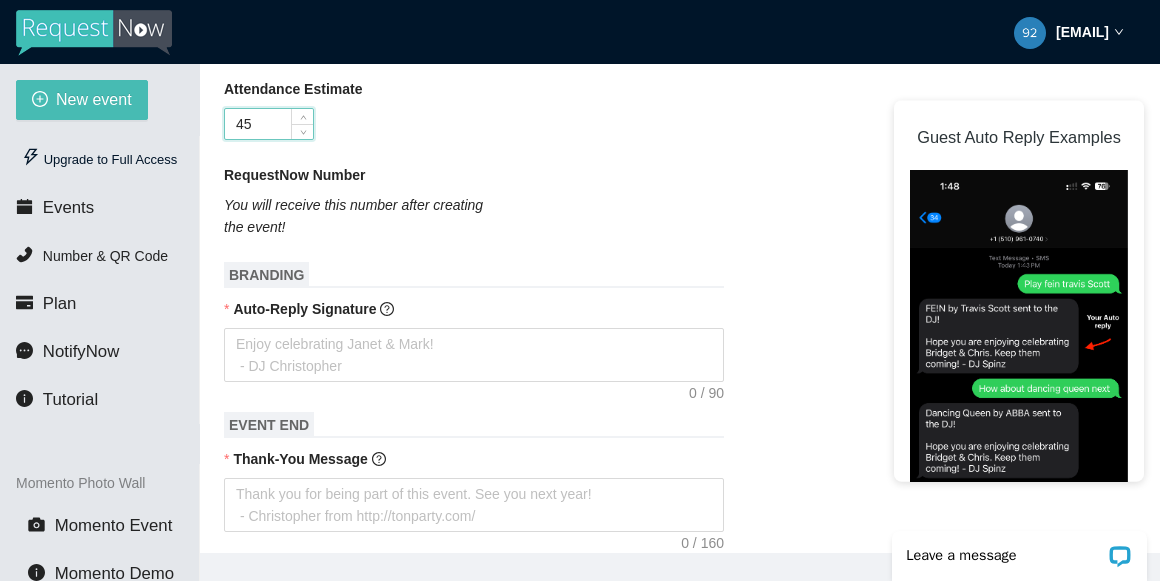 scroll, scrollTop: 577, scrollLeft: 0, axis: vertical 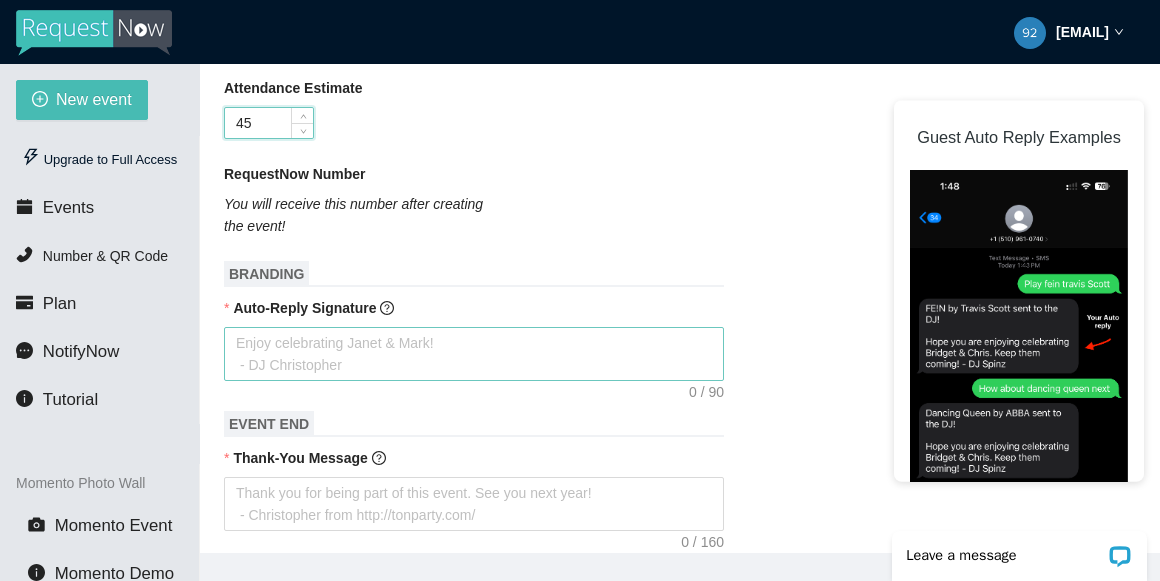 type on "45" 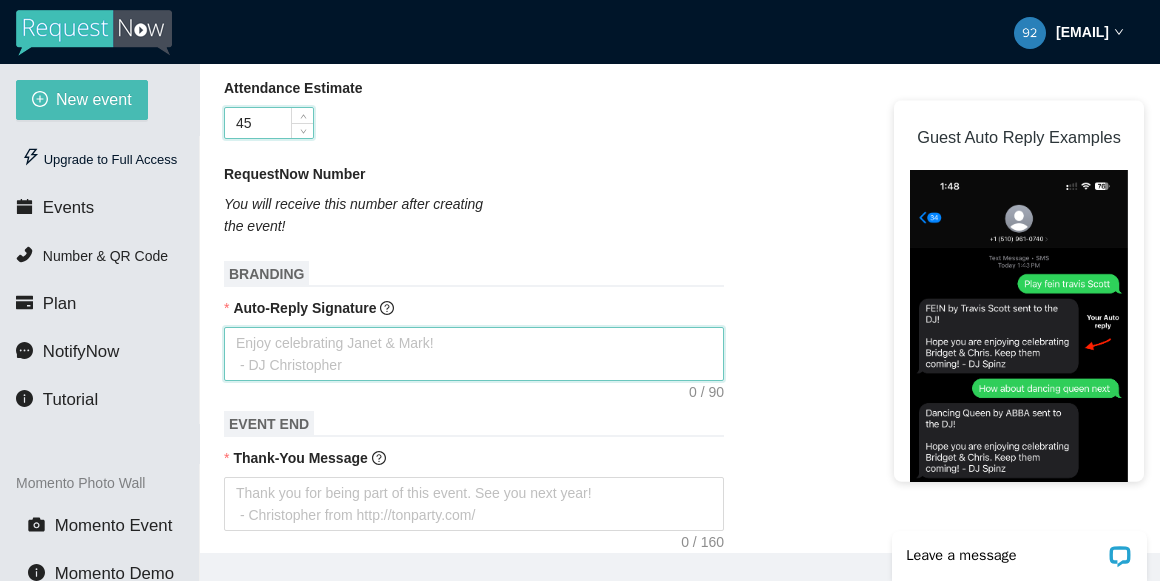 click on "Auto-Reply Signature" at bounding box center (474, 354) 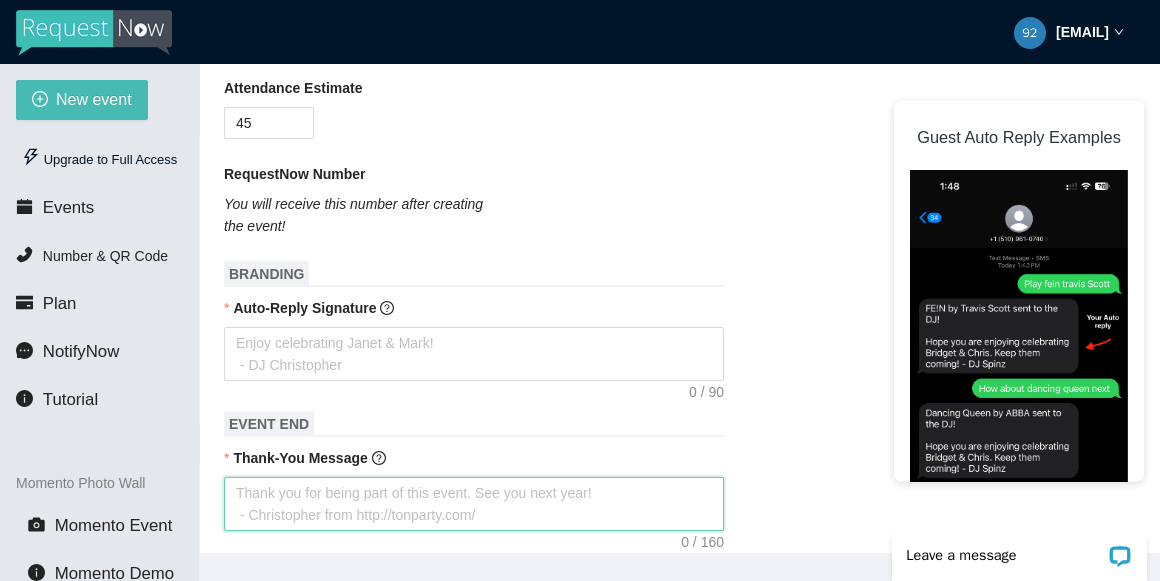 click on "Thank-You Message" at bounding box center [474, 504] 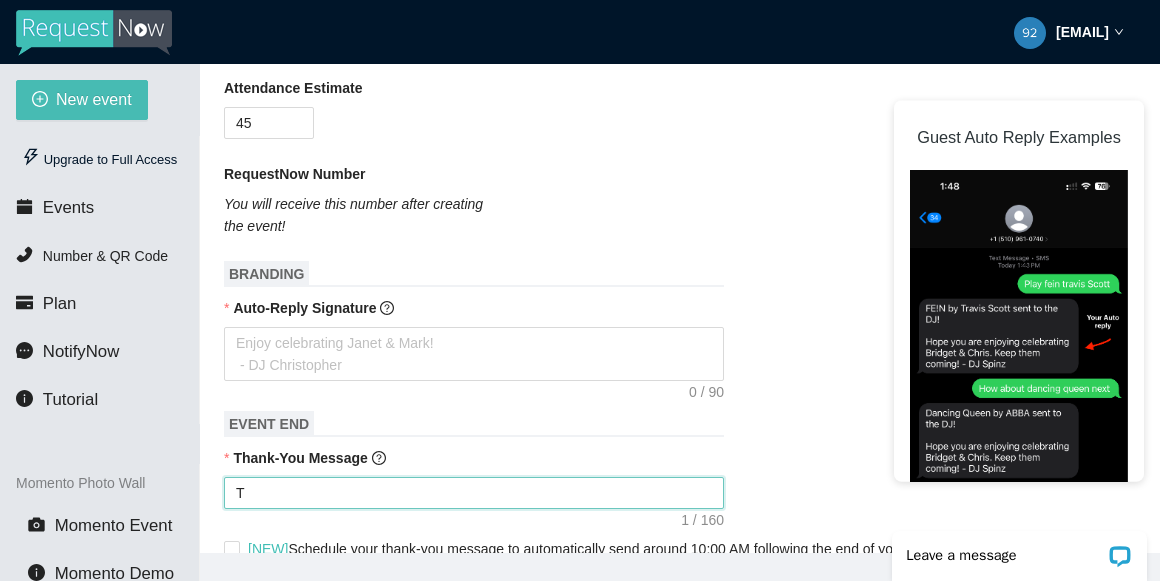 type on "Th" 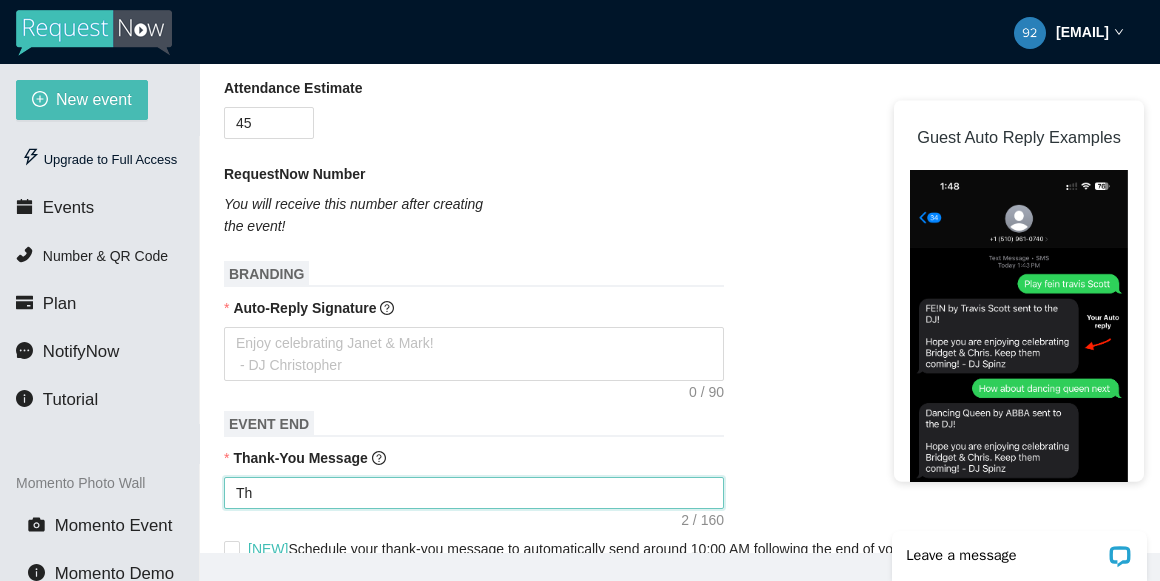 type on "Tha" 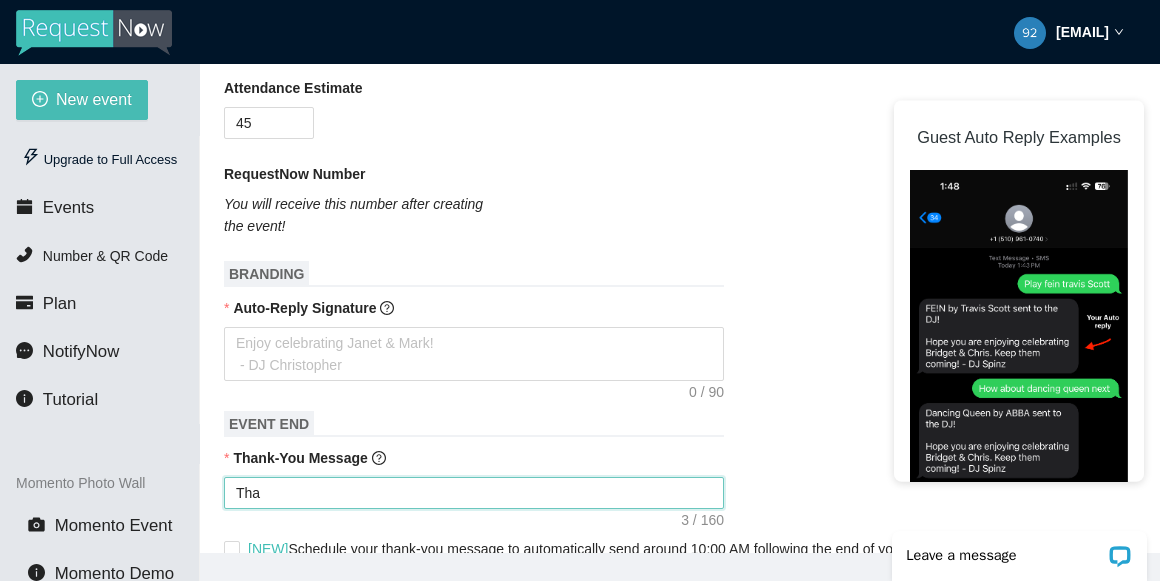 type on "Than" 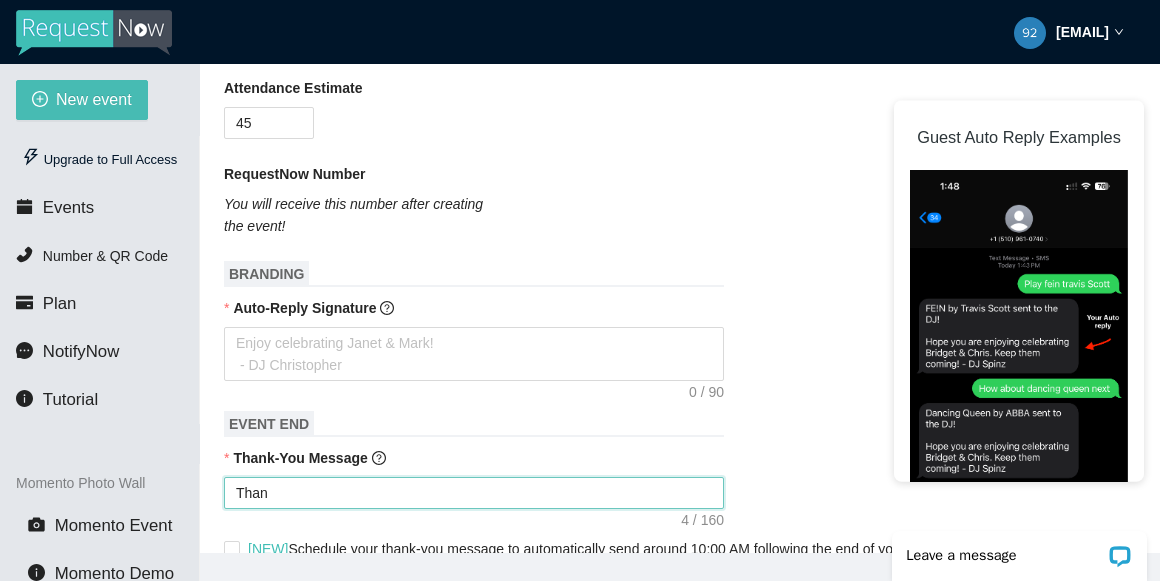 type on "Thank" 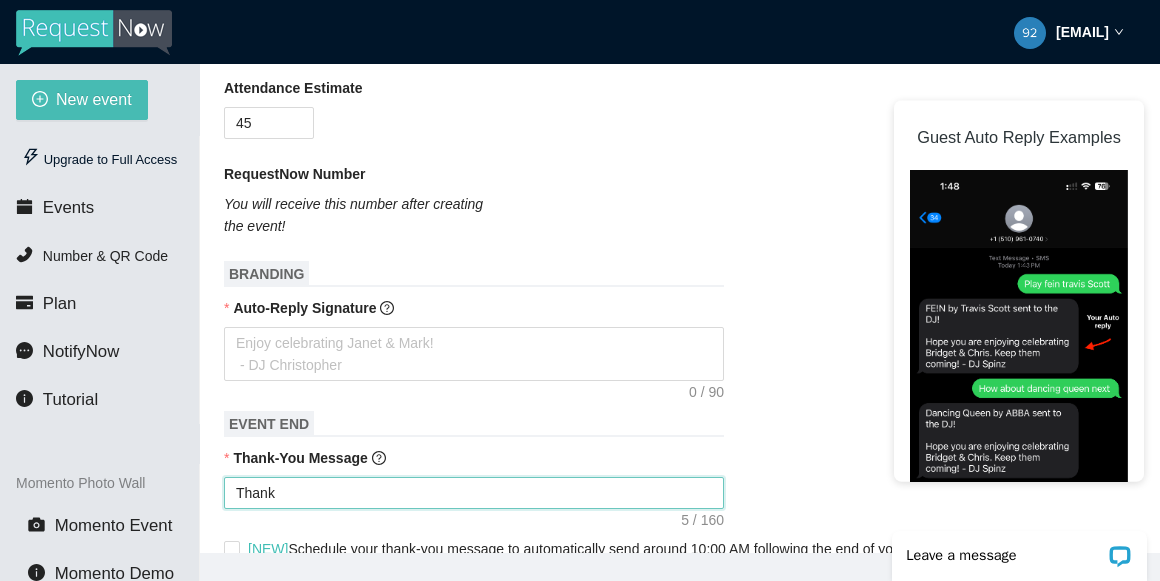 type on "Thank" 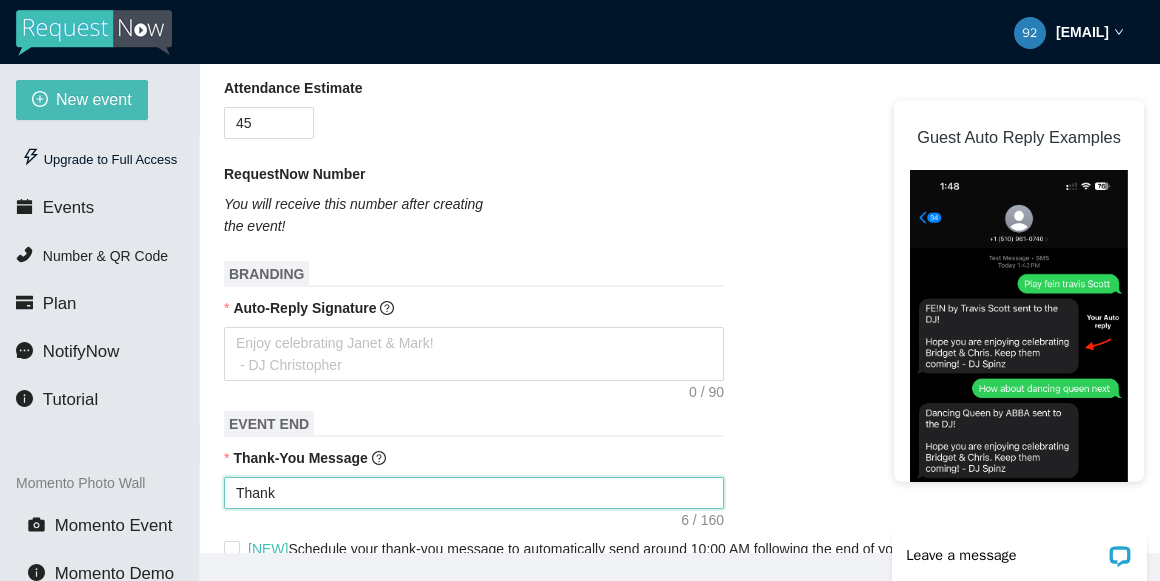 type on "Thank y" 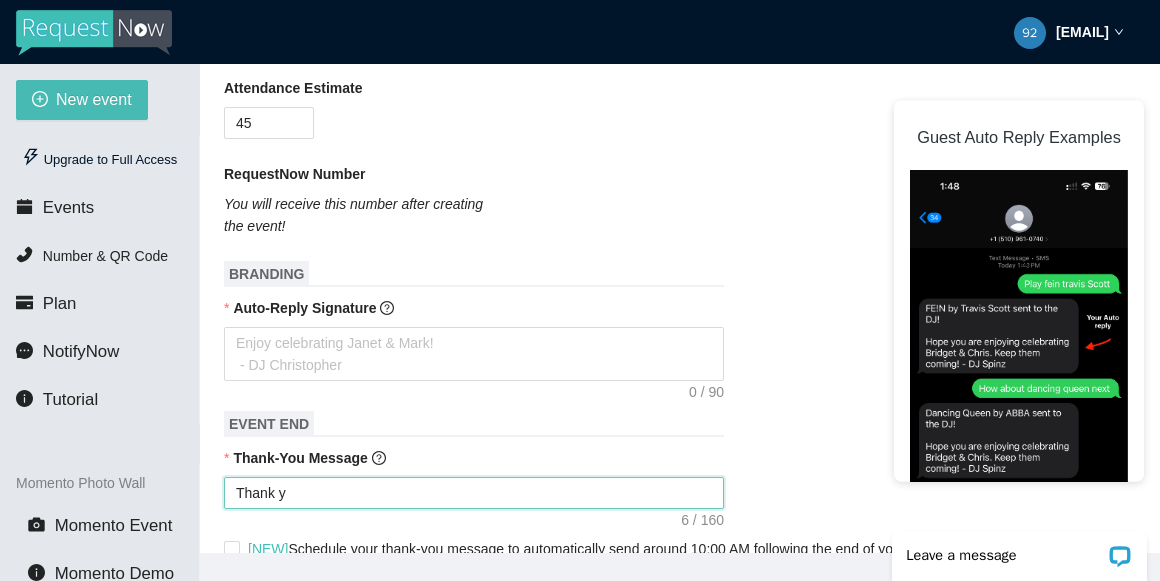 type on "Thank yo" 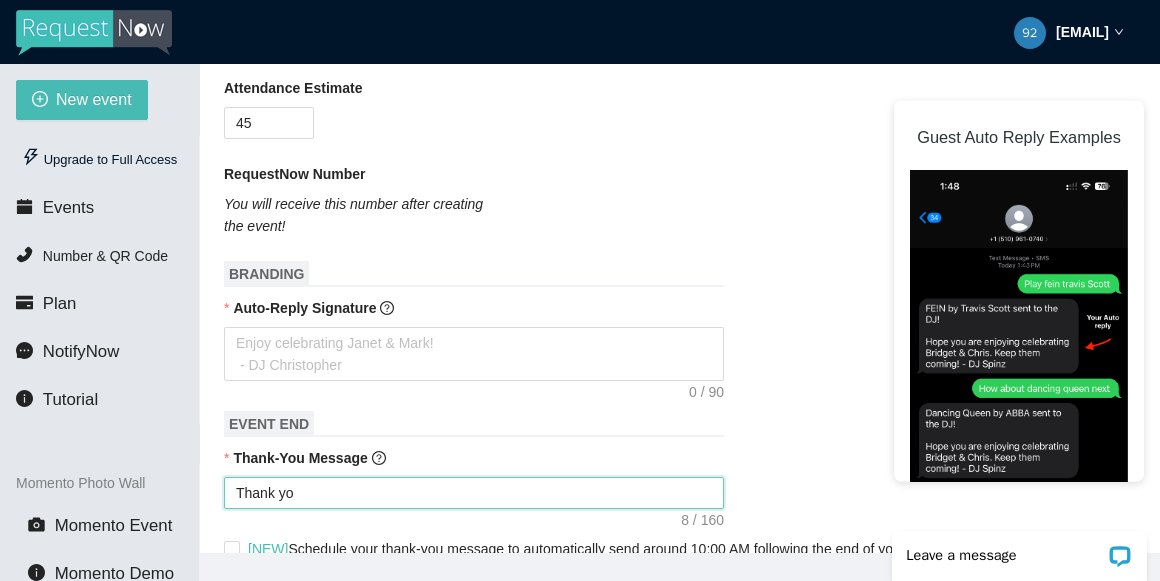 type on "Thank you" 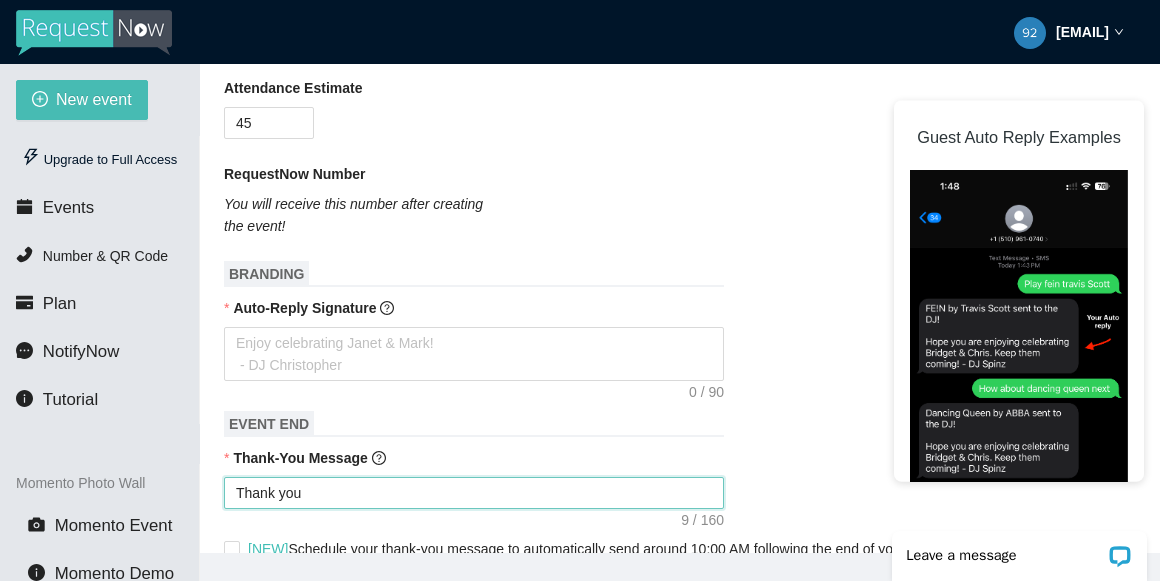 type on "Thank you" 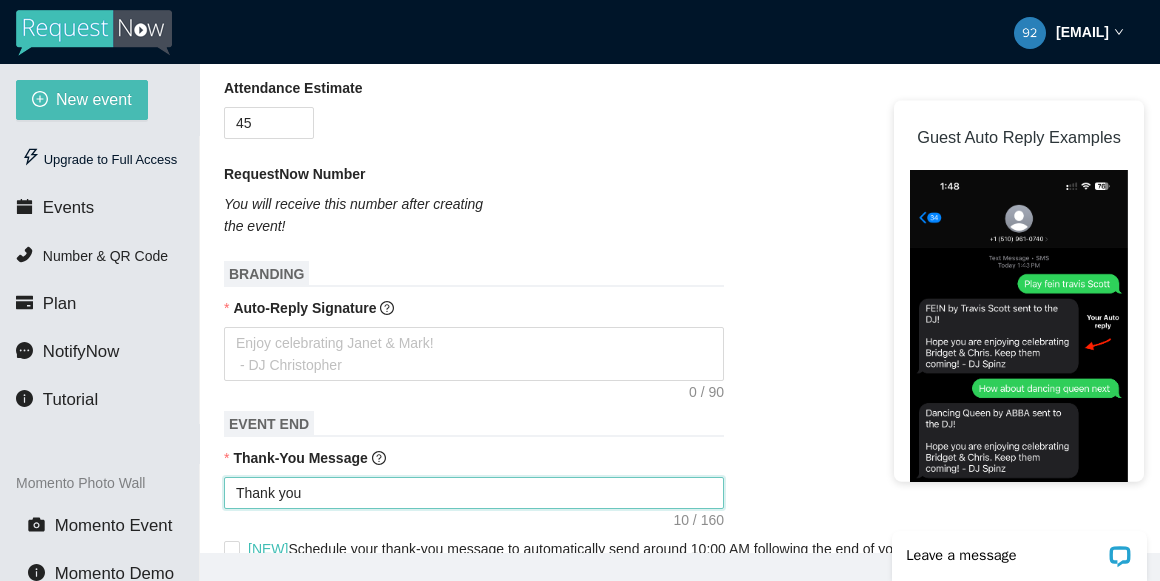 type on "Thank you f" 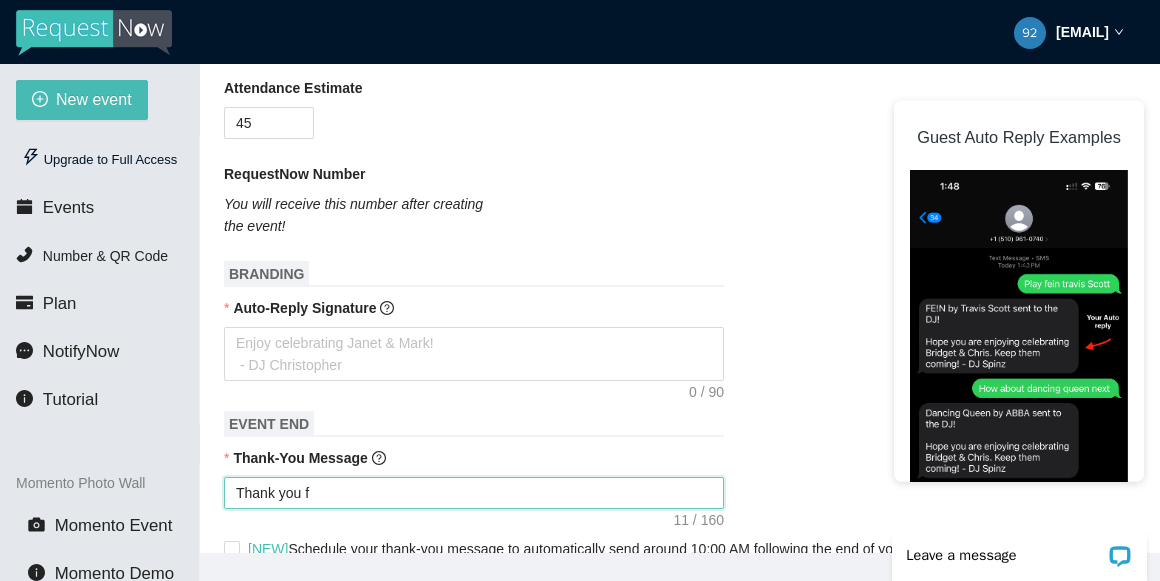 type on "Thank you fo" 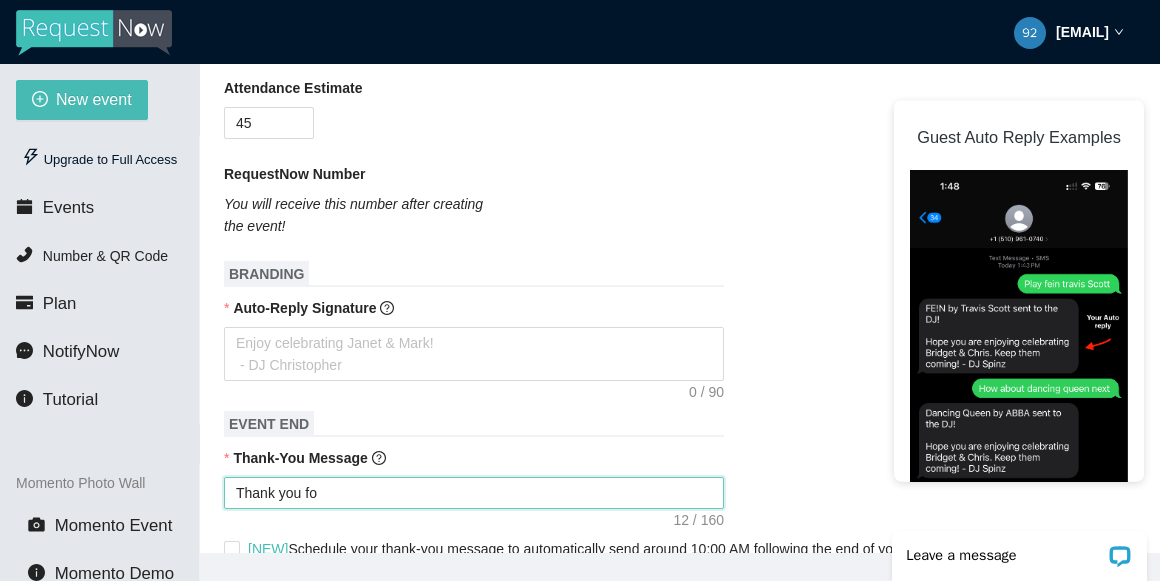type on "Thank you for" 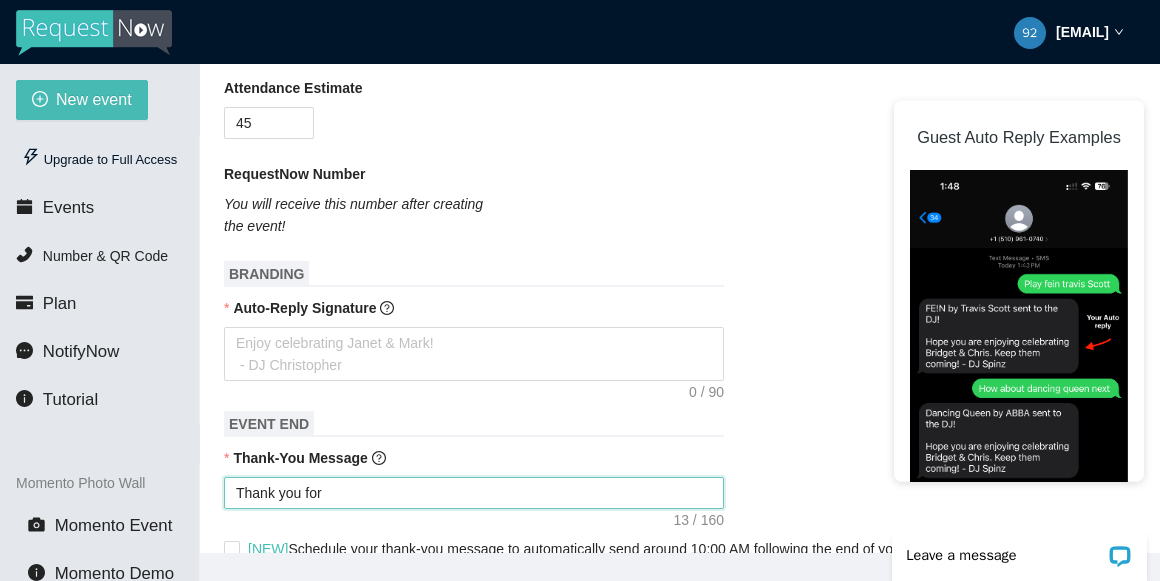 type on "Thank you for" 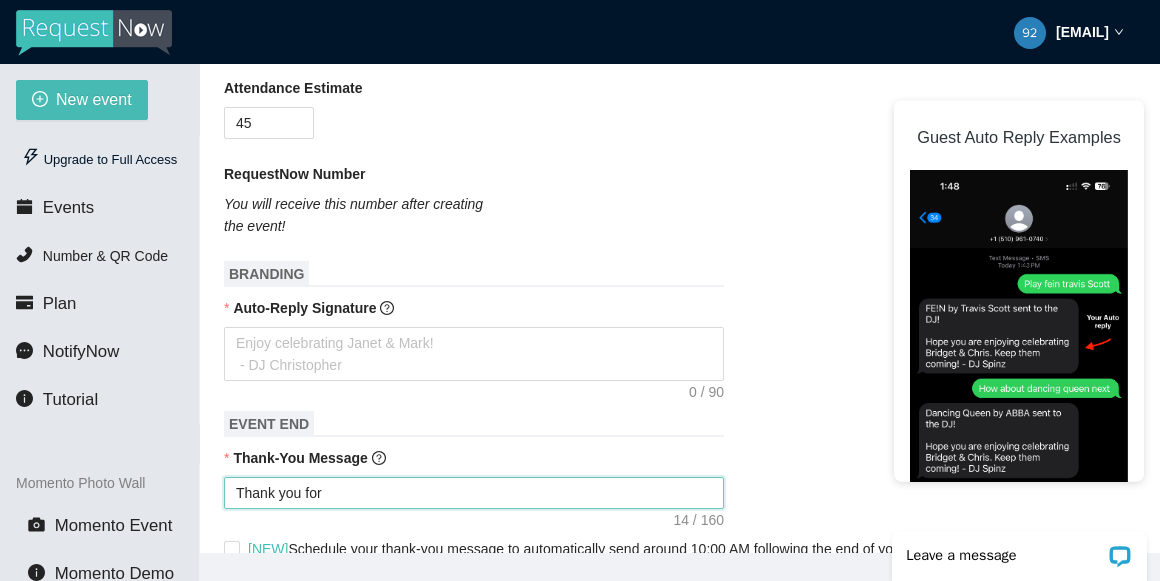 type on "Thank you for s" 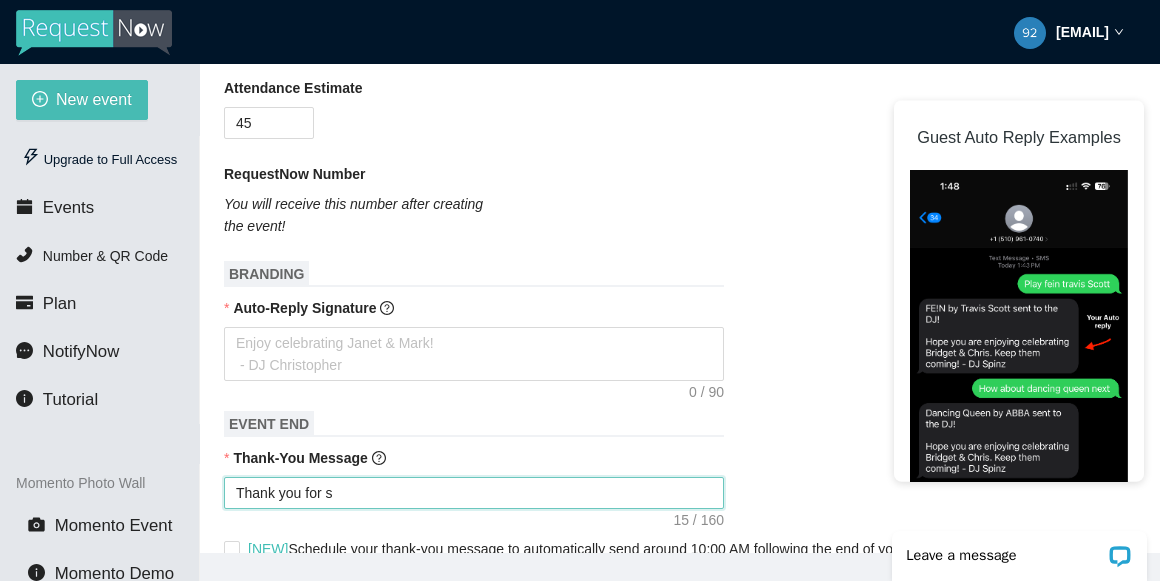 type on "Thank you for sp" 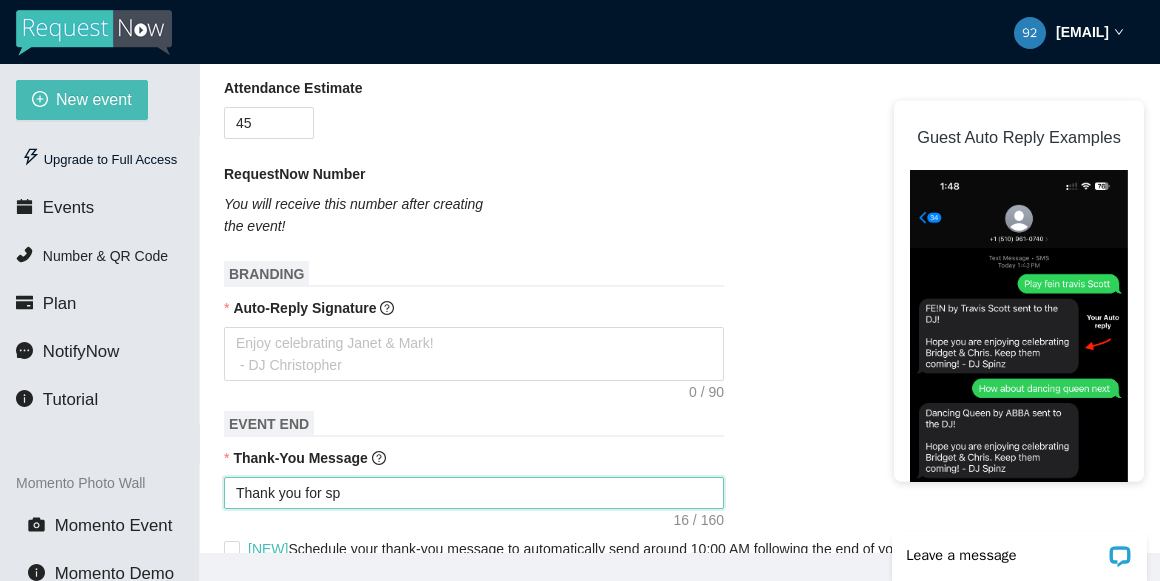 type on "Thank you for spe" 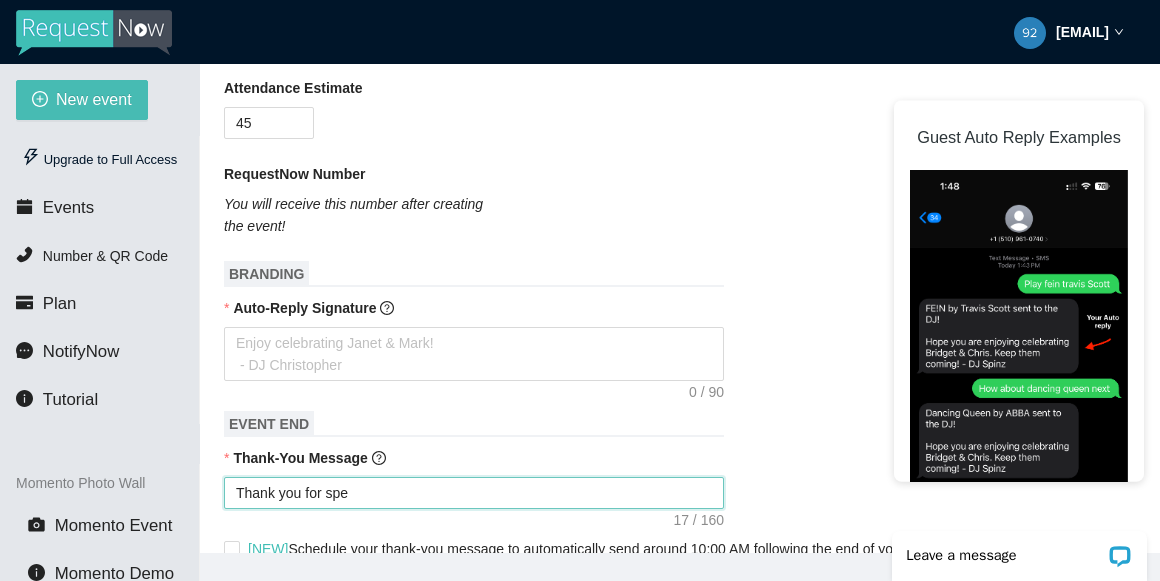type on "Thank you for spen" 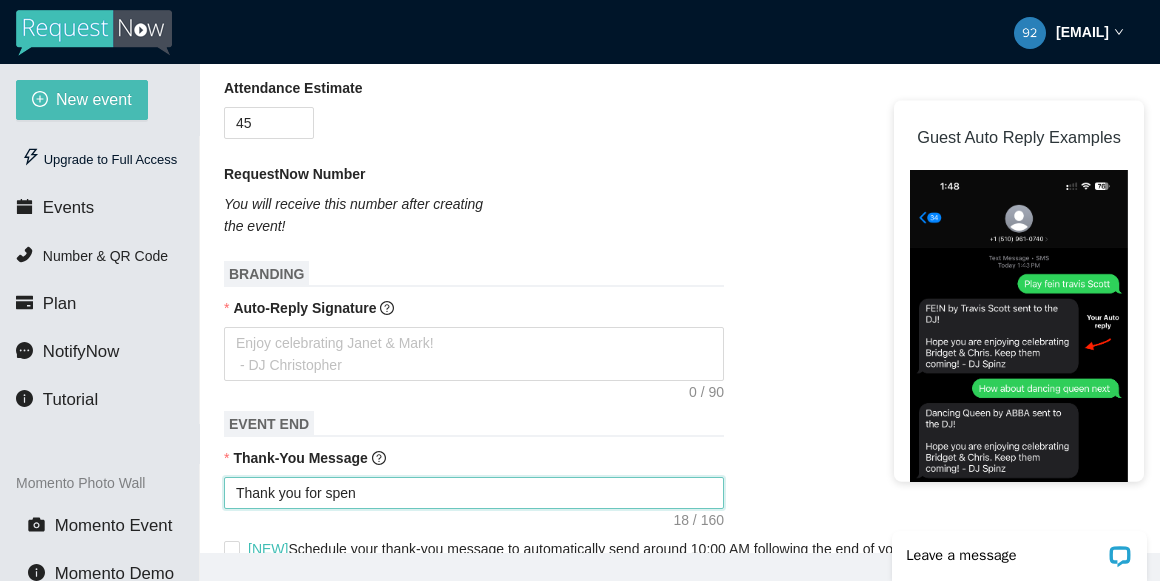 type on "Thank you for spend" 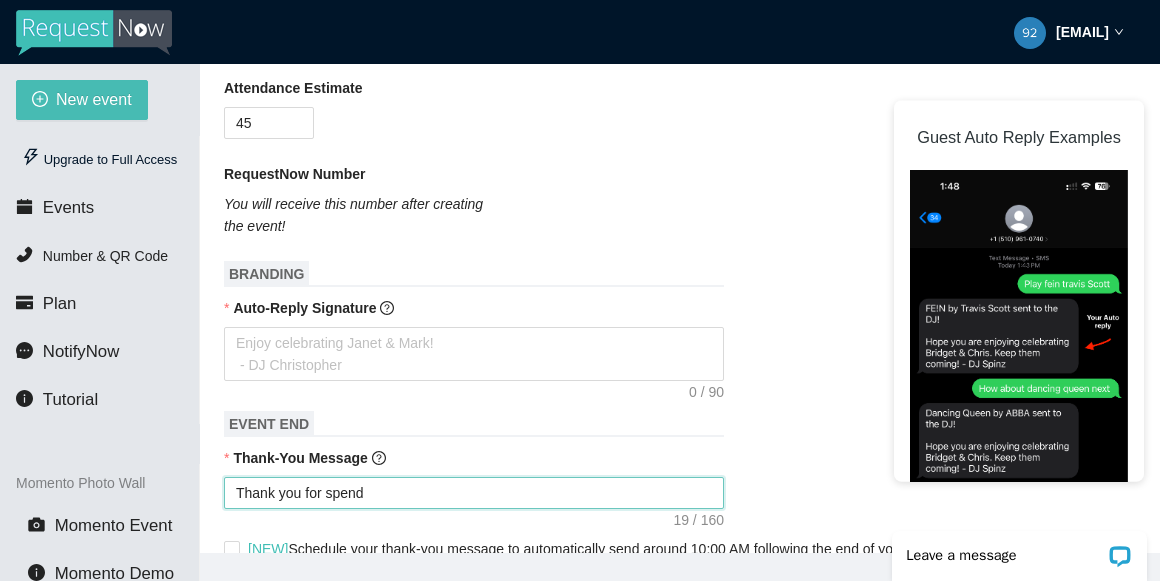 type on "Thank you for spendi" 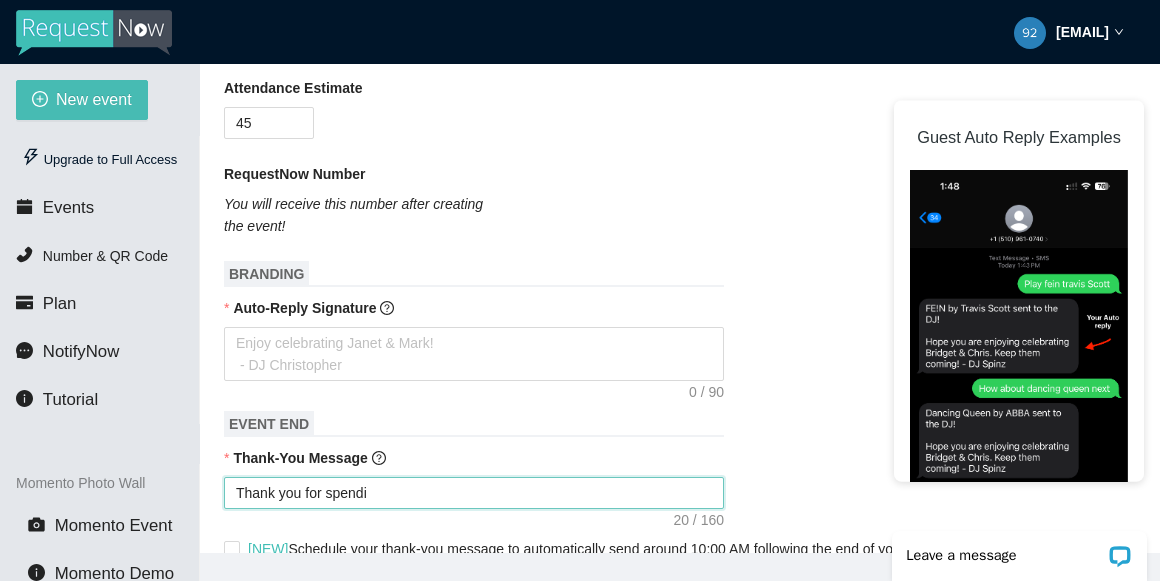type on "Thank you for spendin" 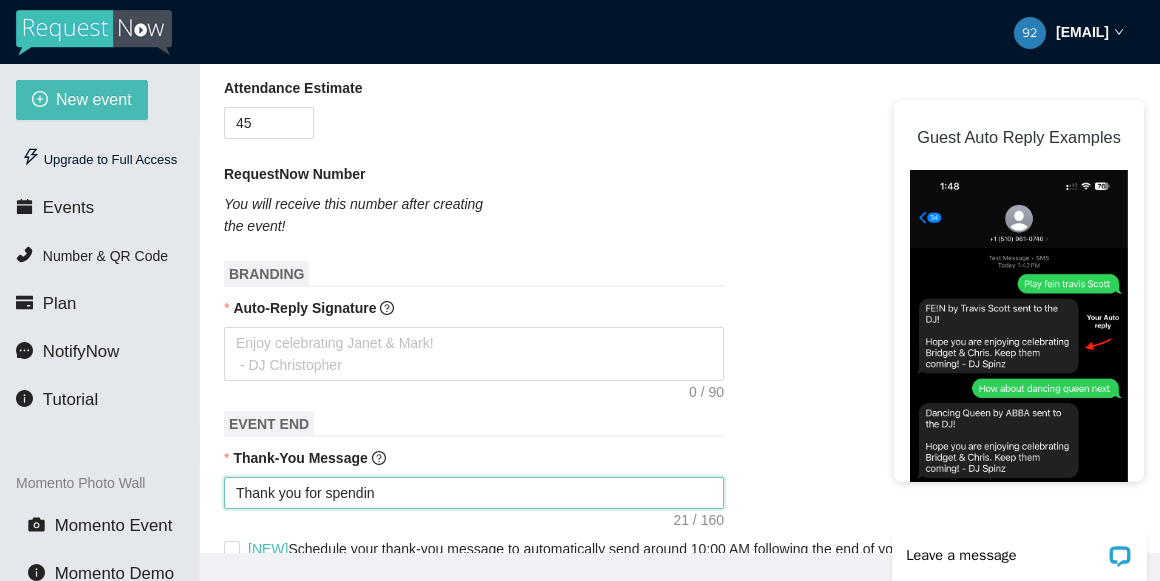 type on "Thank you for spending" 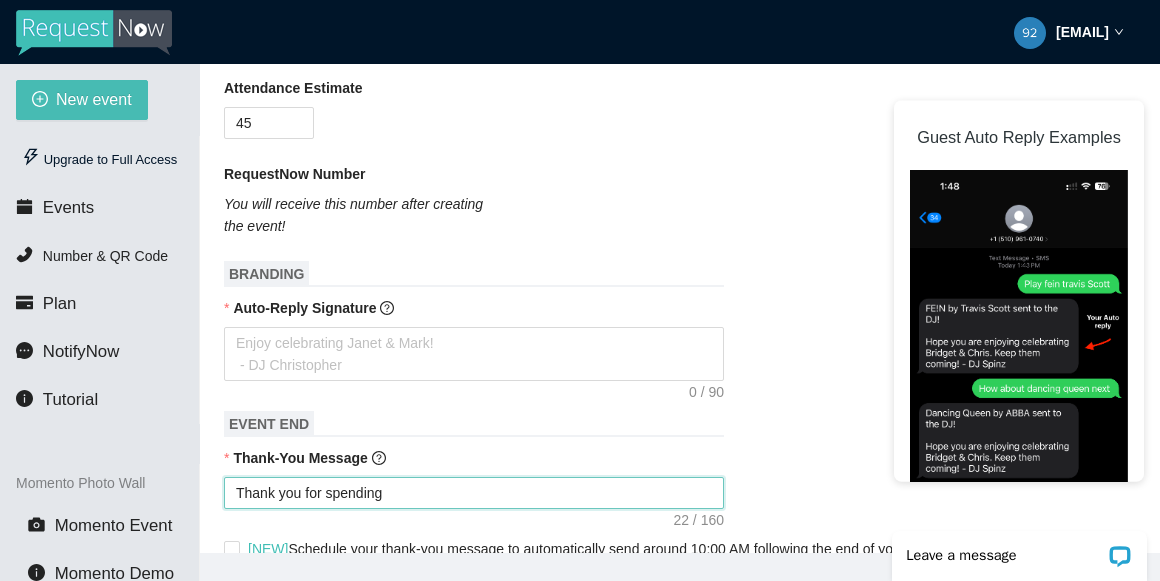 type on "Thank you for spending" 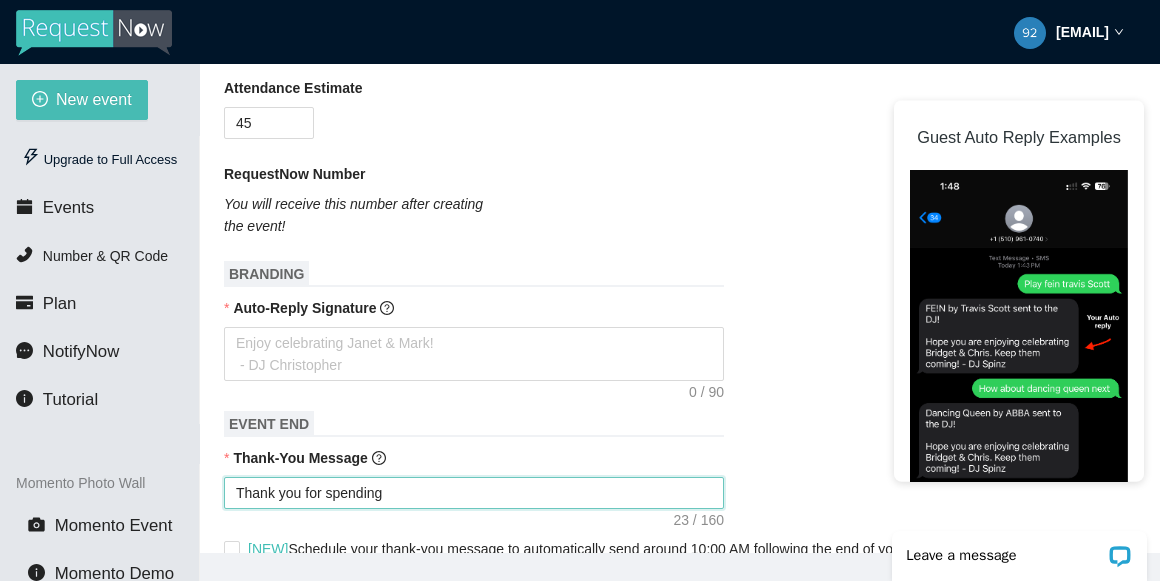 type on "Thank you for spending y" 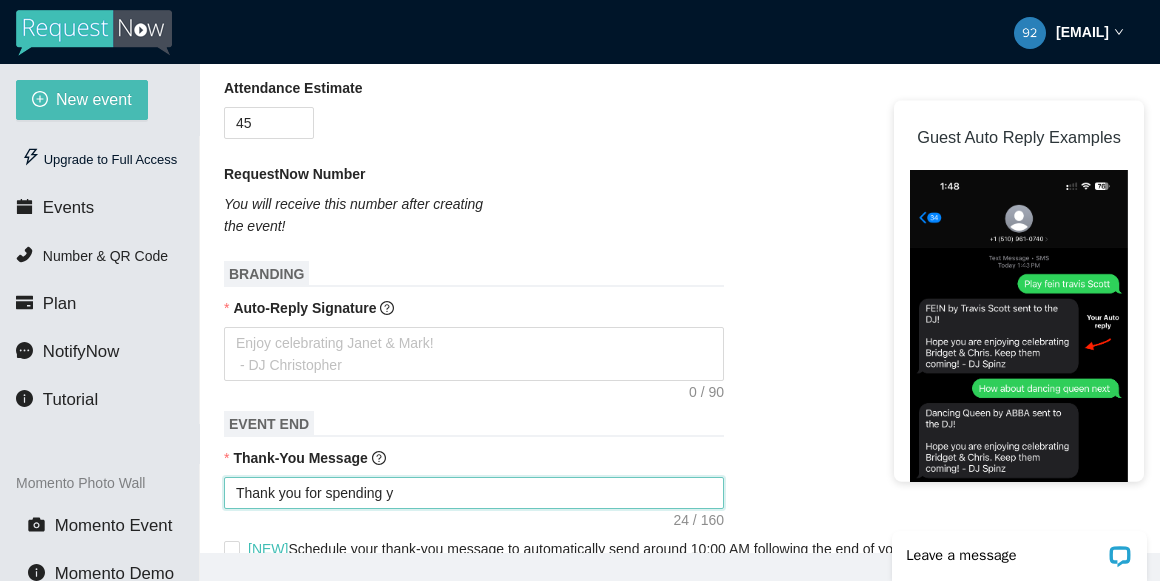 type on "Thank you for spending yo" 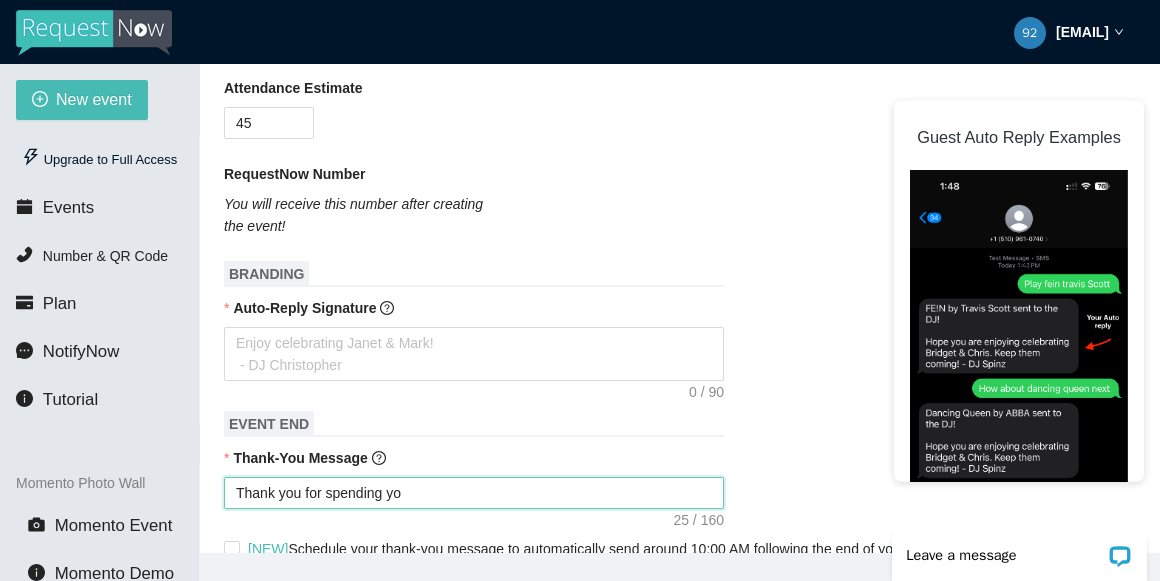 type on "Thank you for spending you" 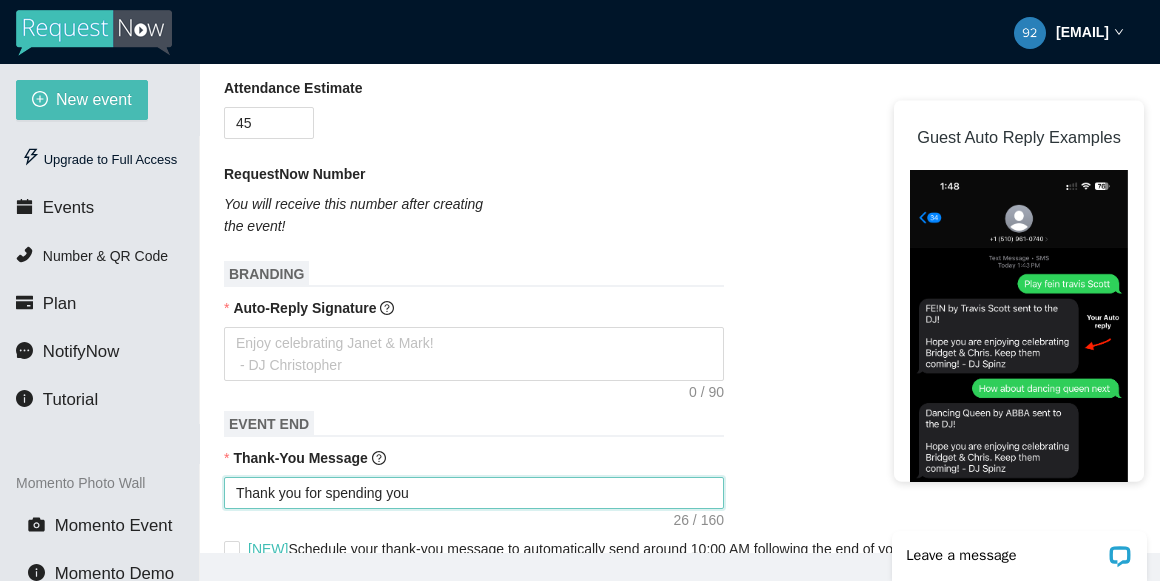 type on "Thank you for spending your" 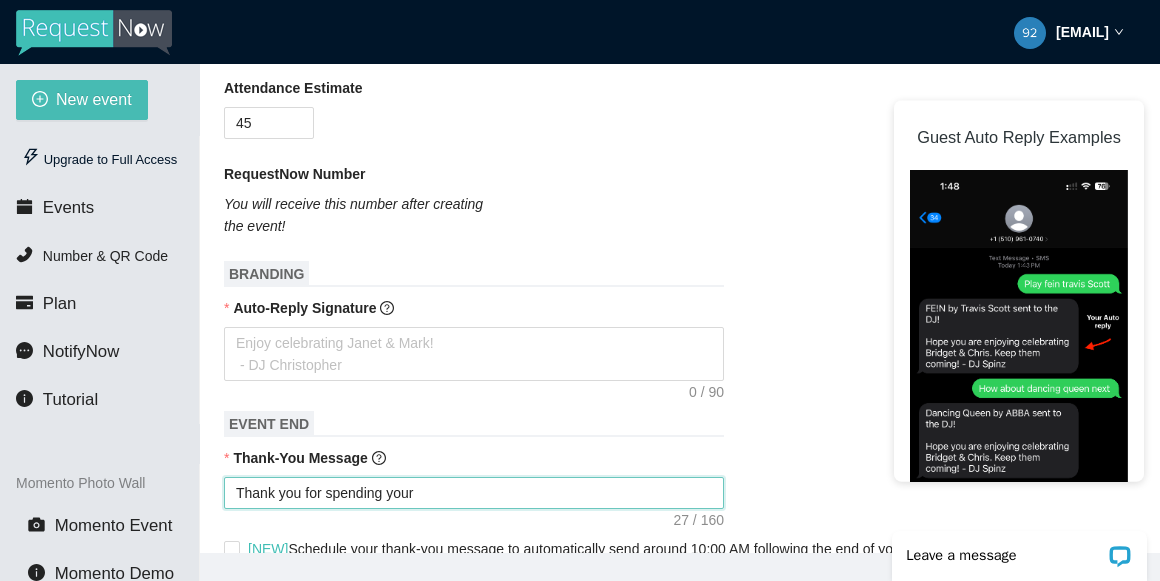 type on "Thank you for spending your" 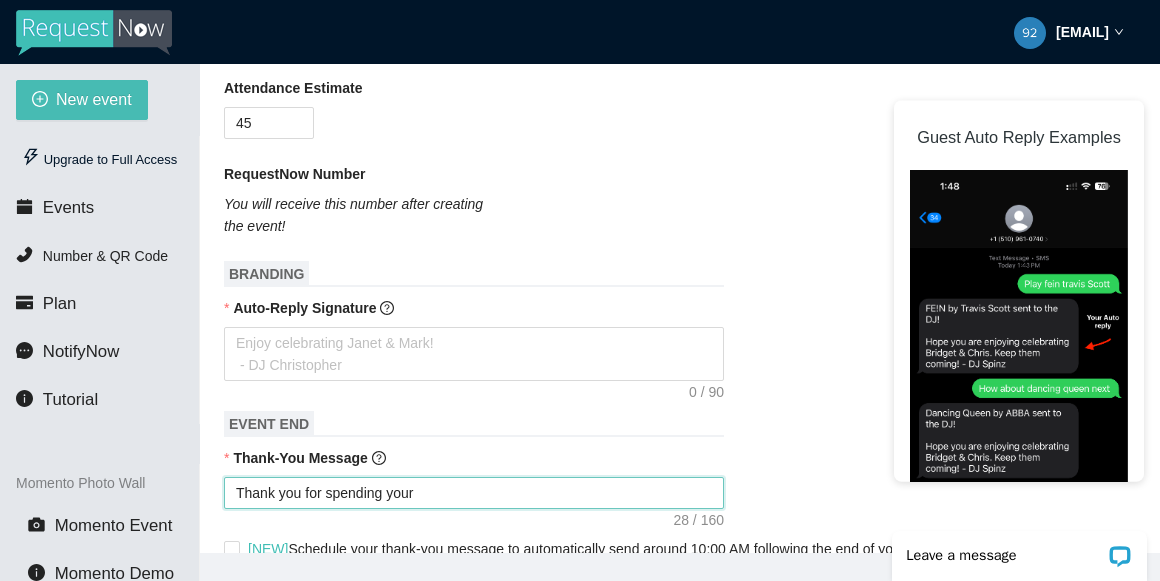 type on "Thank you for spending your n" 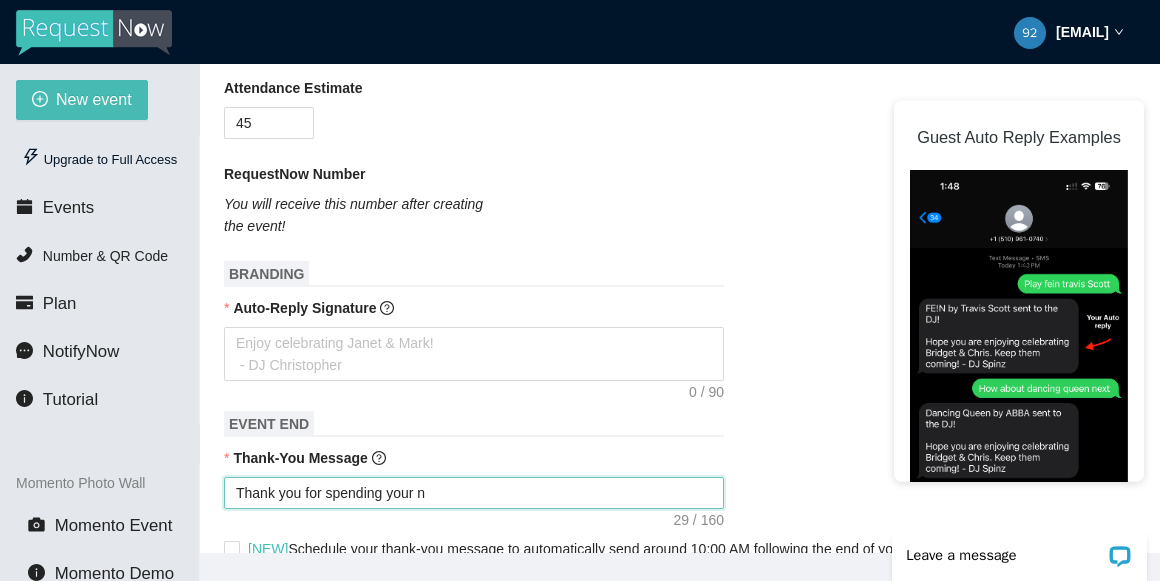type on "Thank you for spending your ni" 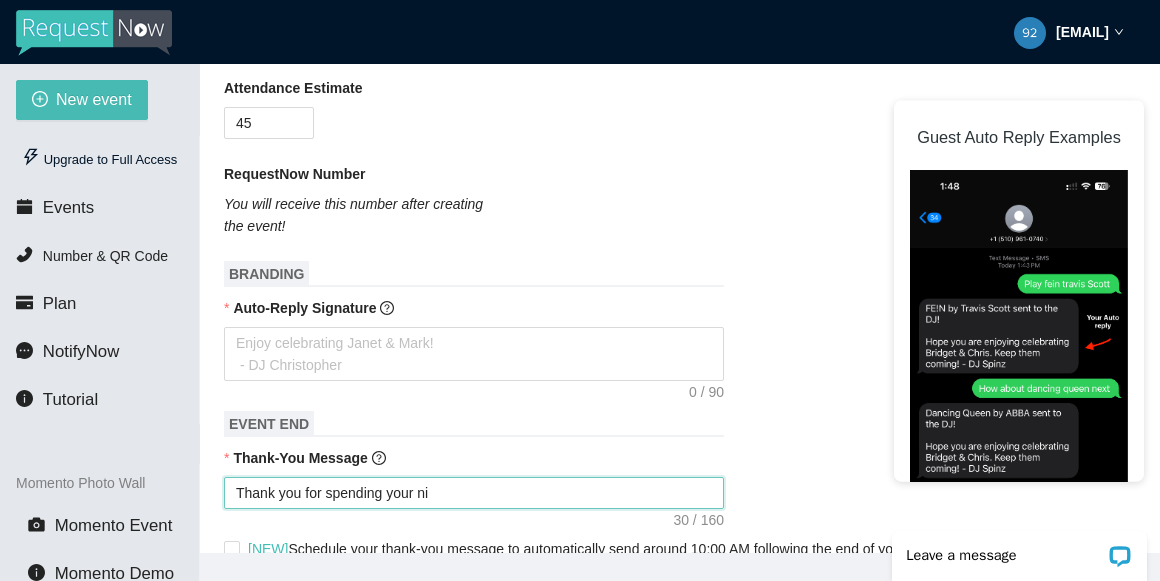 type on "Thank you for spending your nig" 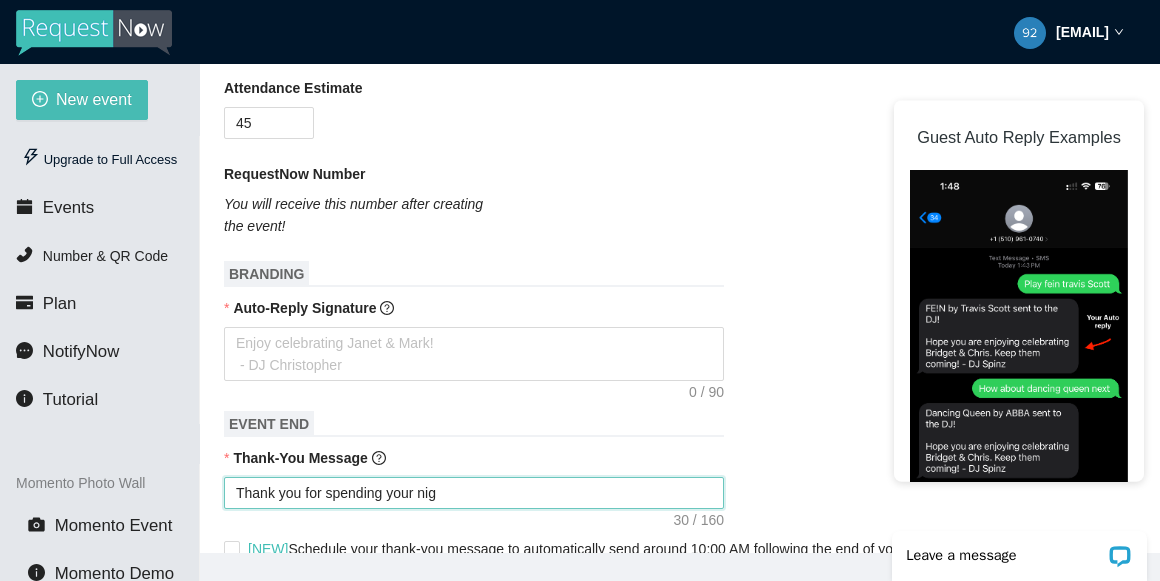 type on "Thank you for spending your nigh" 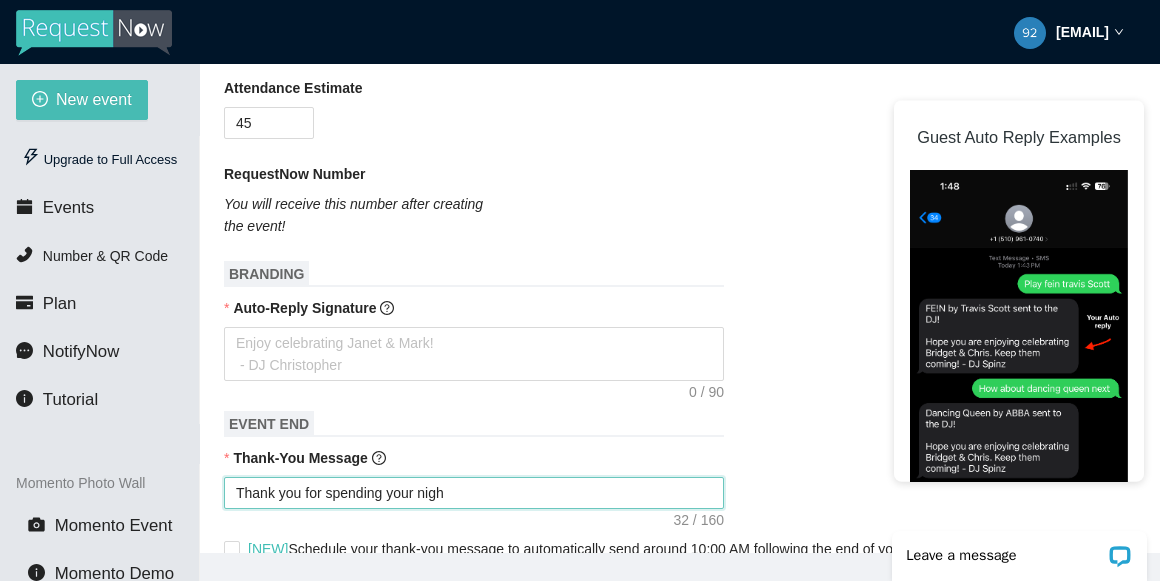 type on "Thank you for spending your night" 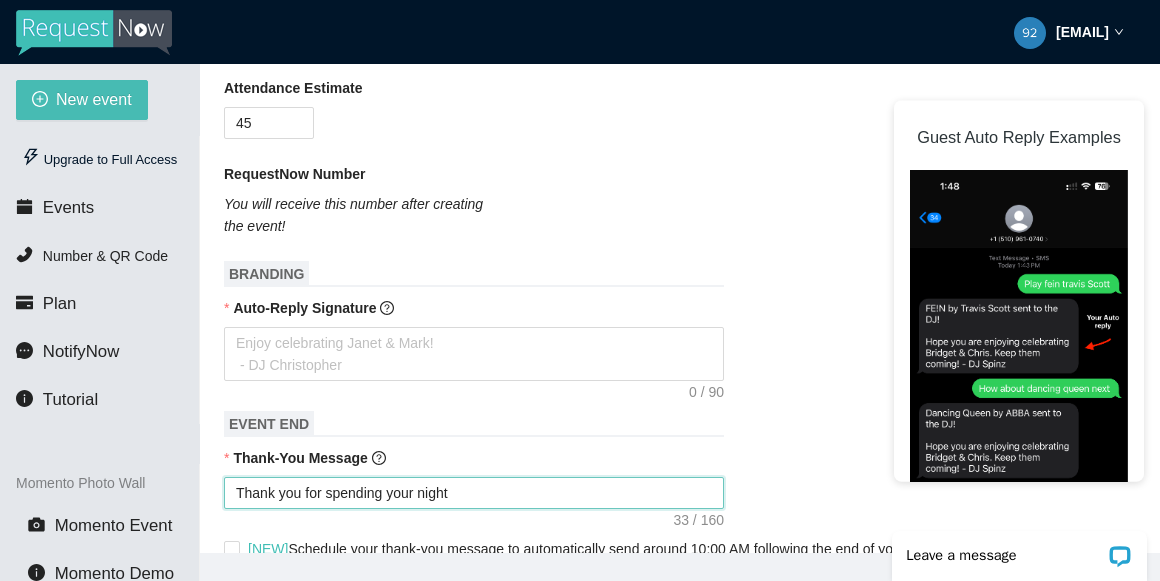 type on "Thank you for spending your night" 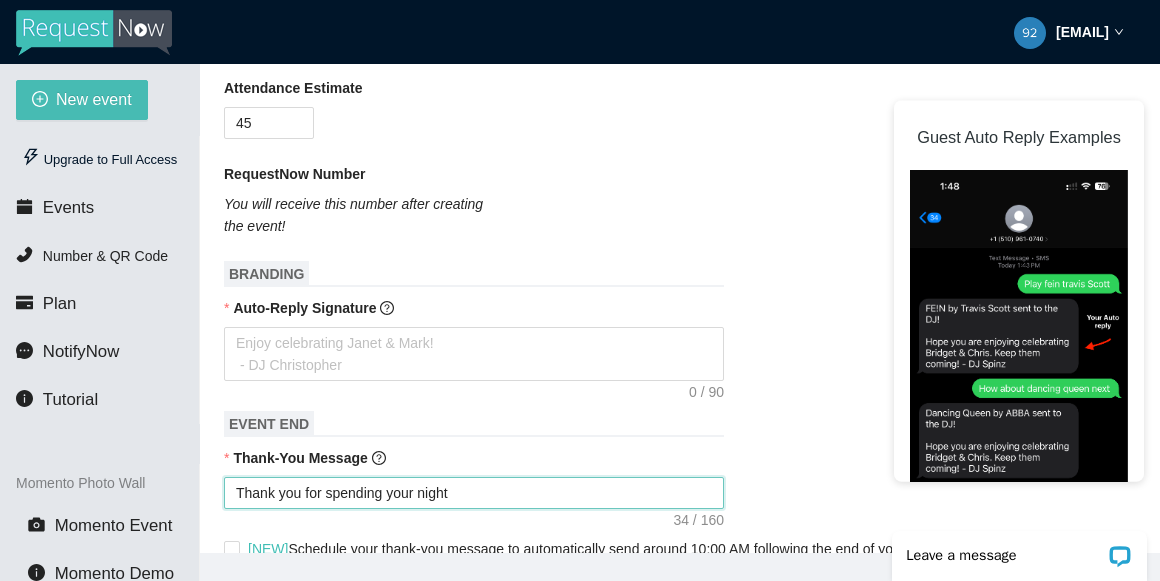 type on "Thank you for spending your night w" 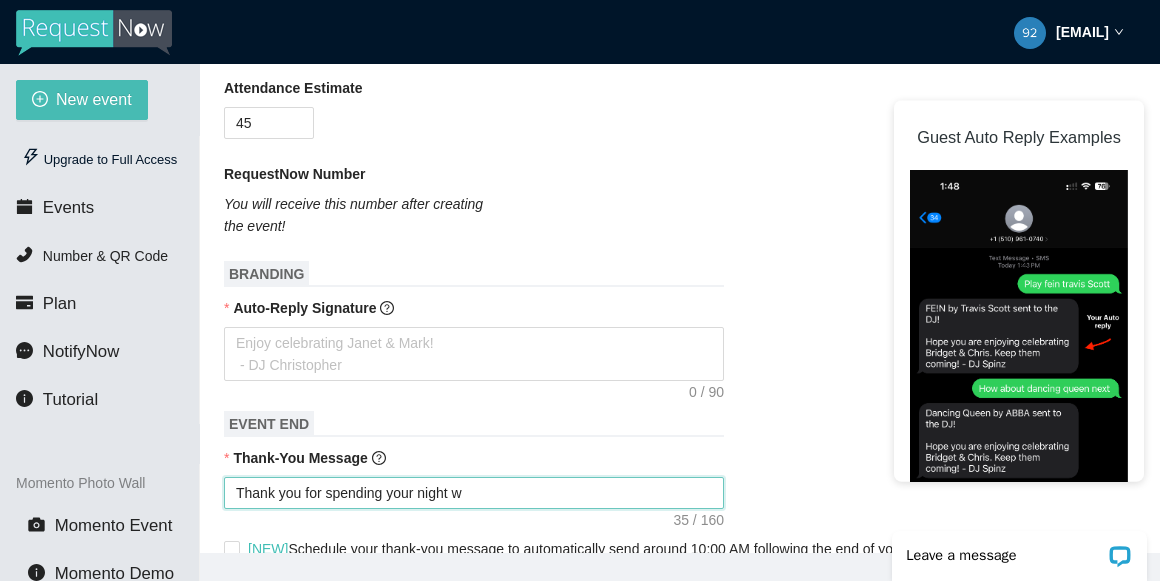 type on "Thank you for spending your night wi" 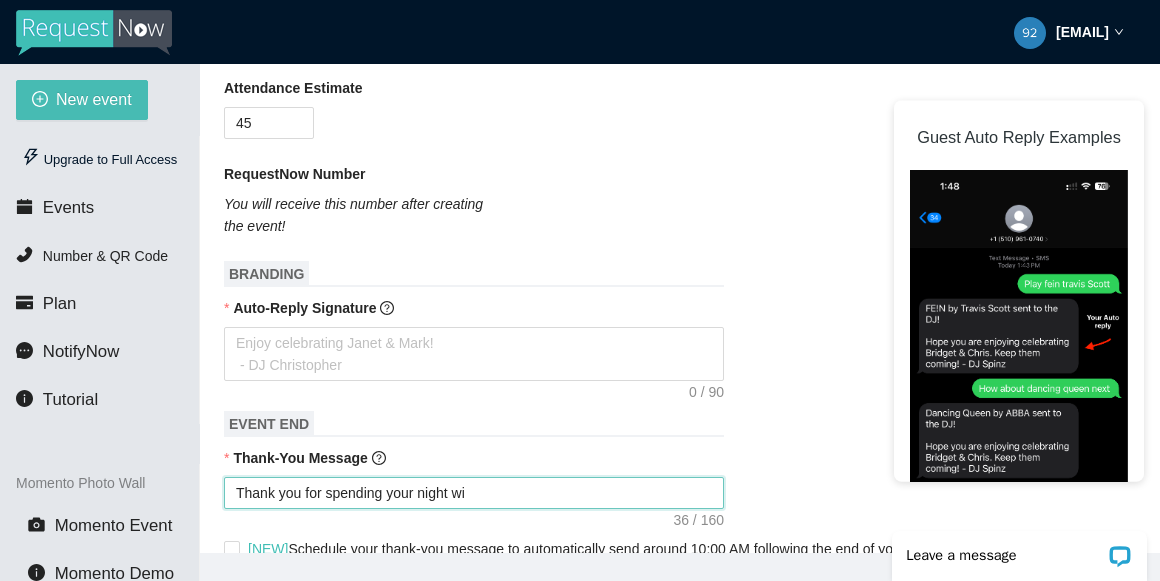 type on "Thank you for spending your night wit" 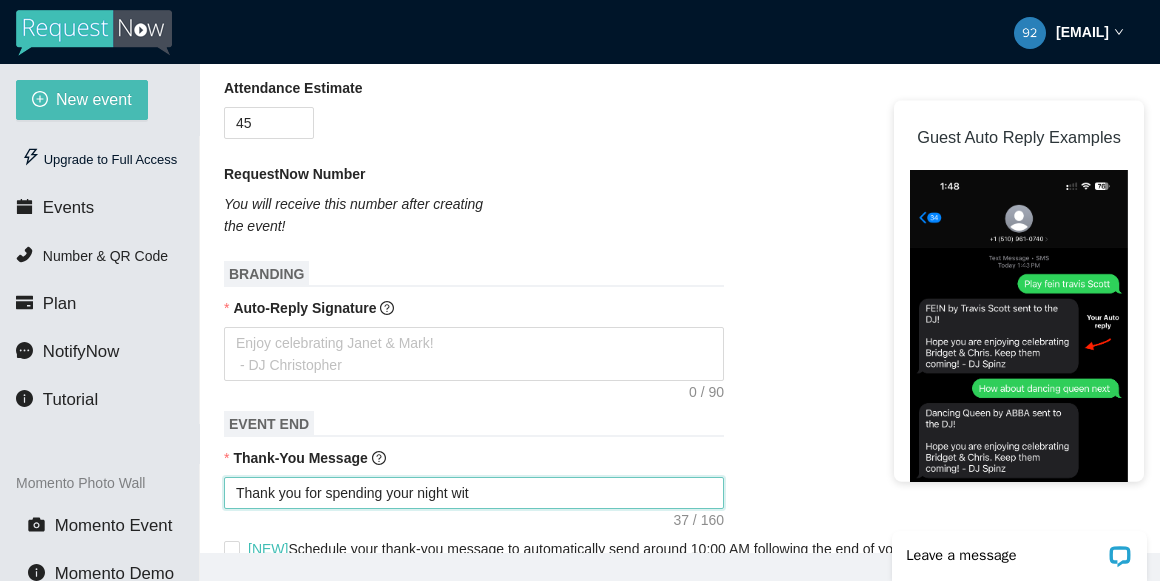 type on "Thank you for spending your night with" 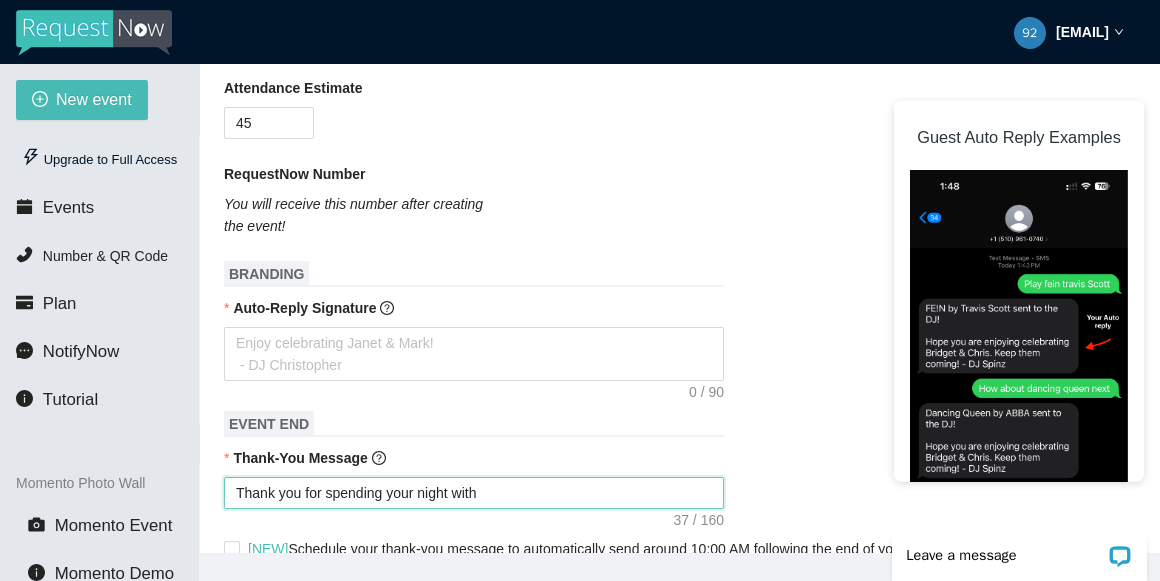 type on "Thank you for spending your night with" 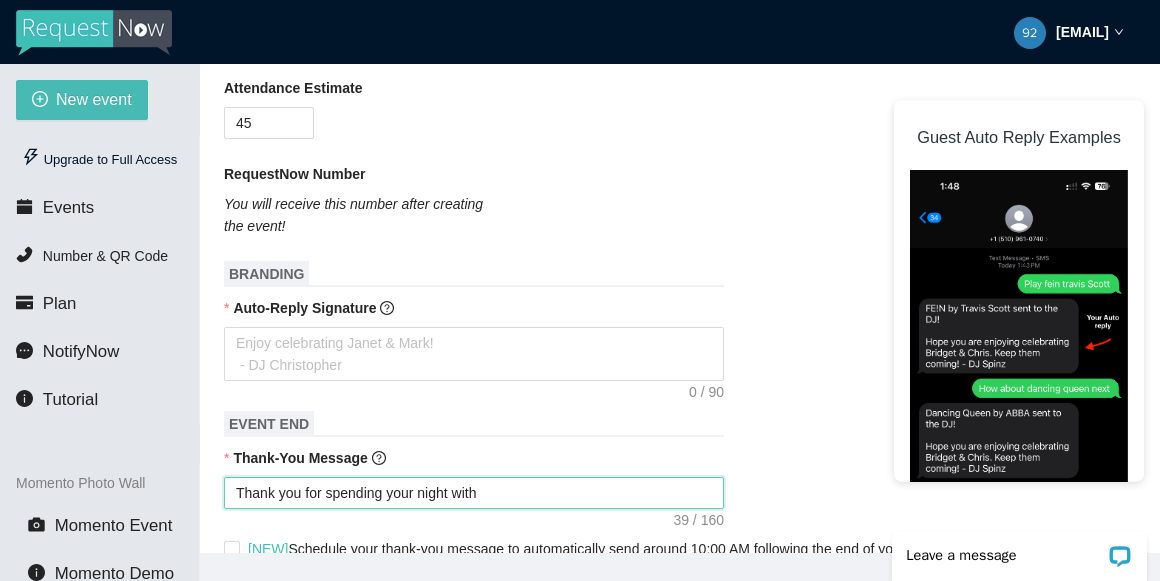 type on "Thank you for spending your night with u" 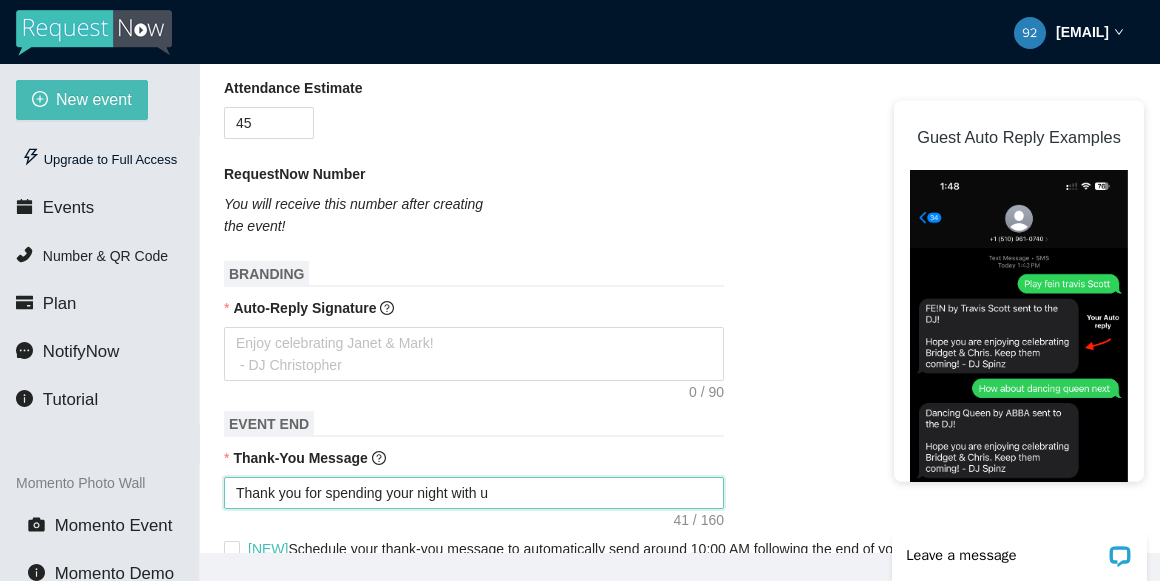 type on "Thank you for spending your night with us" 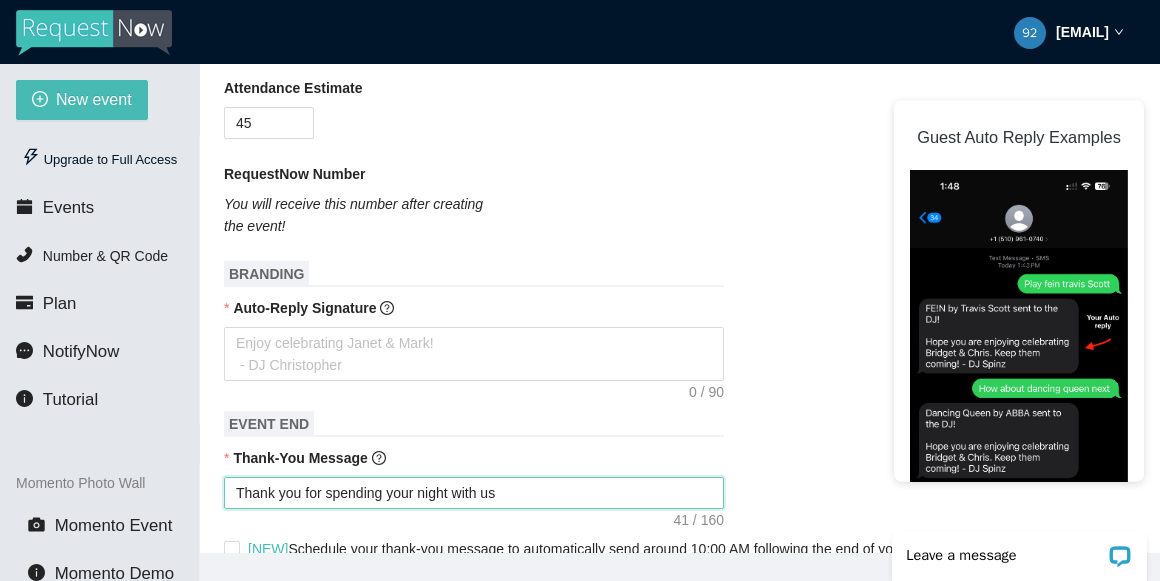 type on "Thank you for spending your night with us." 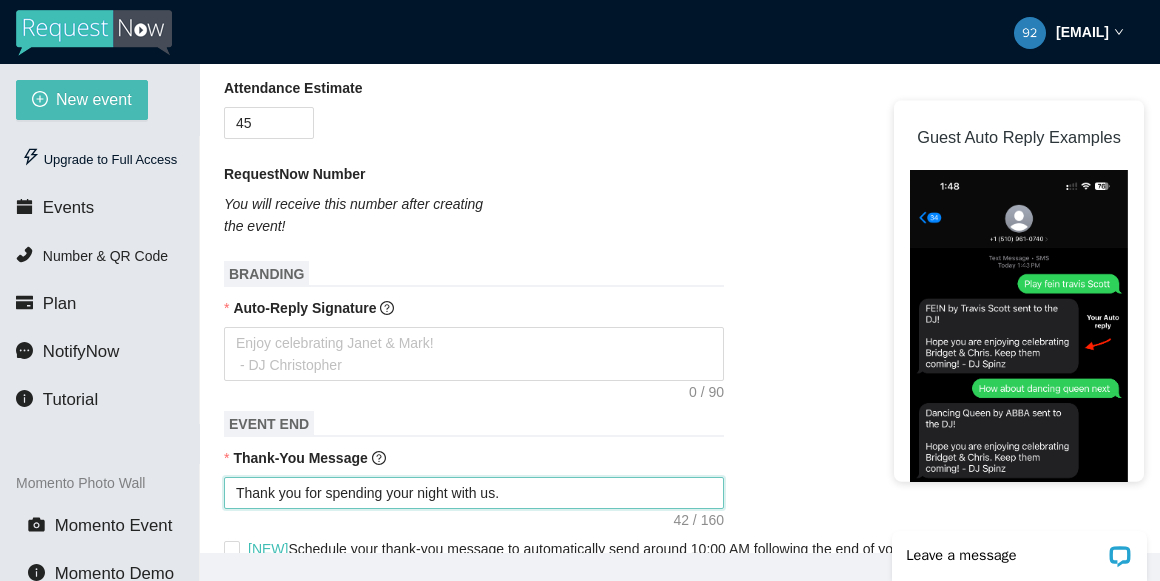 type on "Thank you for spending your night with us." 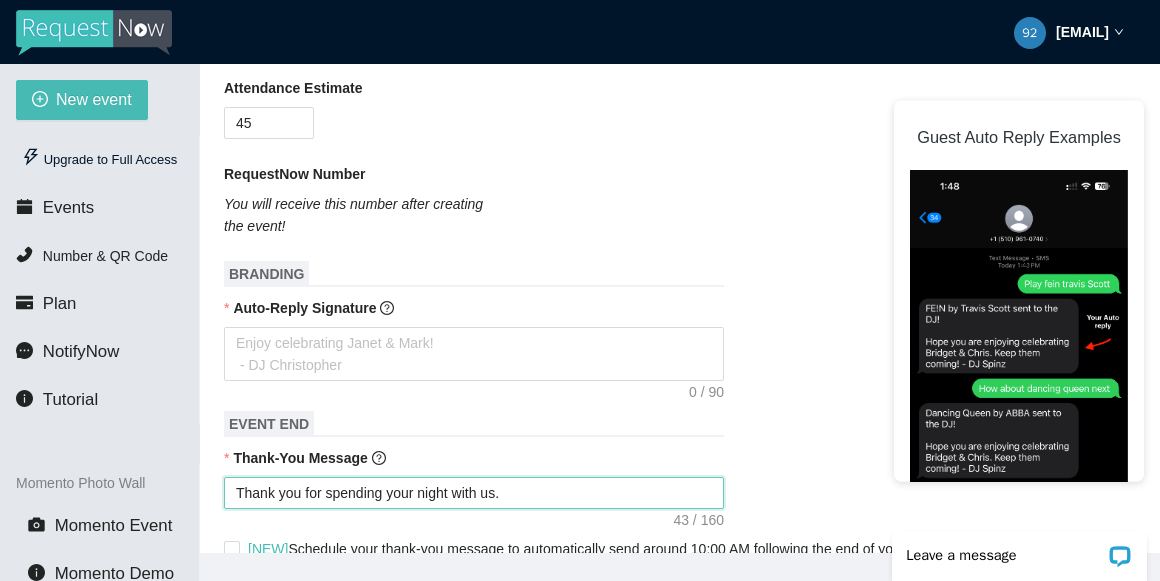 type on "Thank you for spending your night with us. S" 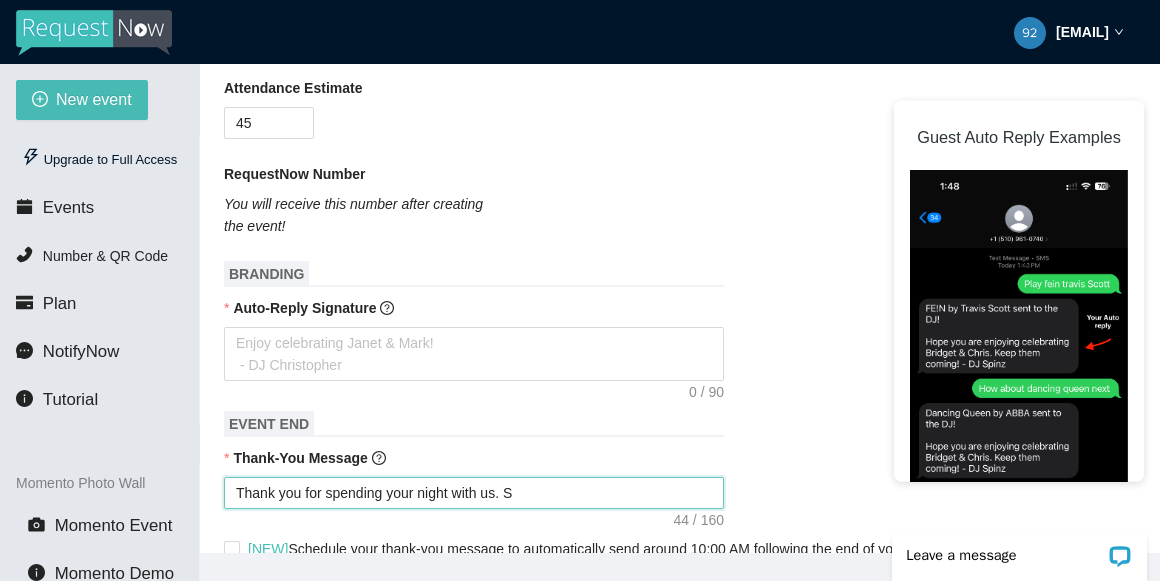 type on "Thank you for spending your night with us. Se" 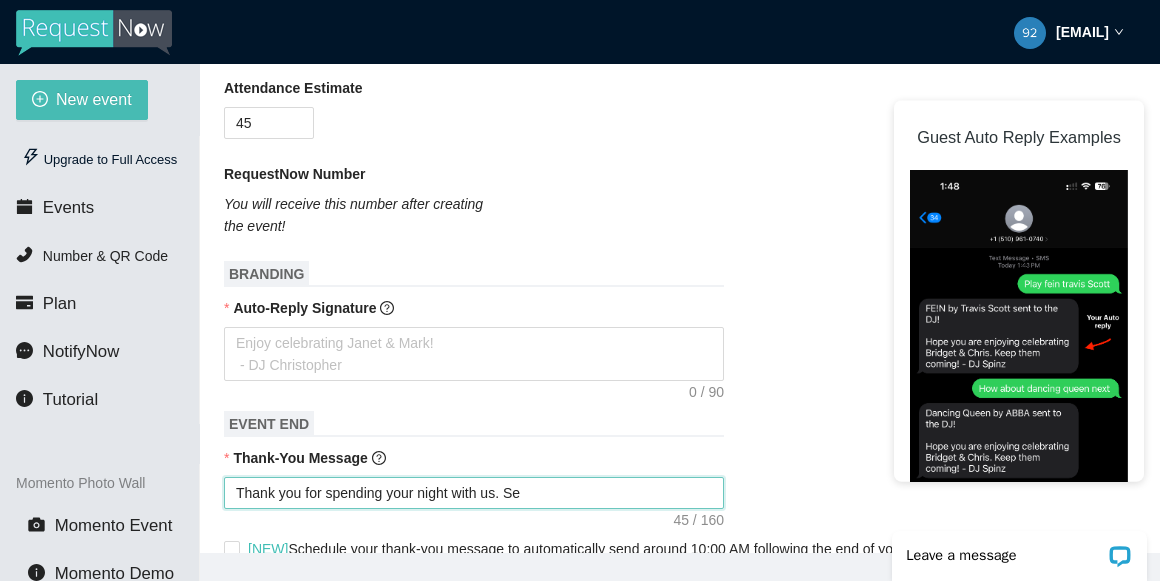 type on "Thank you for spending your night with us. See" 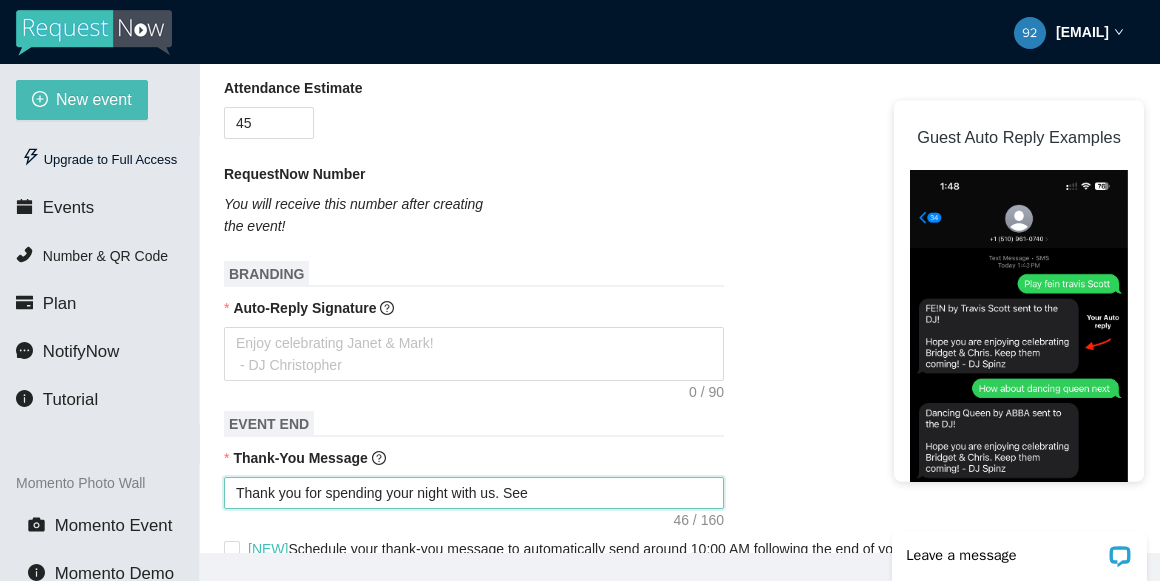 type on "Thank you for spending your night with us. See" 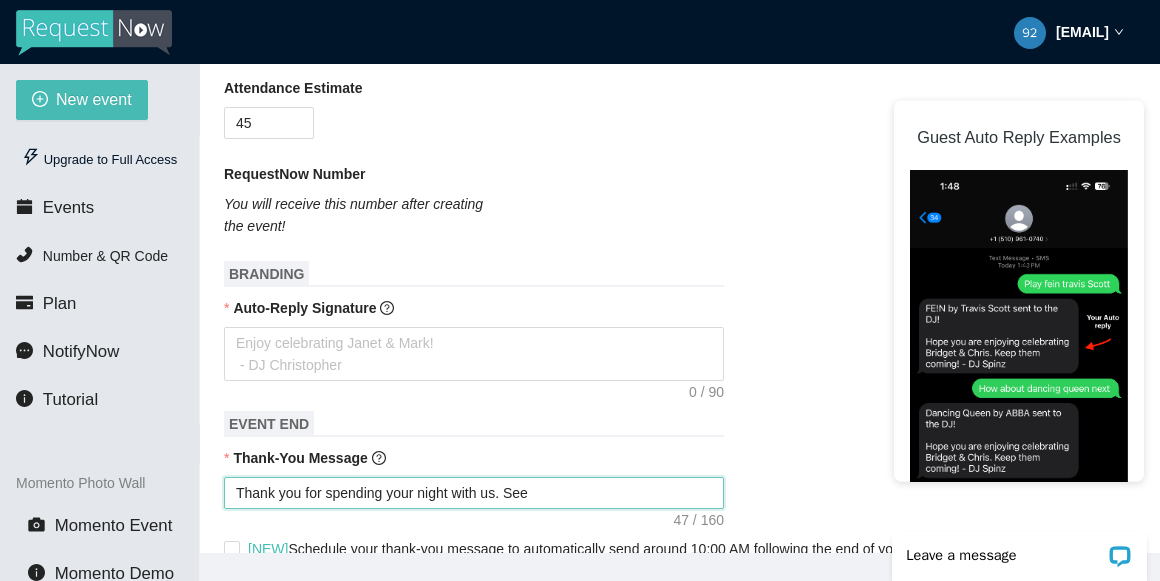 type on "Thank you for spending your night with us. See y" 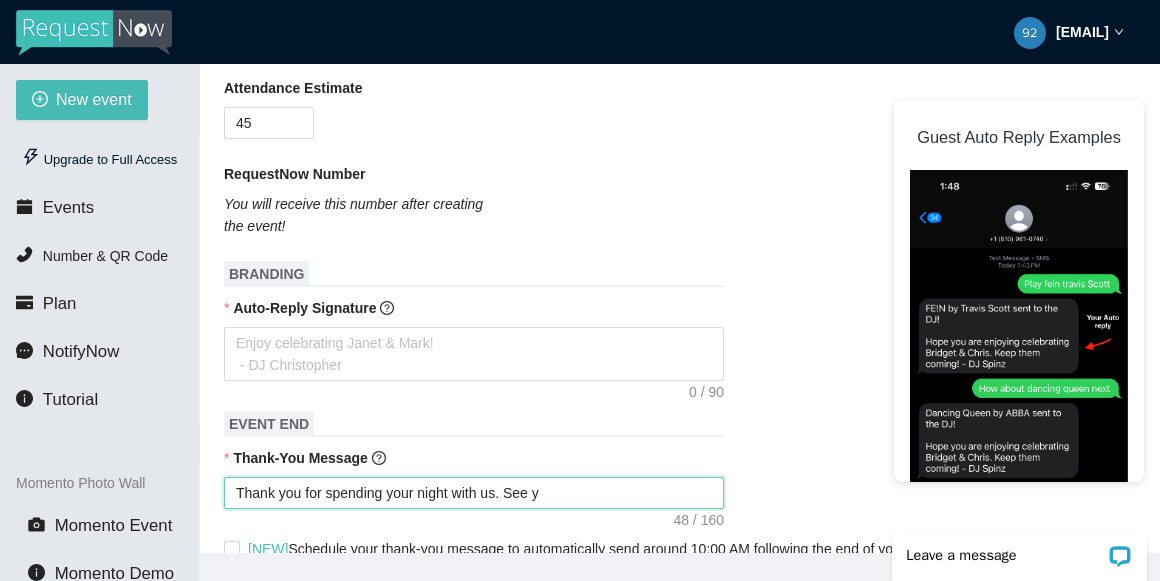 type on "Thank you for spending your night with us. See yo" 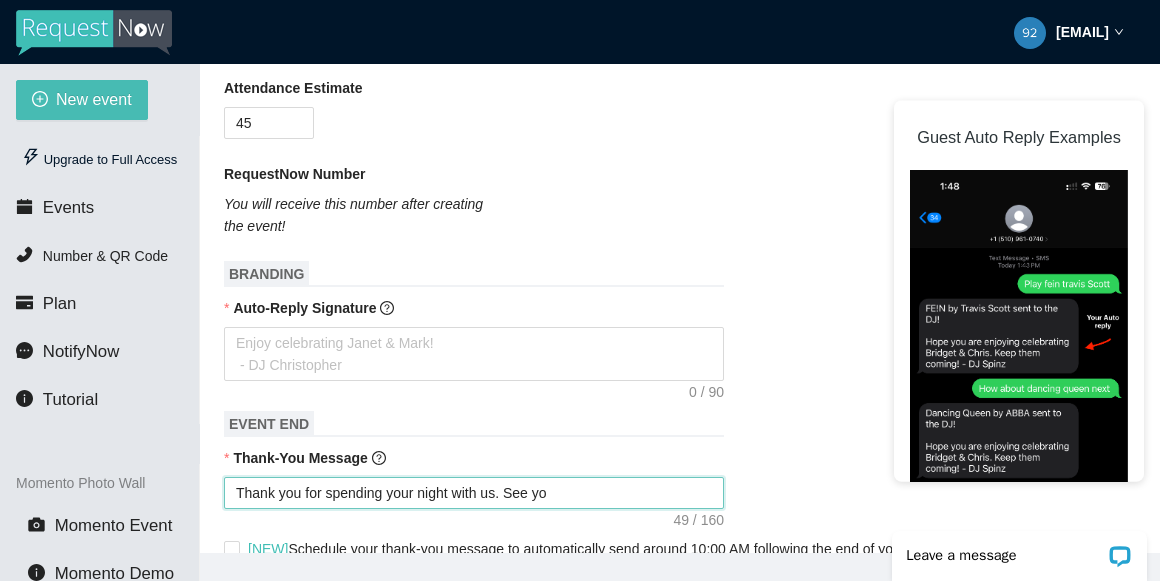 type on "Thank you for spending your night with us. See you" 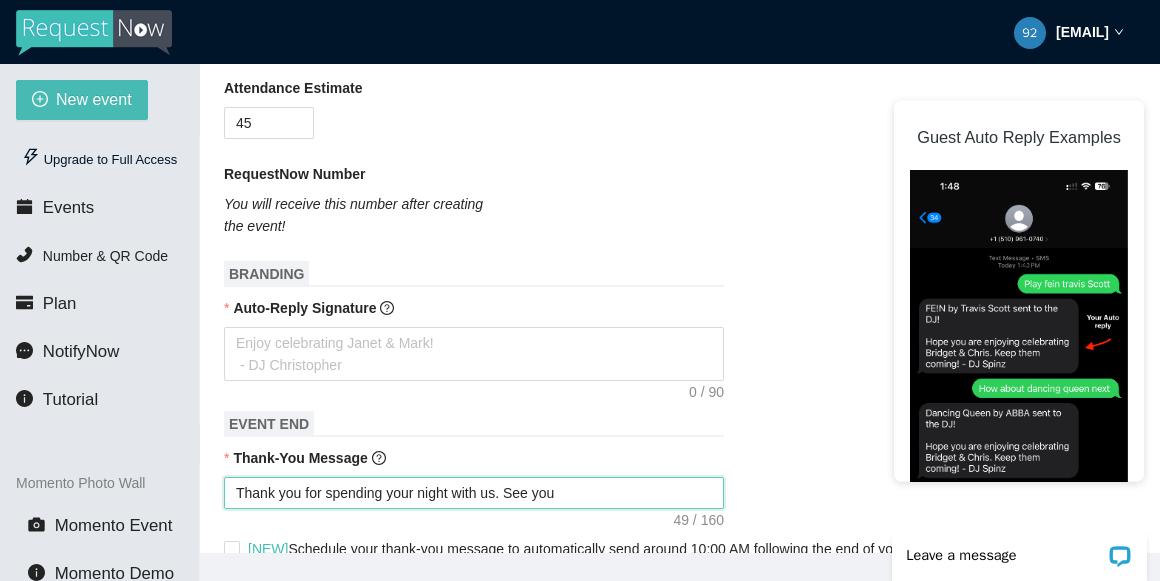 type on "Thank you for spending your night with us. See you" 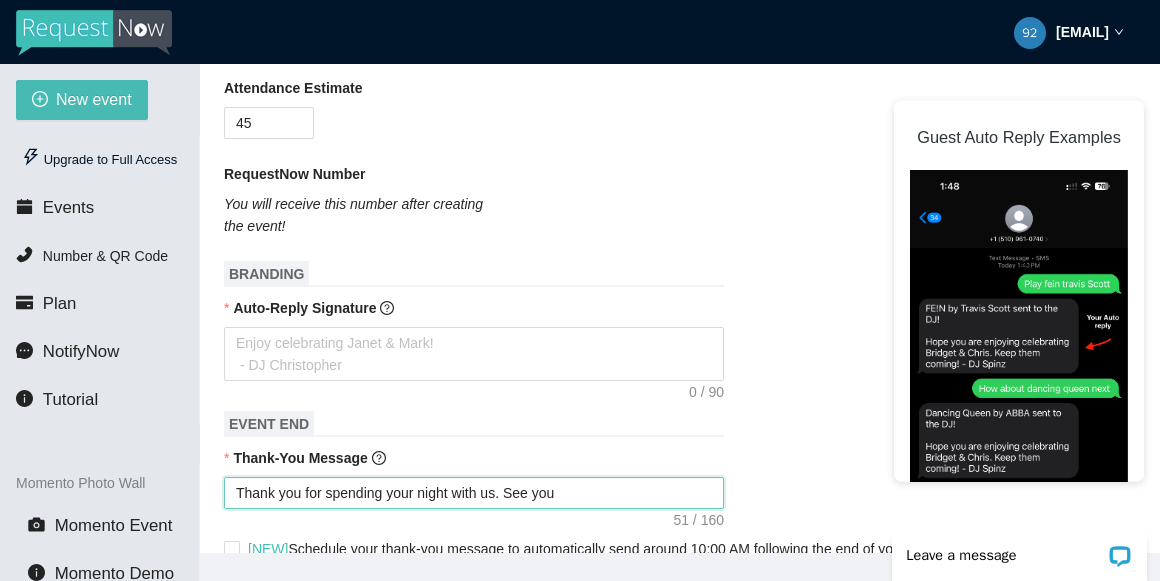 type on "Thank you for spending your night with us. See you n" 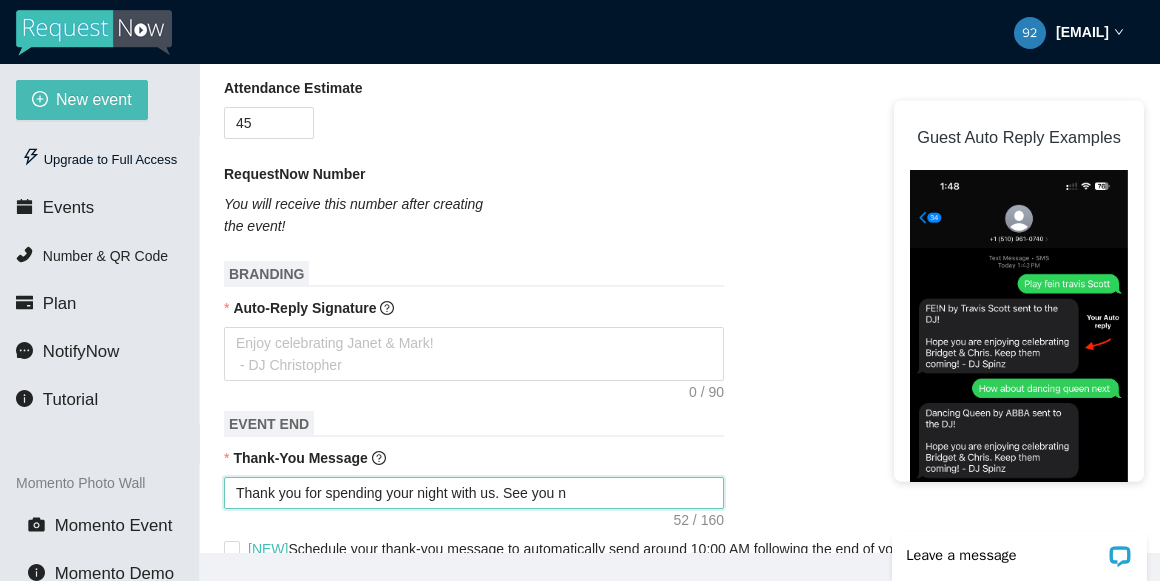 type on "Thank you for spending your night with us. See you ne" 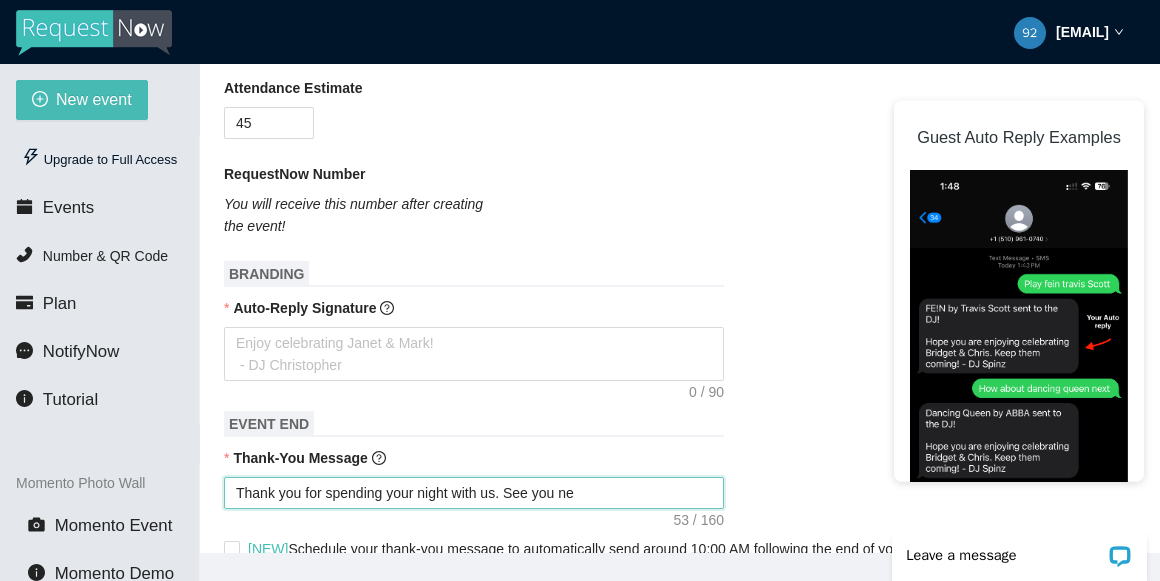 type on "Thank you for spending your night with us. See you nex" 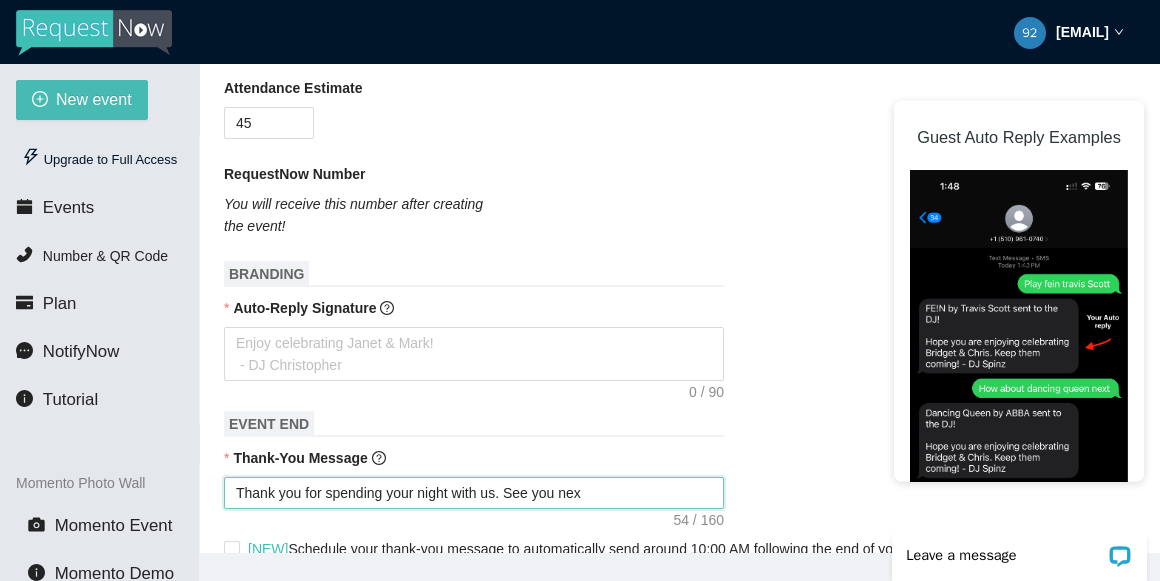 type on "Thank you for spending your night with us. See you next" 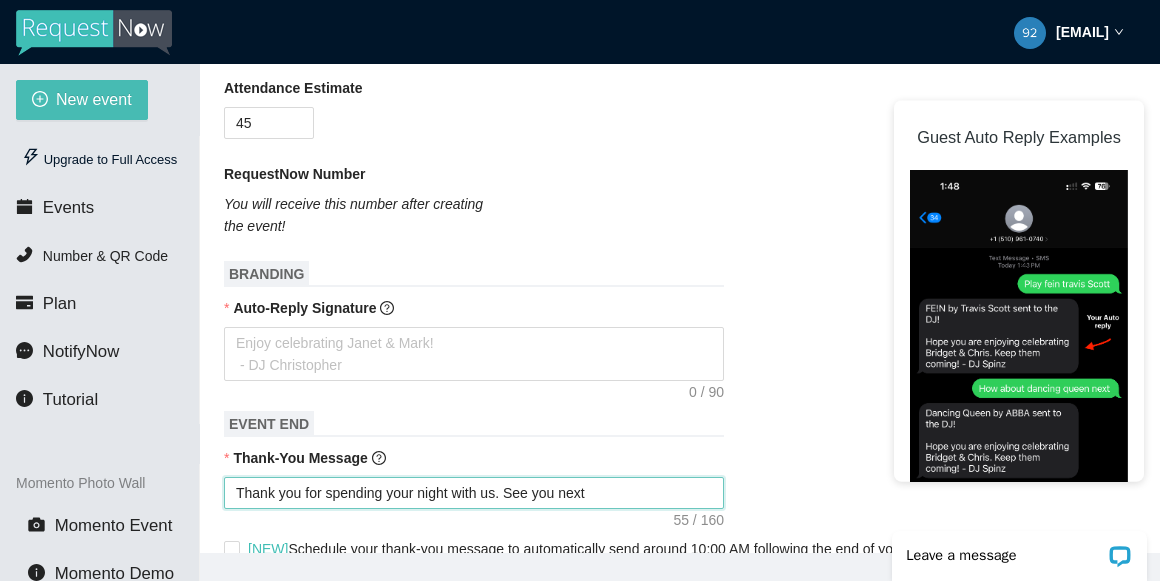 type on "Thank you for spending your night with us. See you next" 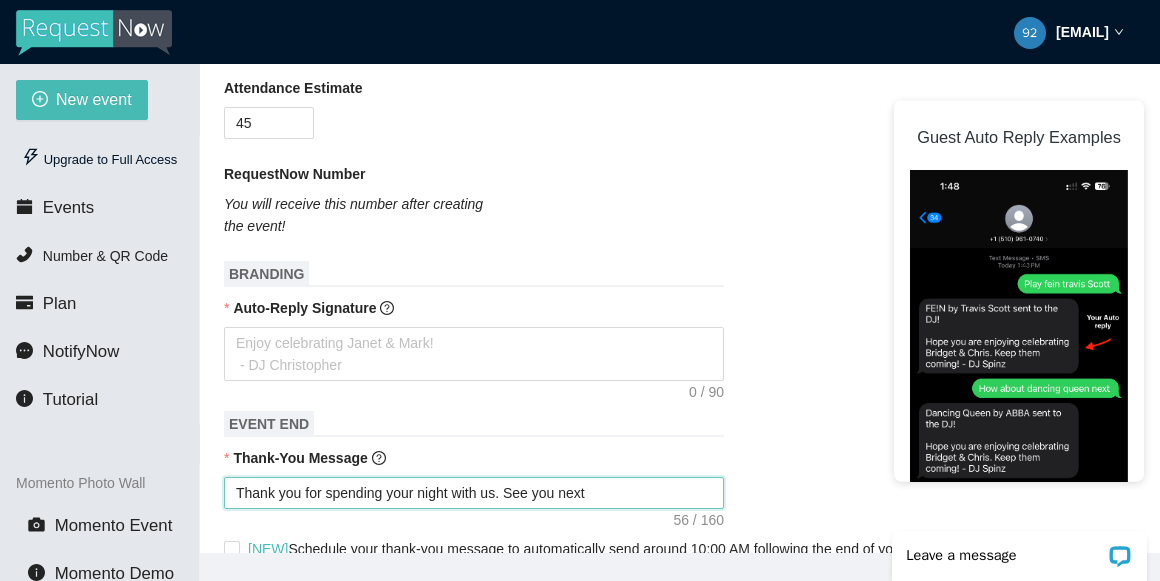 type on "Thank you for spending your night with us. See you next t" 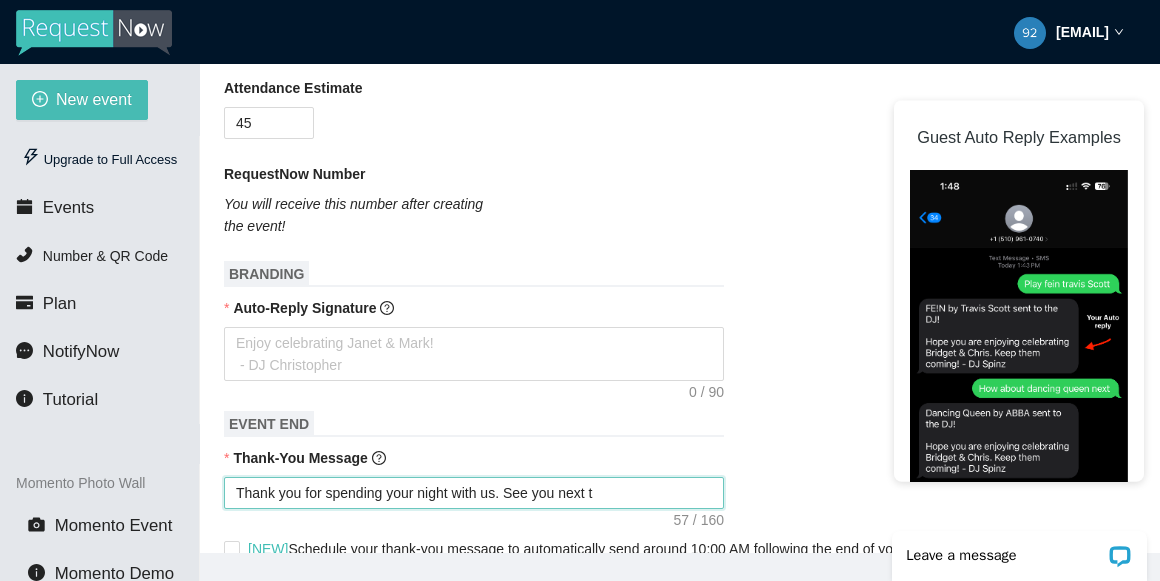 type on "Thank you for spending your night with us. See you next ti" 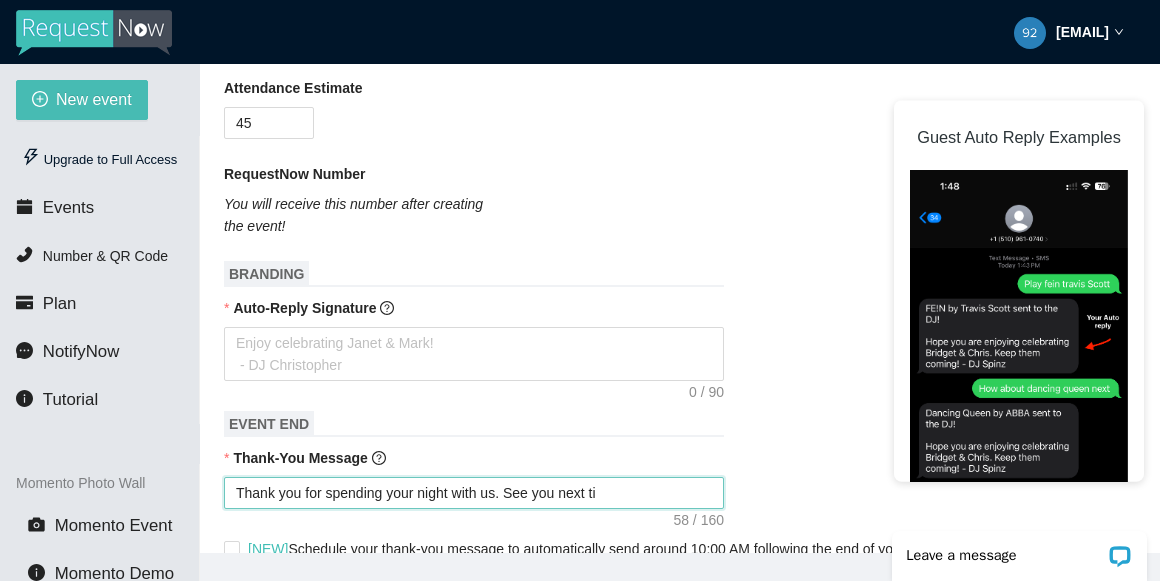 type on "Thank you for spending your night with us. See you next tie" 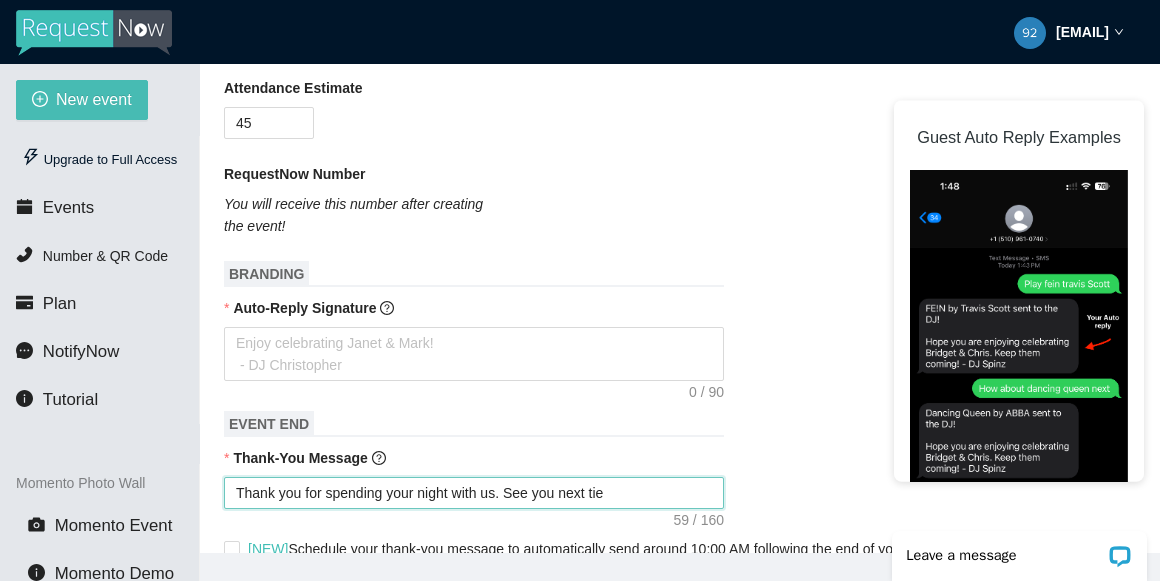 type on "Thank you for spending your night with us. See you next ti" 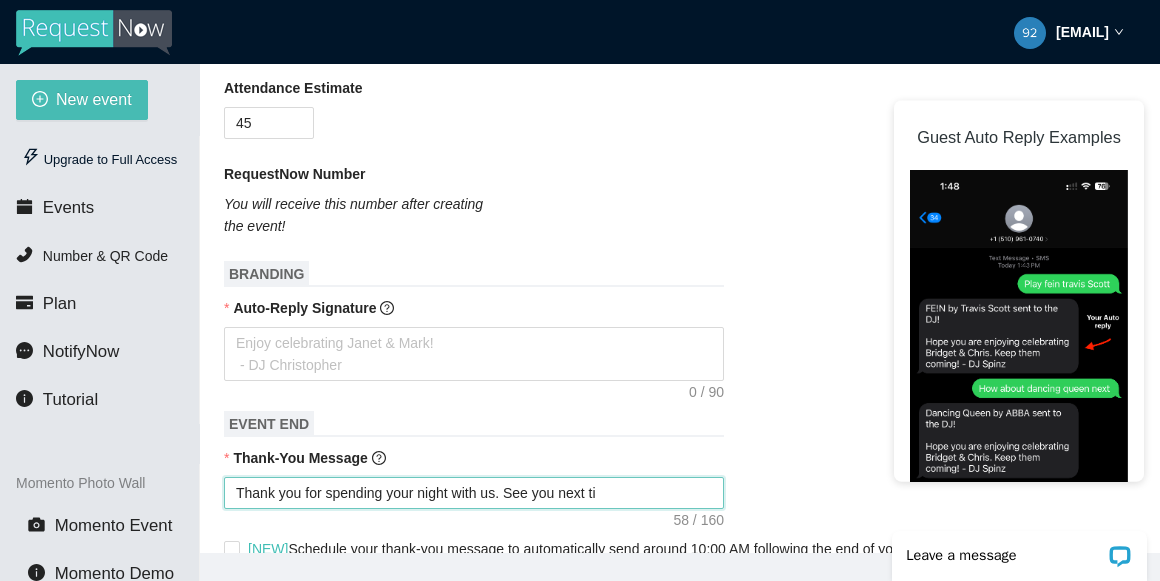 type on "Thank you for spending your night with us. See you next tim" 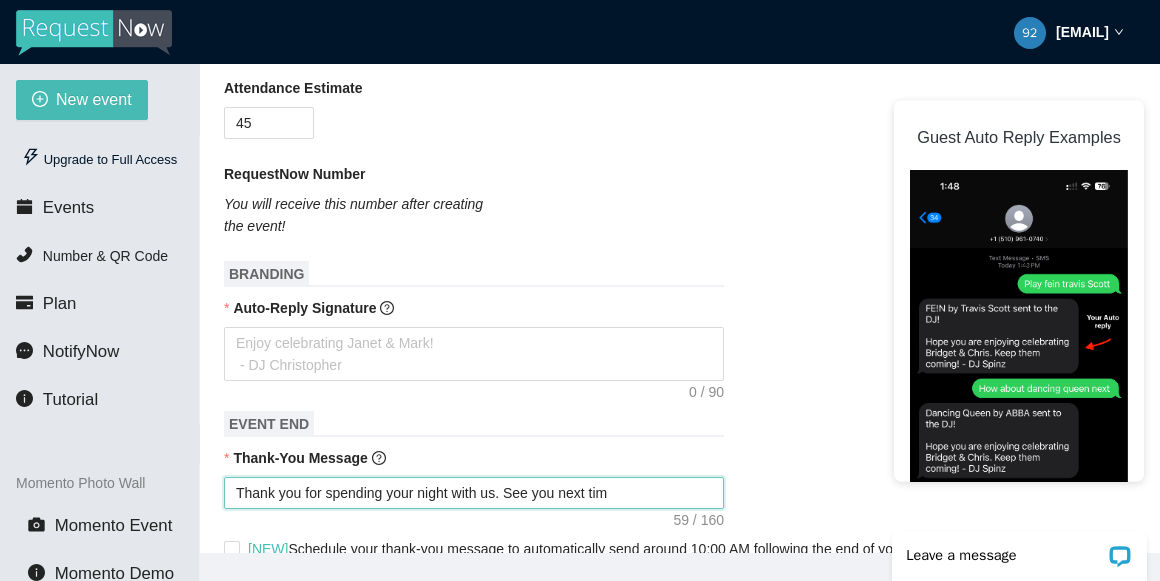 type on "Thank you for spending your night with us. See you next time" 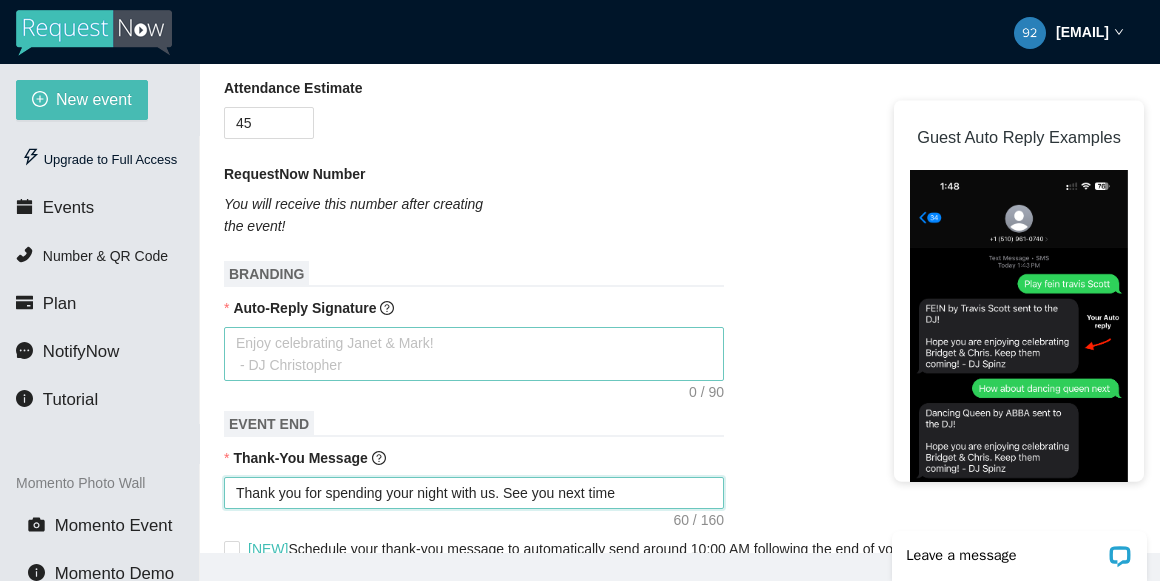 type on "Thank you for spending your night with us. See you next time" 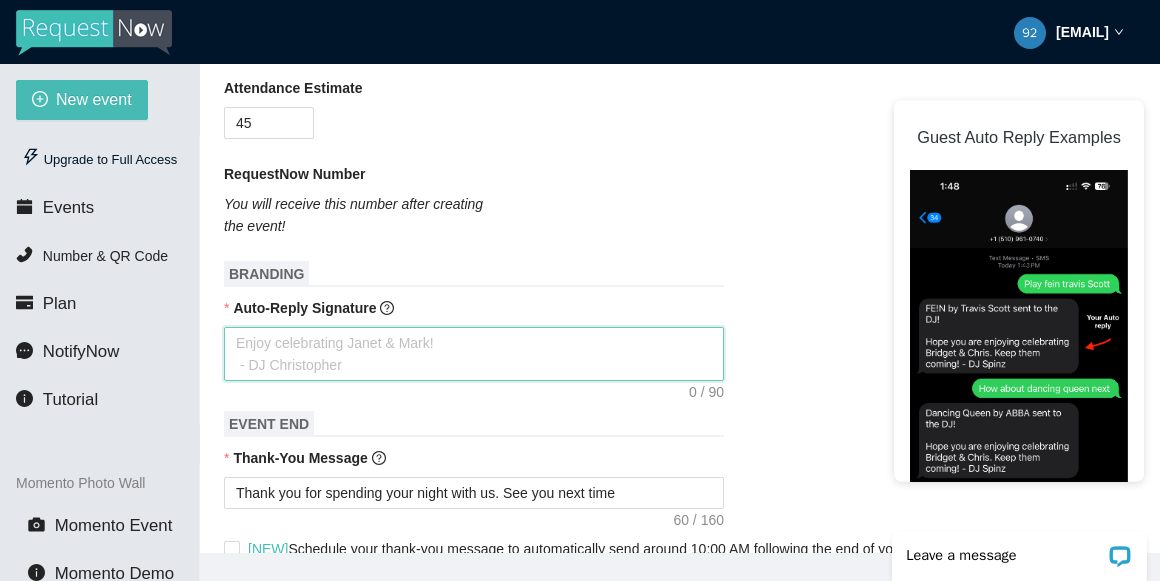 click on "Auto-Reply Signature" at bounding box center [474, 354] 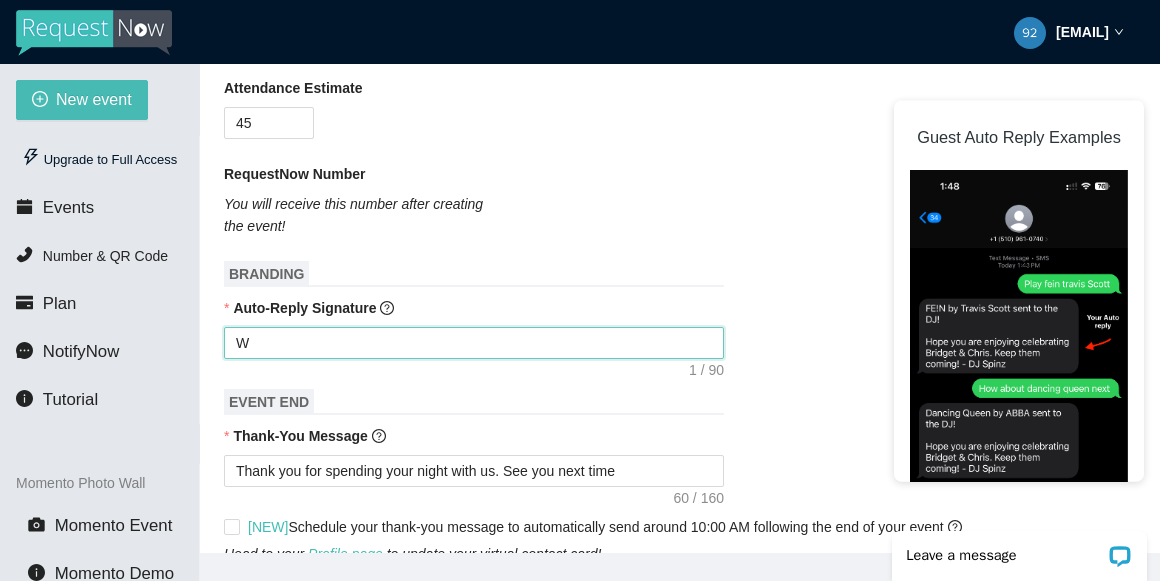 type on "Wi" 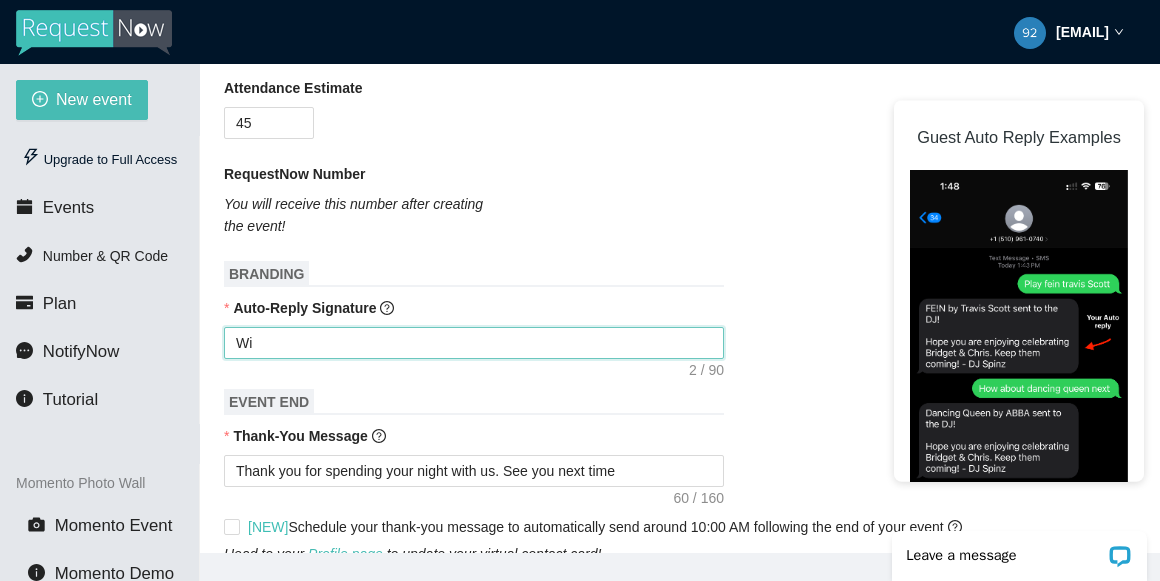 type on "Wil" 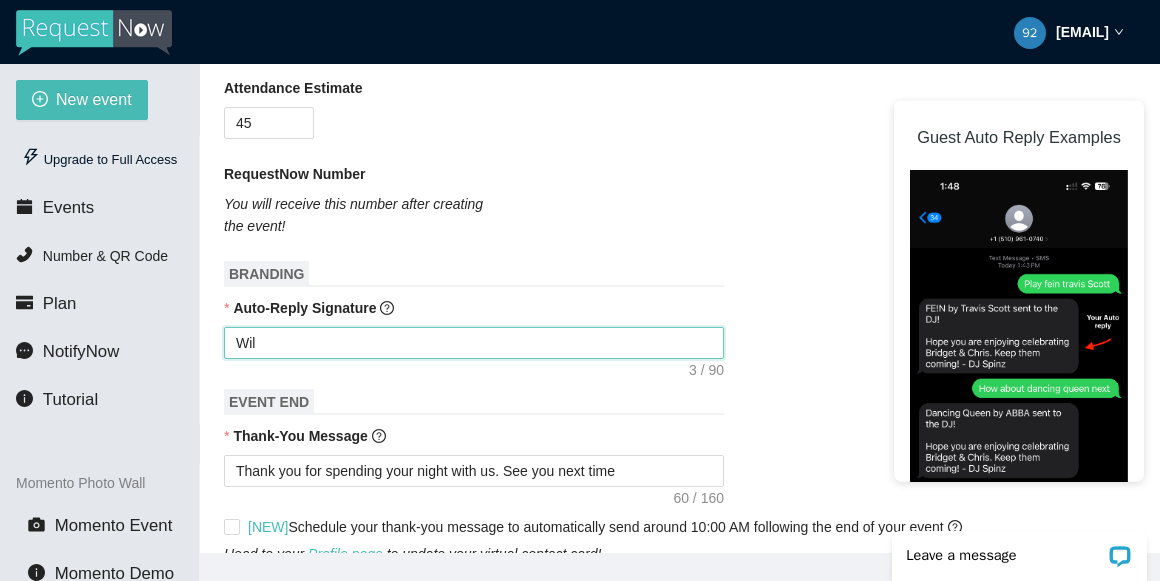 type on "Will" 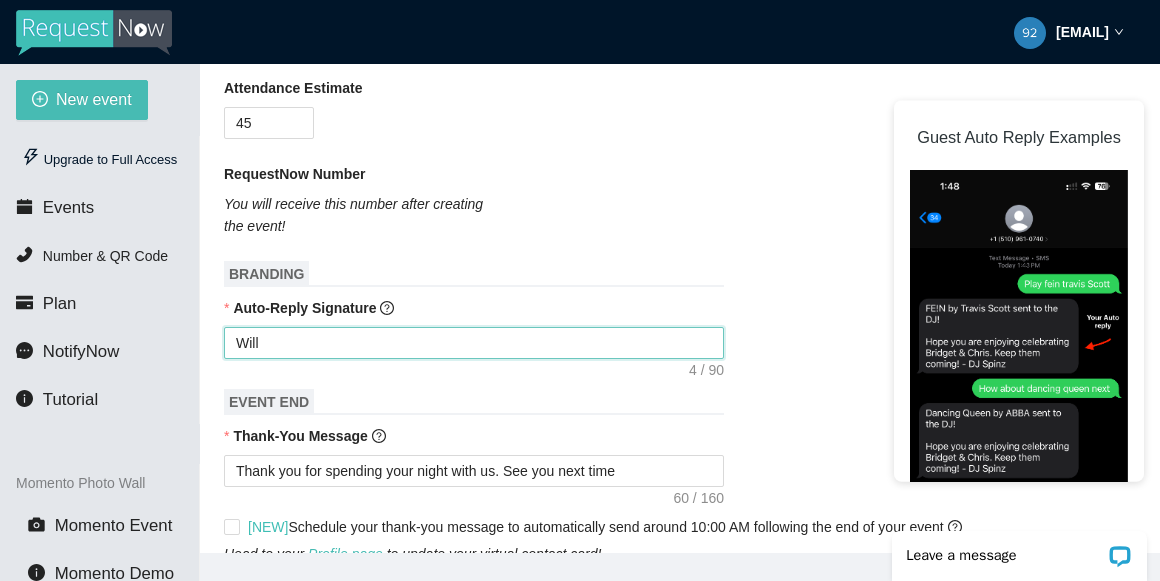 type on "Wil" 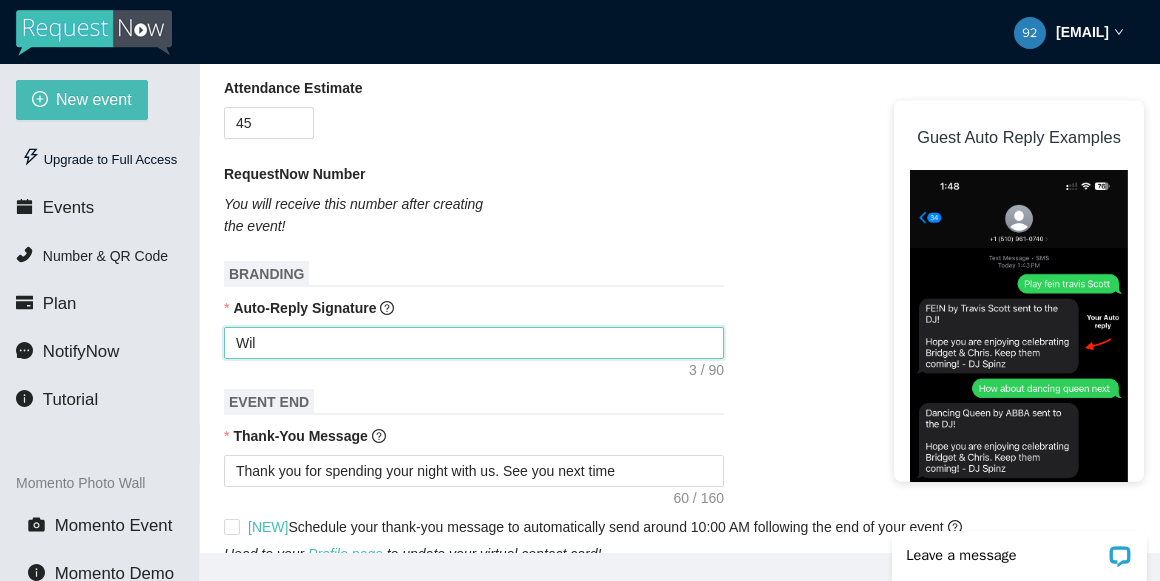 type on "Wi" 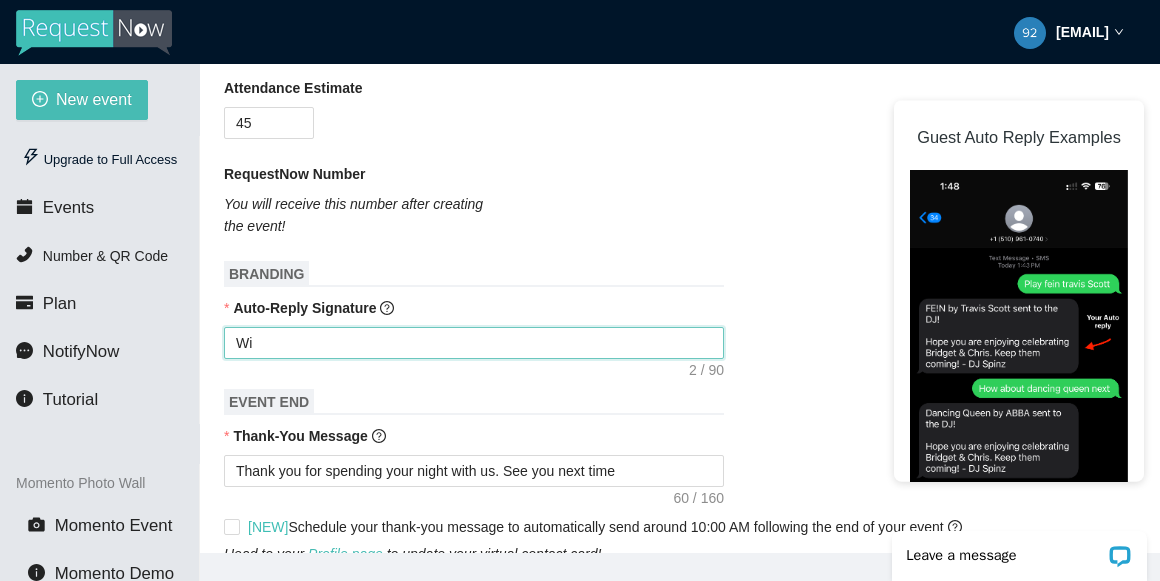 type on "W" 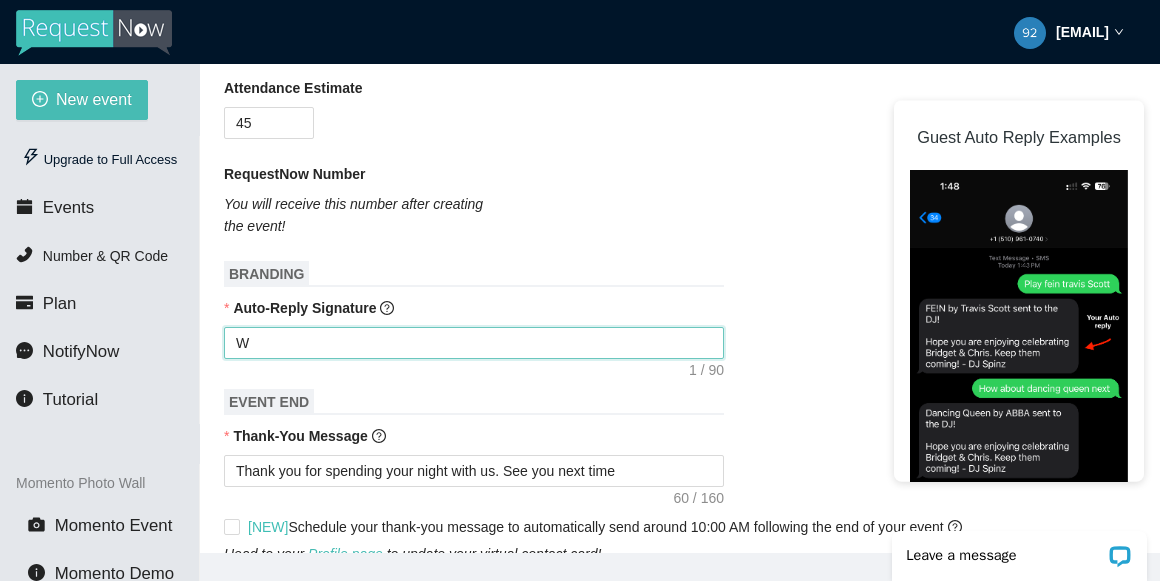 type on "We" 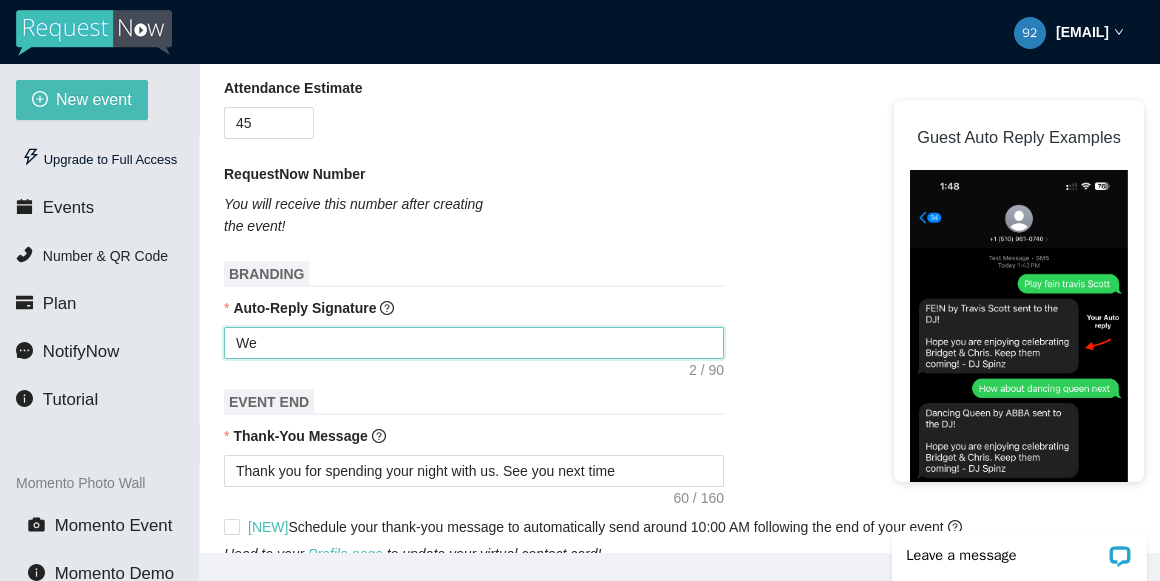 type on "We" 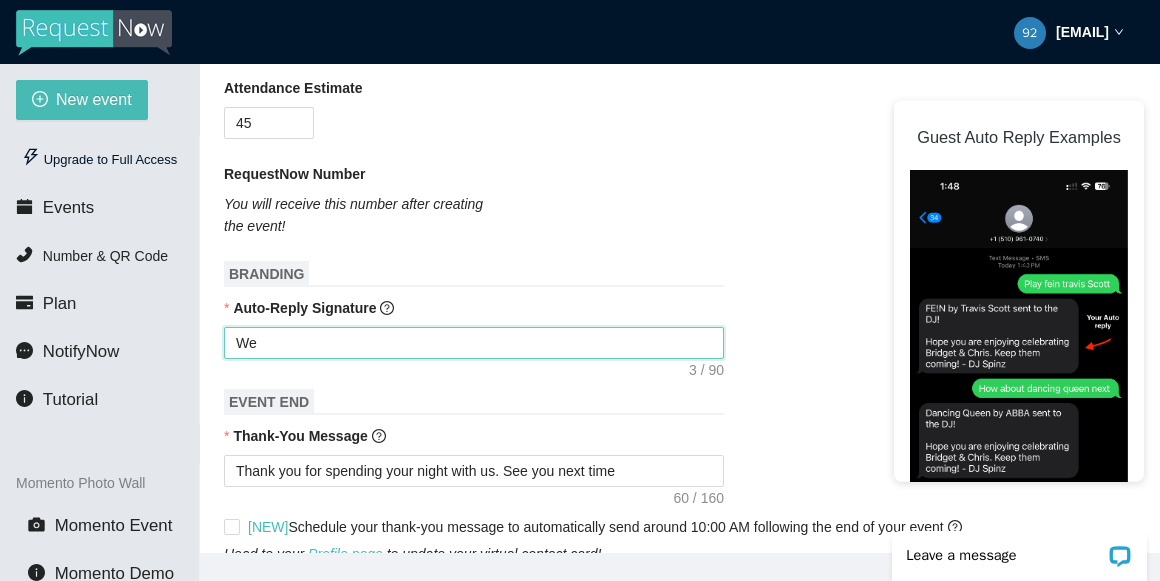 type on "We w" 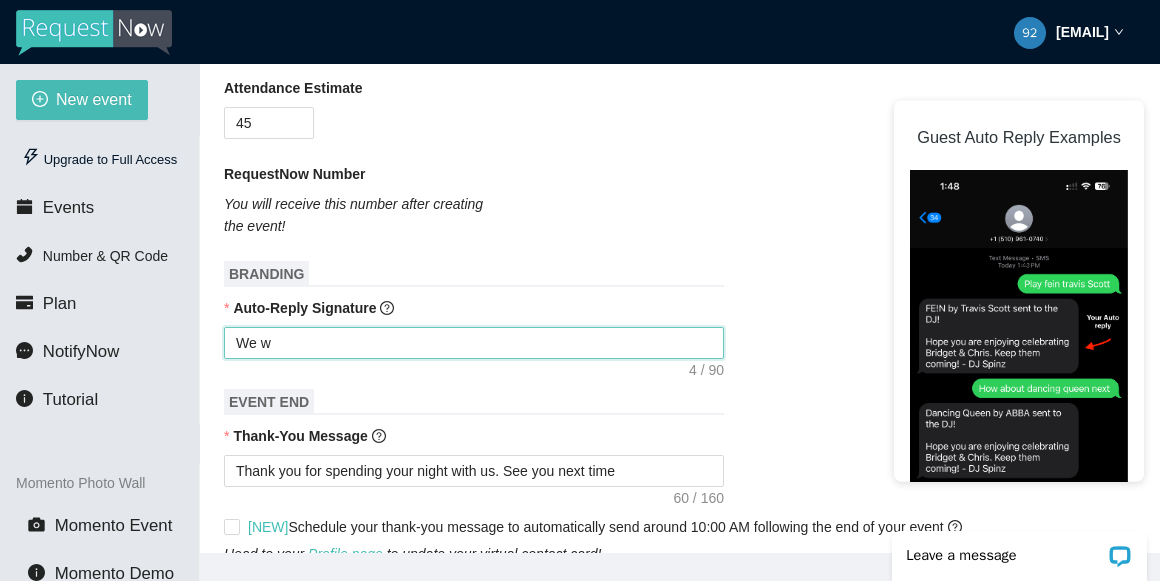 type on "We wi" 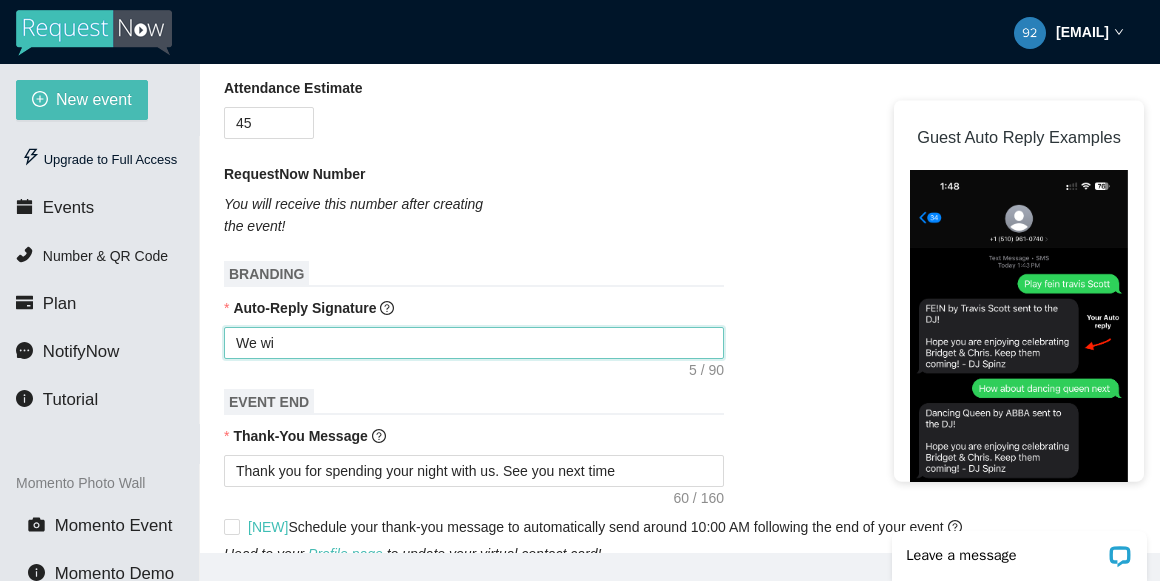 type on "We wil" 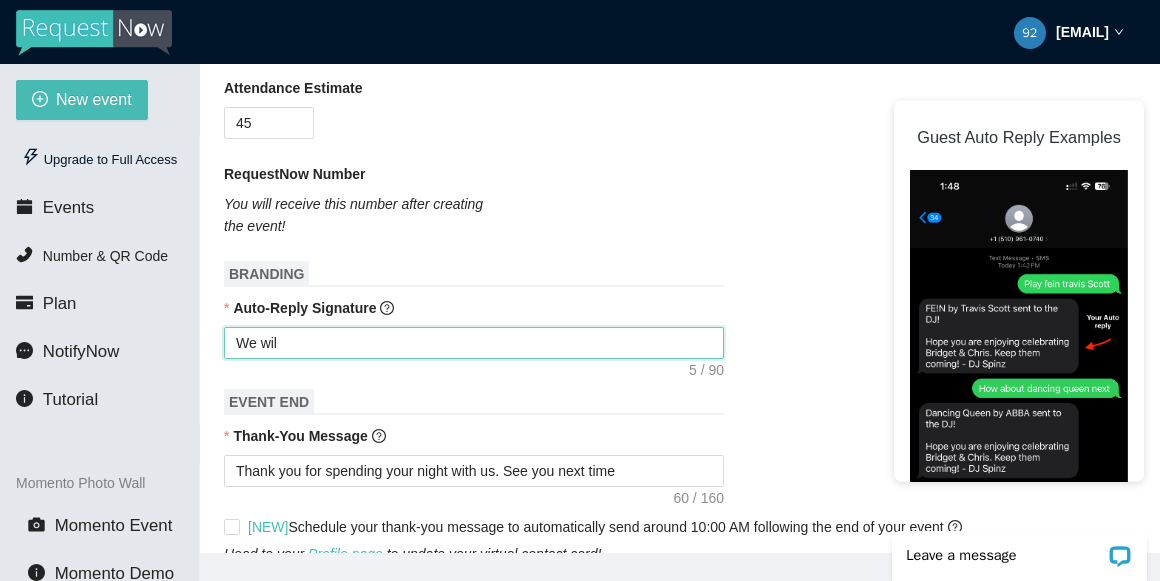 type on "We will" 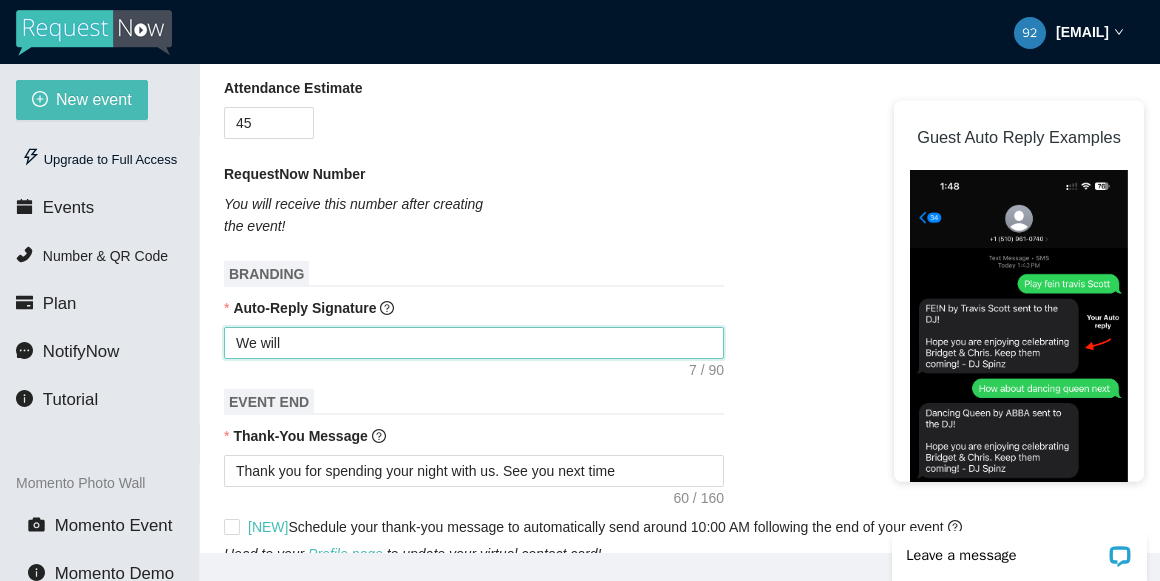 type on "We will" 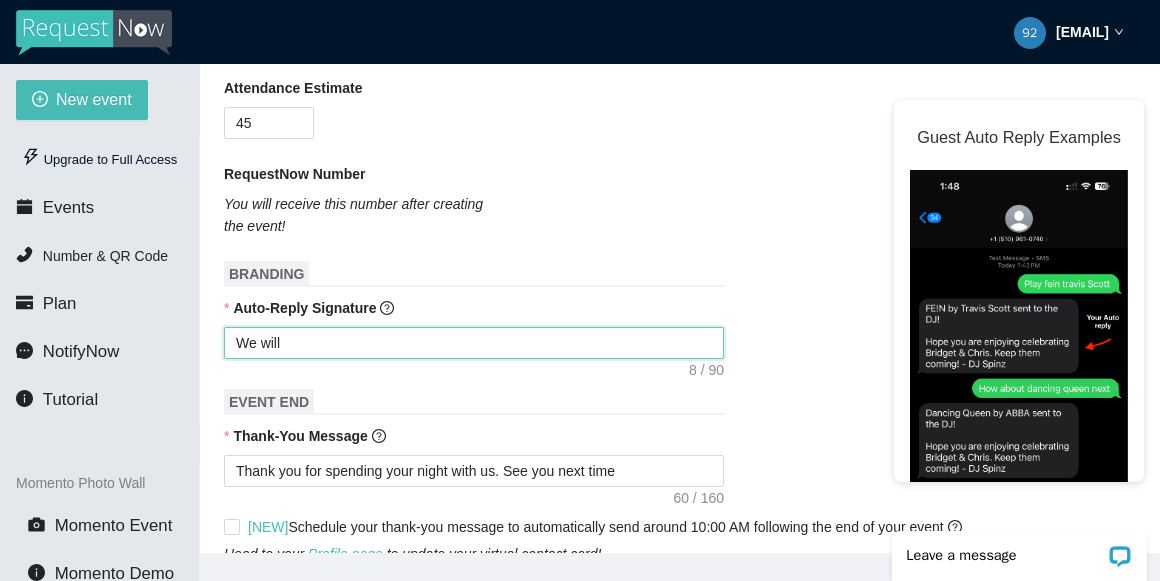 type on "We will p" 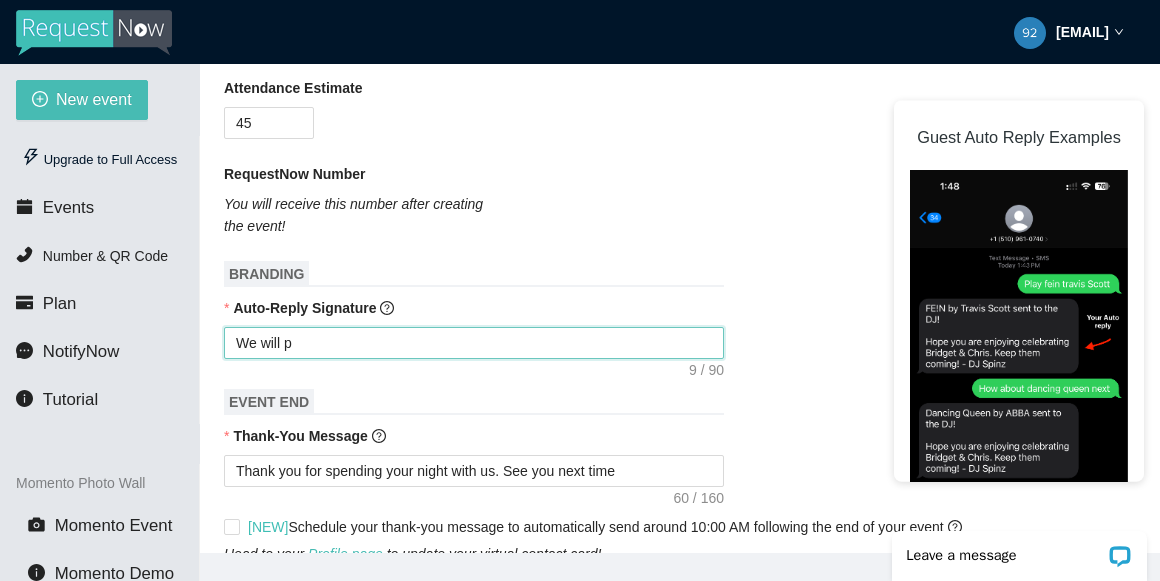 type on "We will pl" 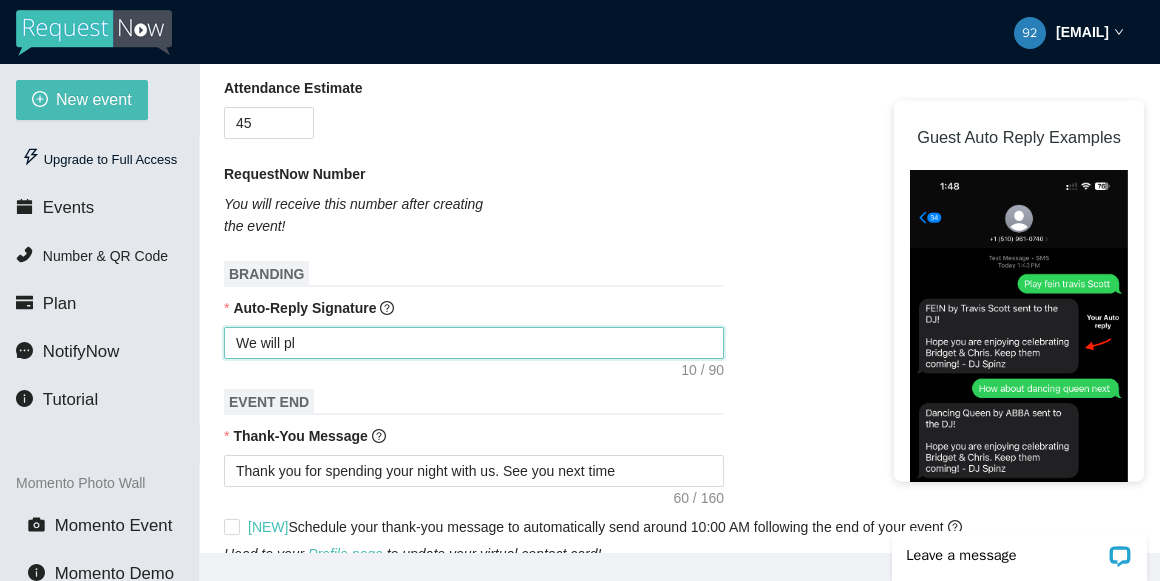 type on "We will pla" 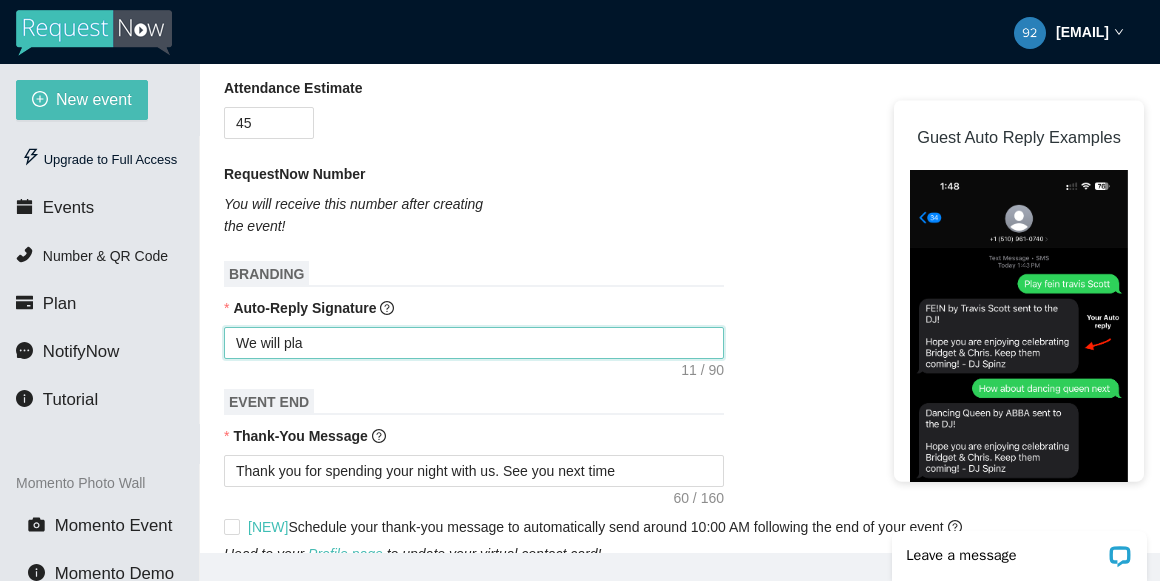 type on "We will play" 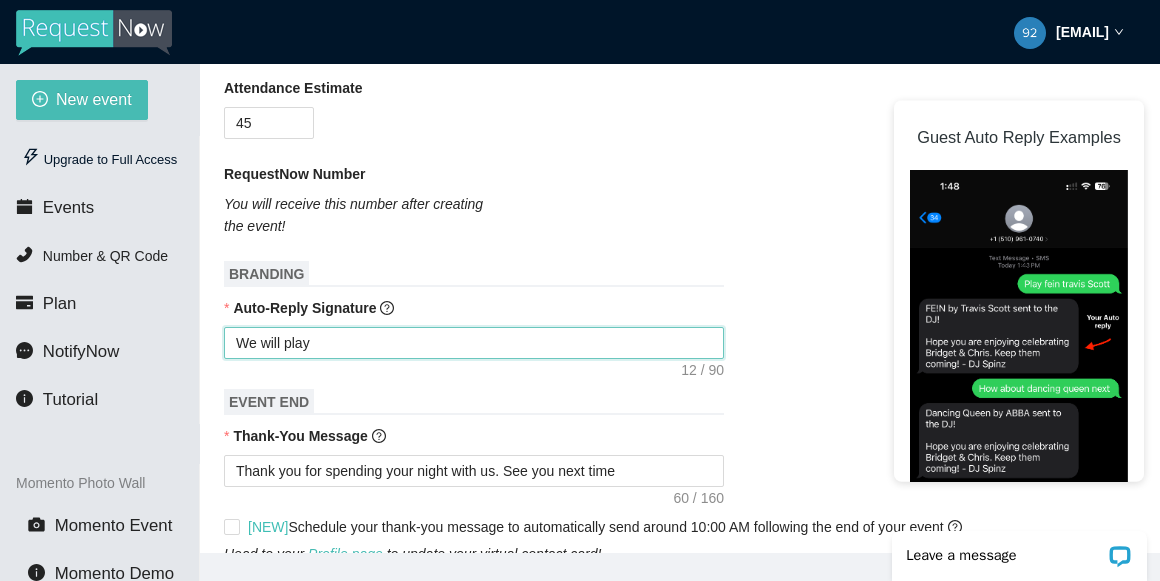 type on "We will play" 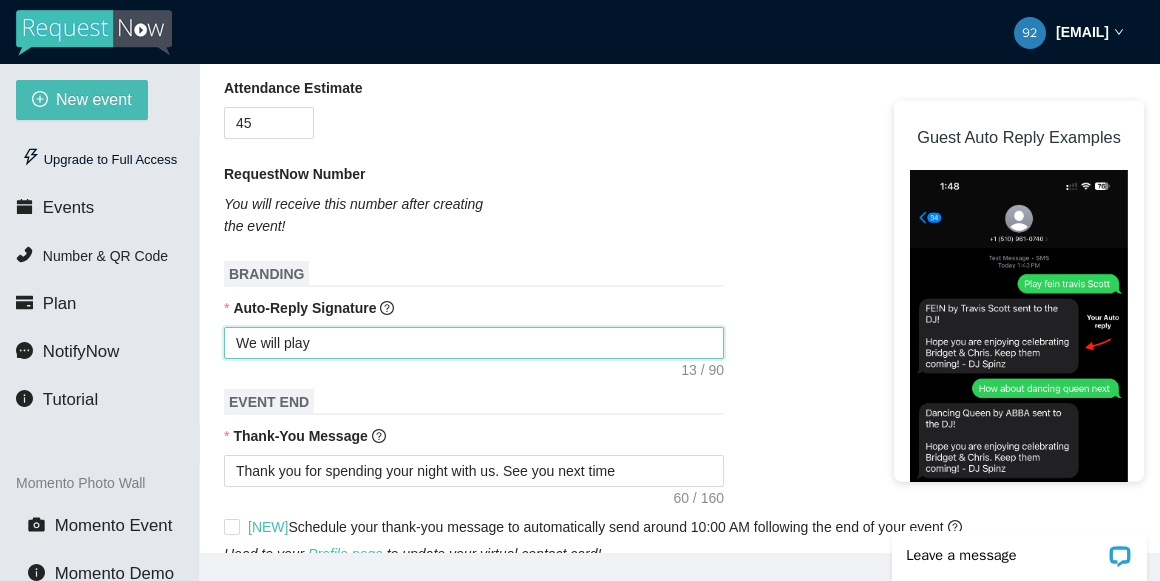 type on "We will play y" 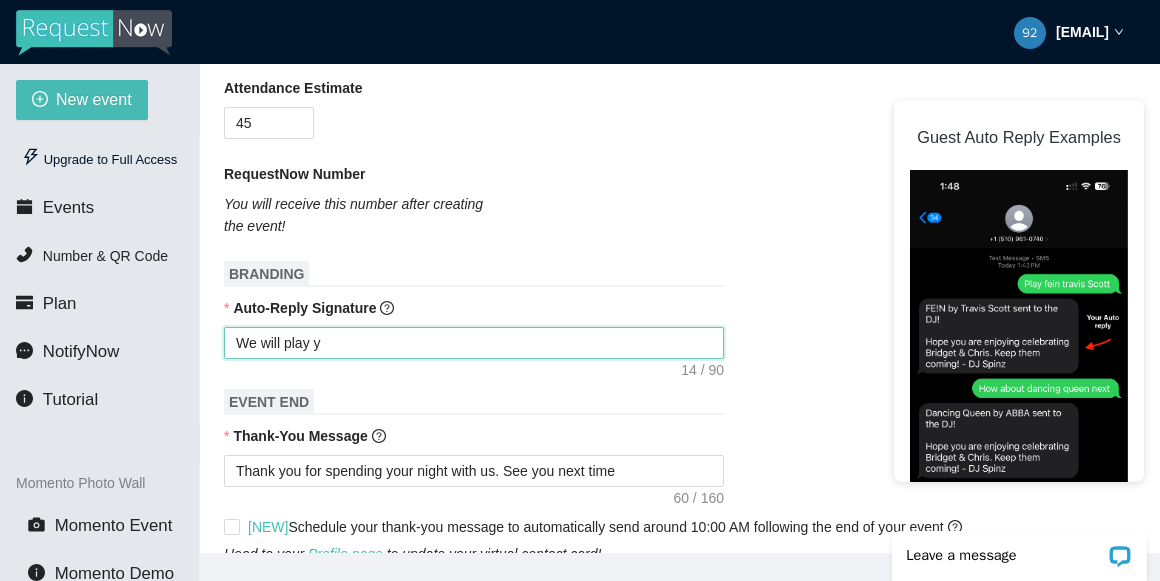 type on "We will play yo" 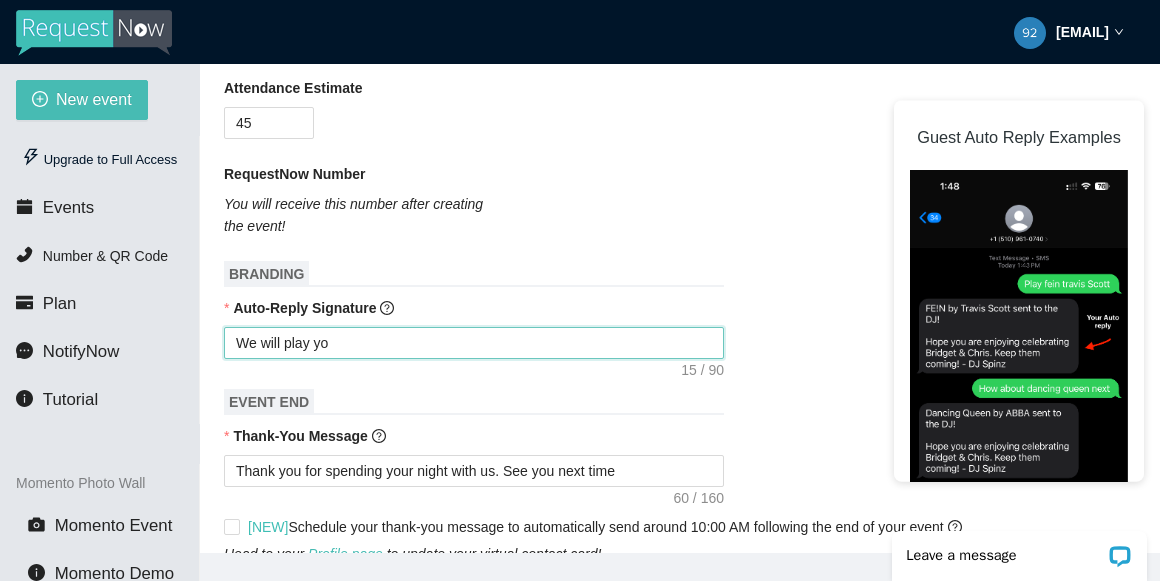 type on "We will play you" 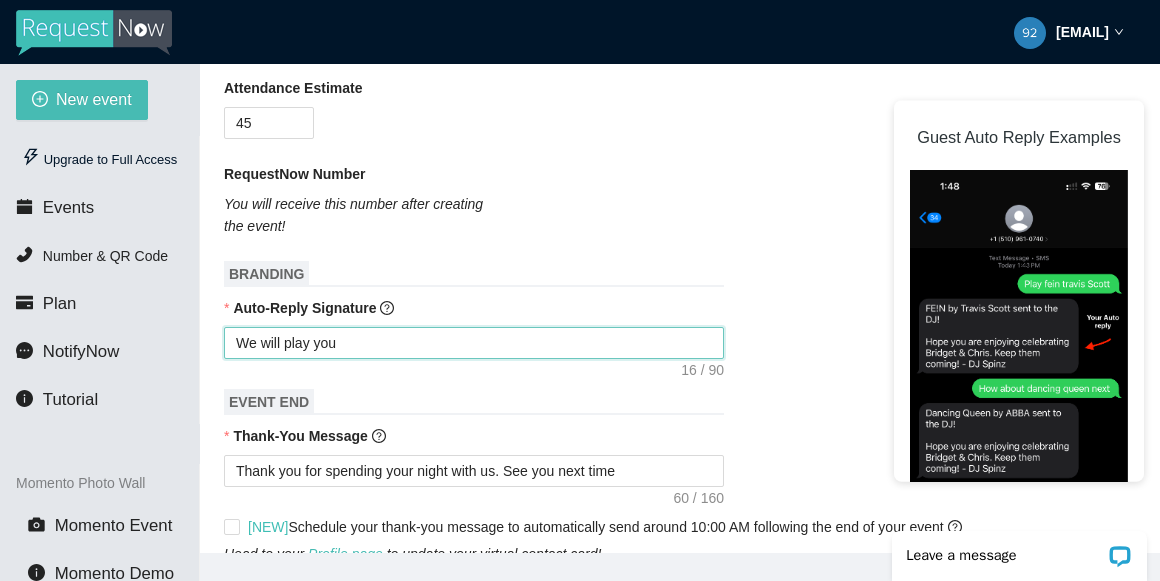 type on "We will play your" 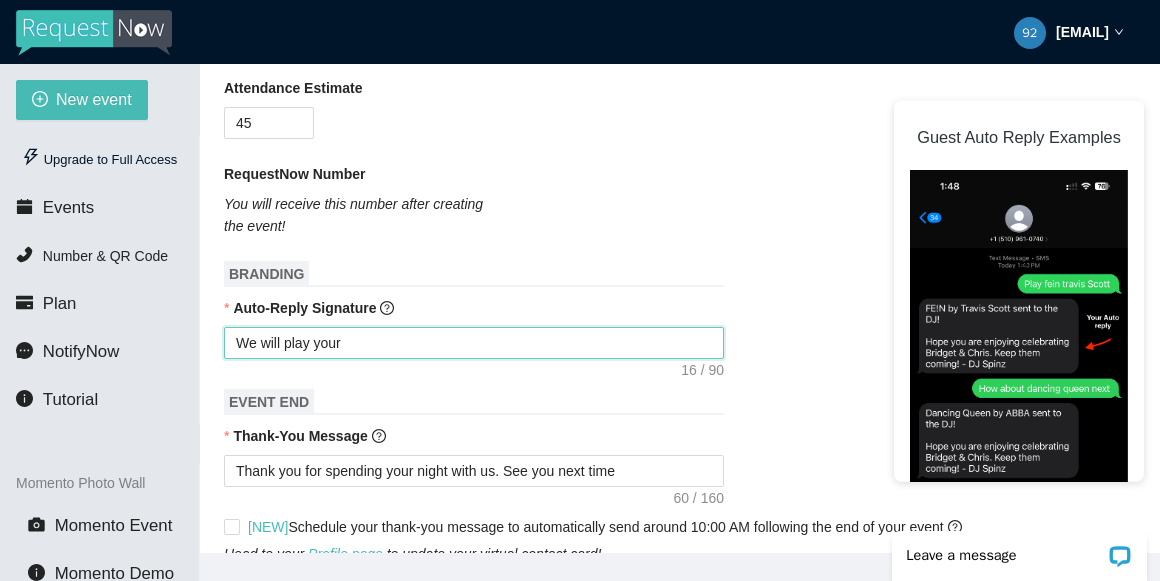 type on "We will play your" 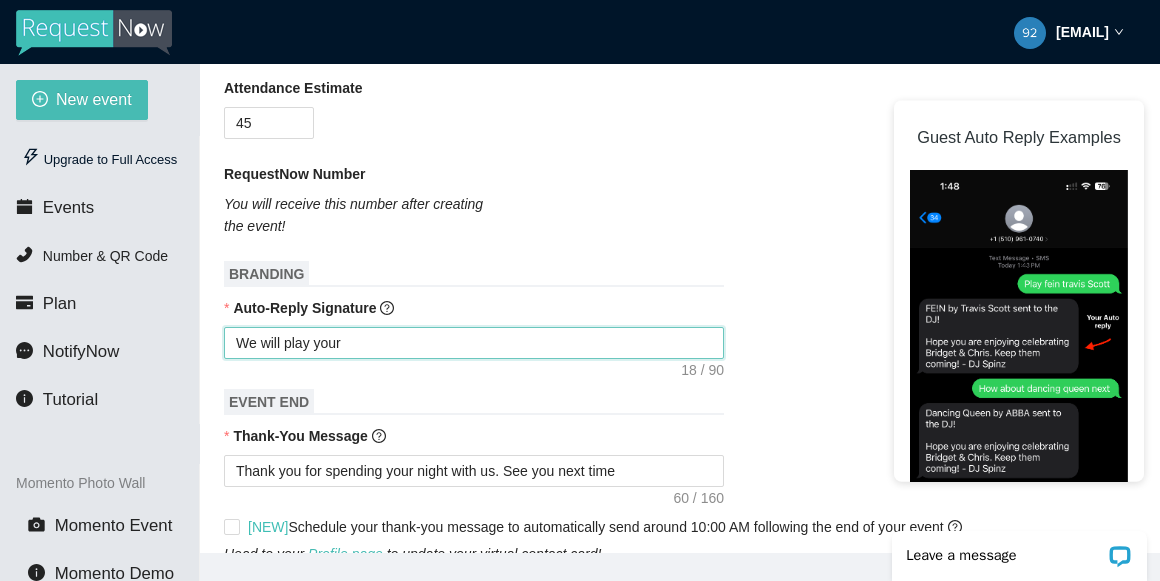 type on "We will play your" 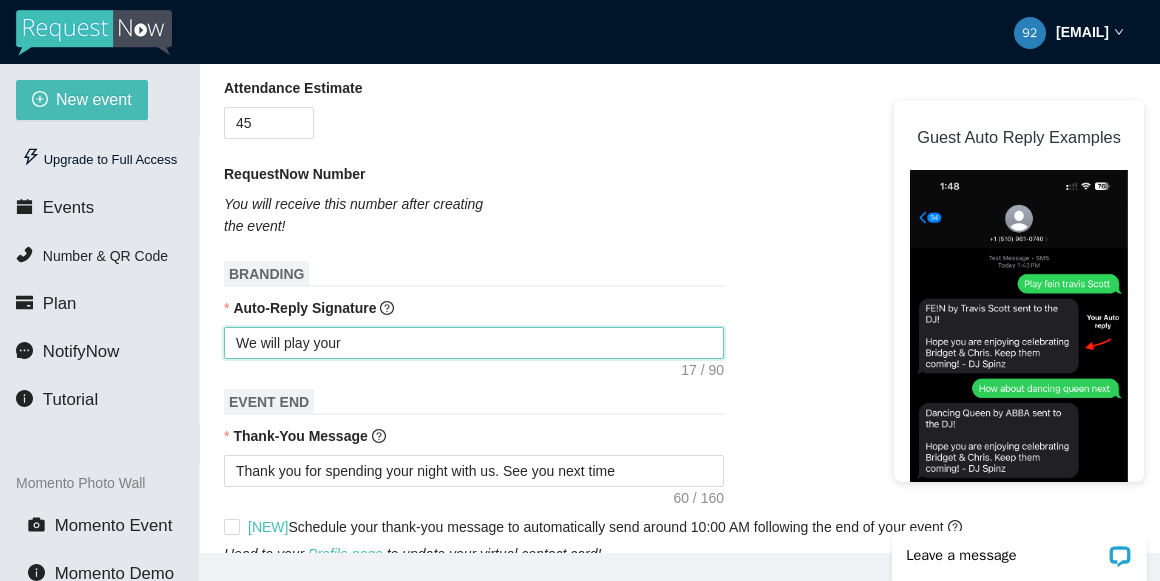 type on "We will play you" 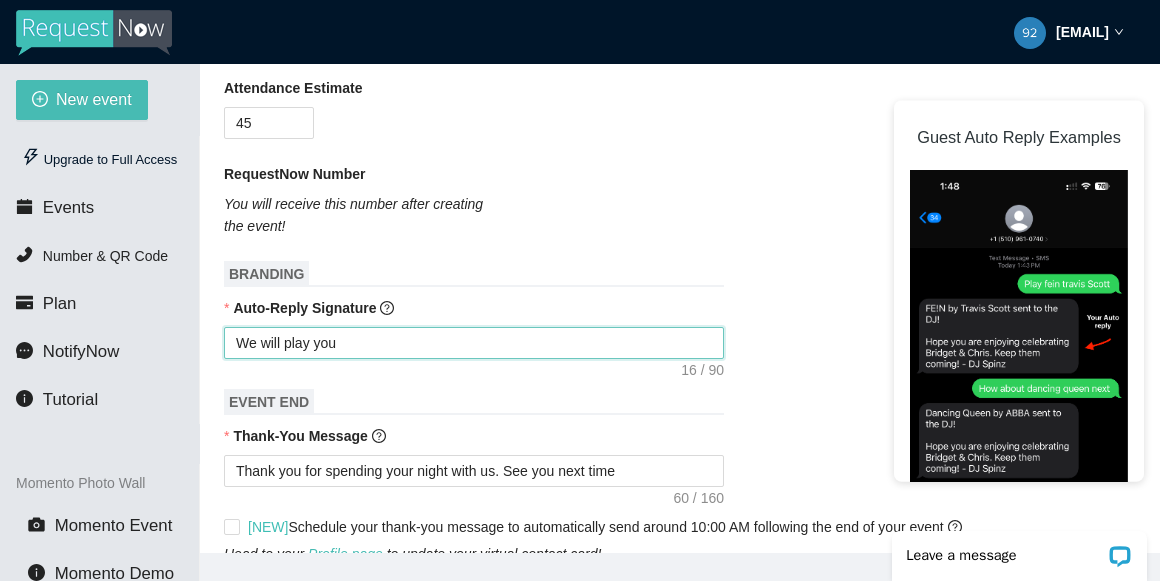 type on "We will play yo" 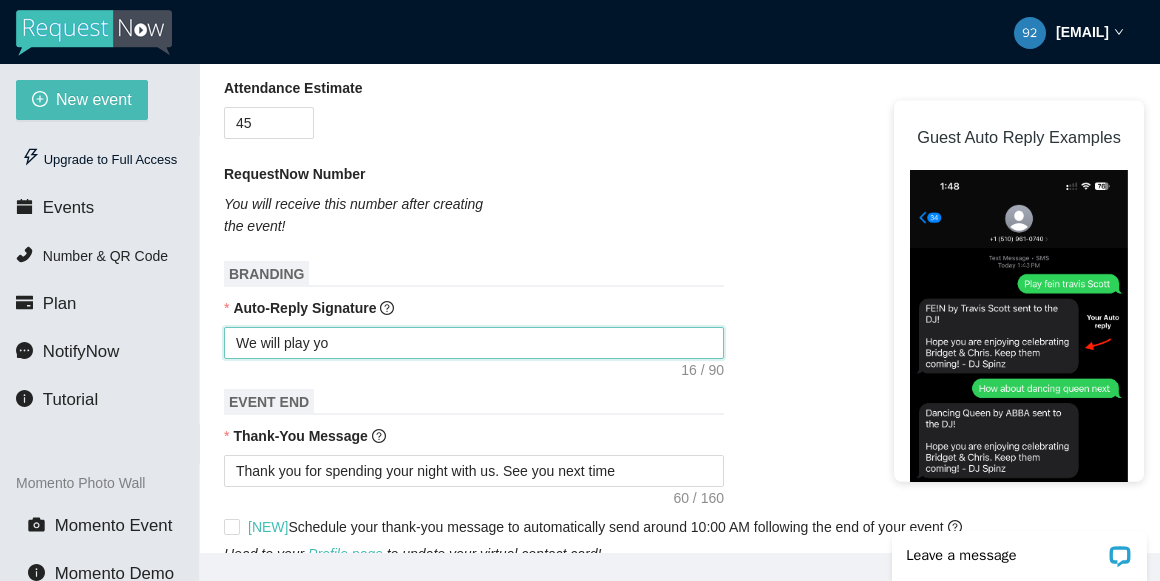 type on "We will play y" 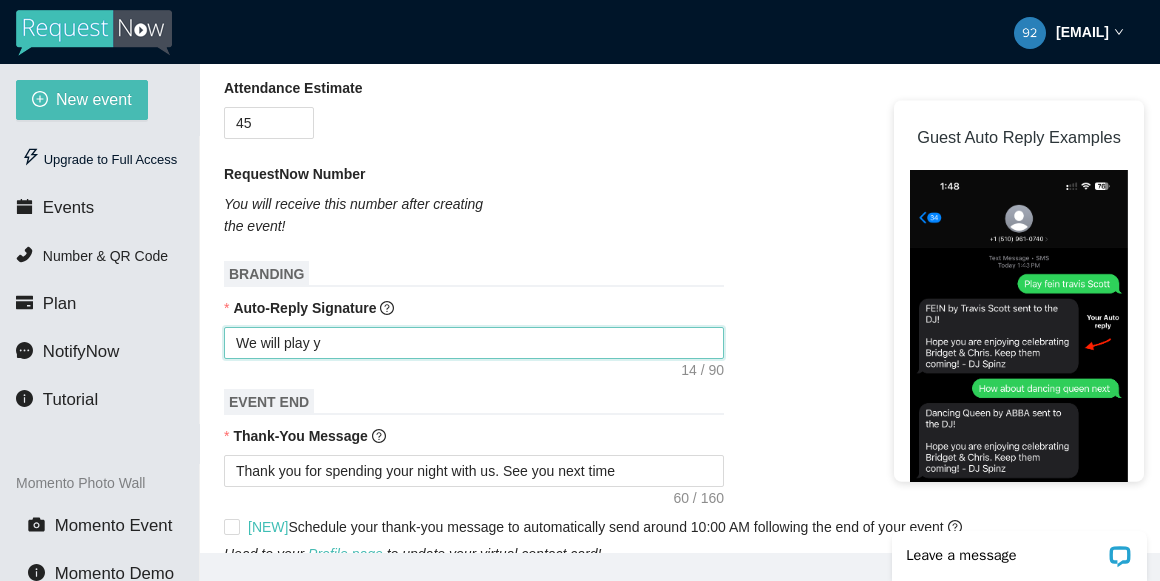 type on "We will play" 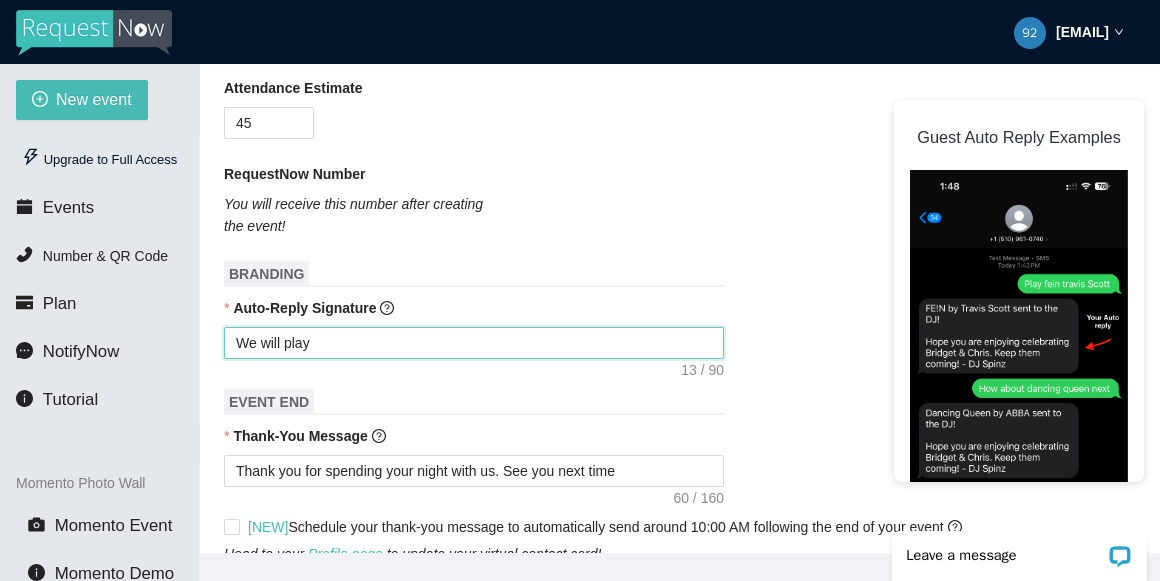 type on "We will play" 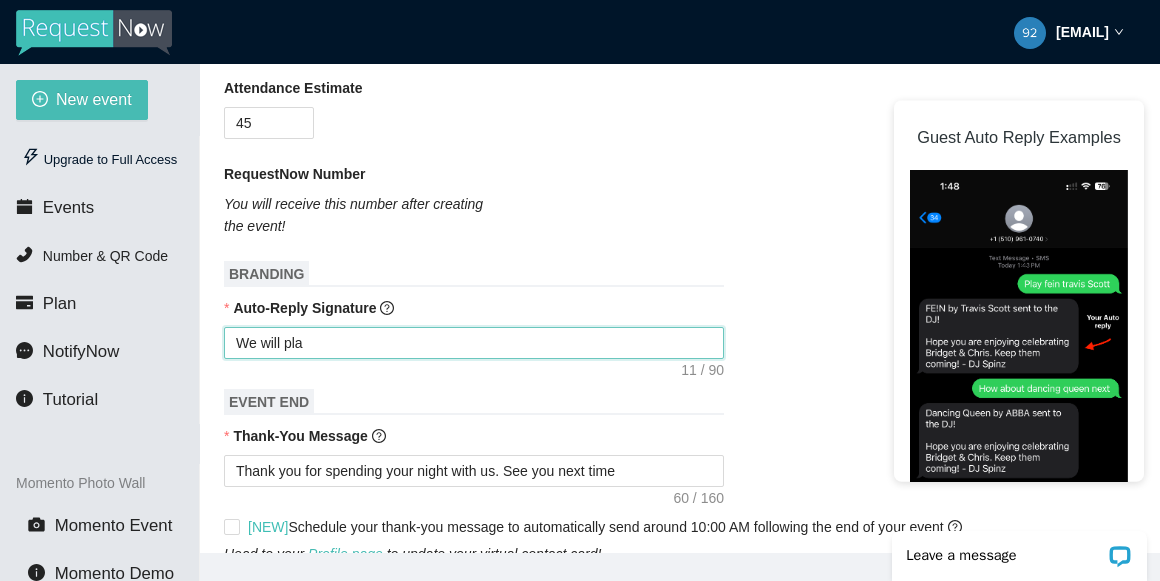 type on "We will pl" 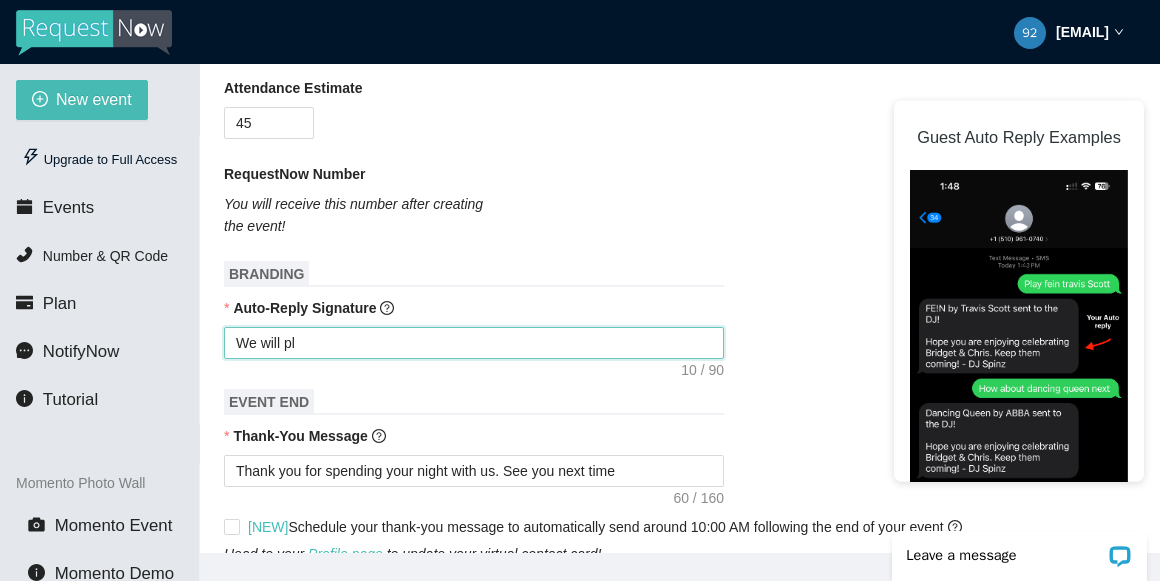 type on "We will p" 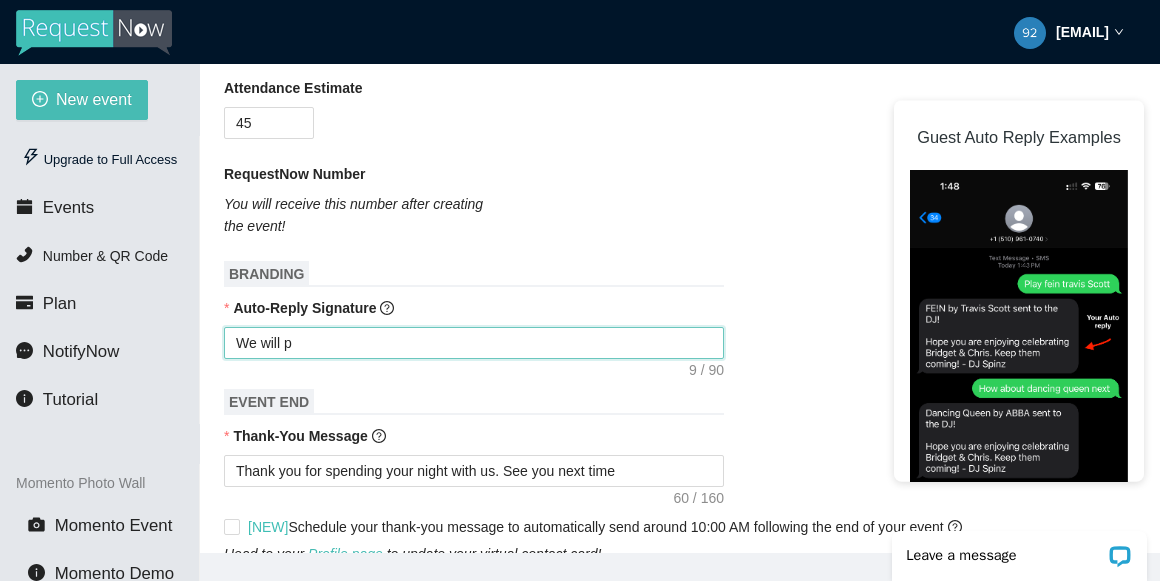 type on "We will" 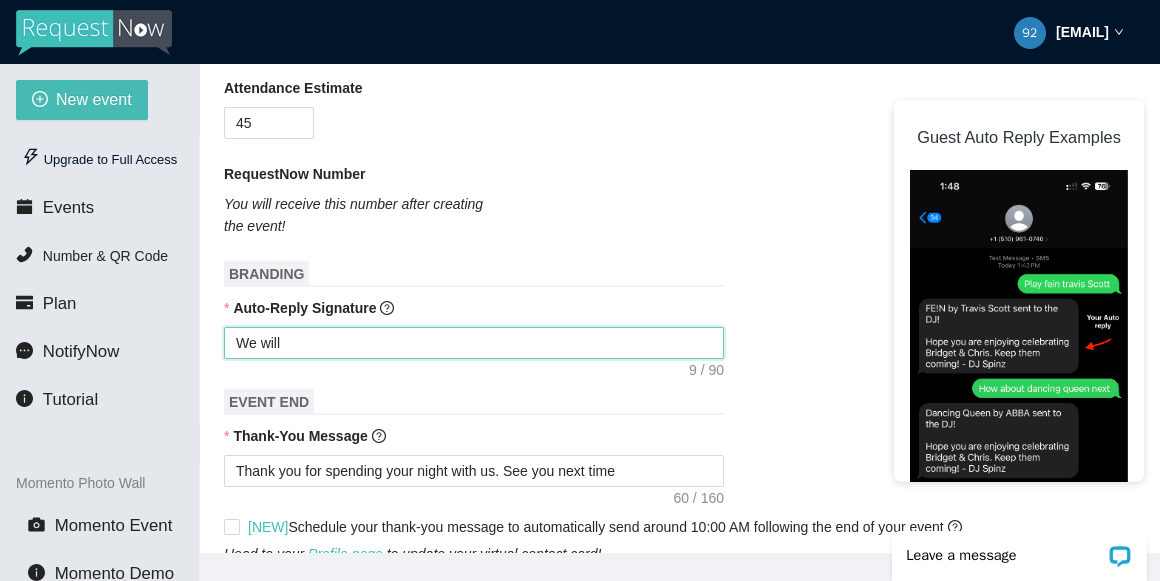 type on "We will" 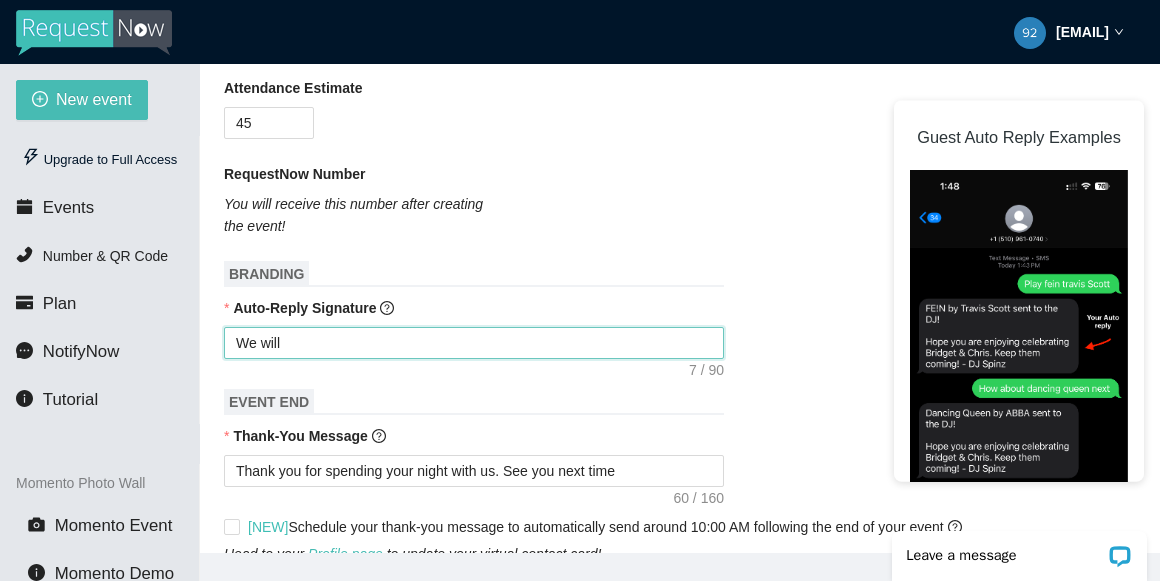 type on "We wil" 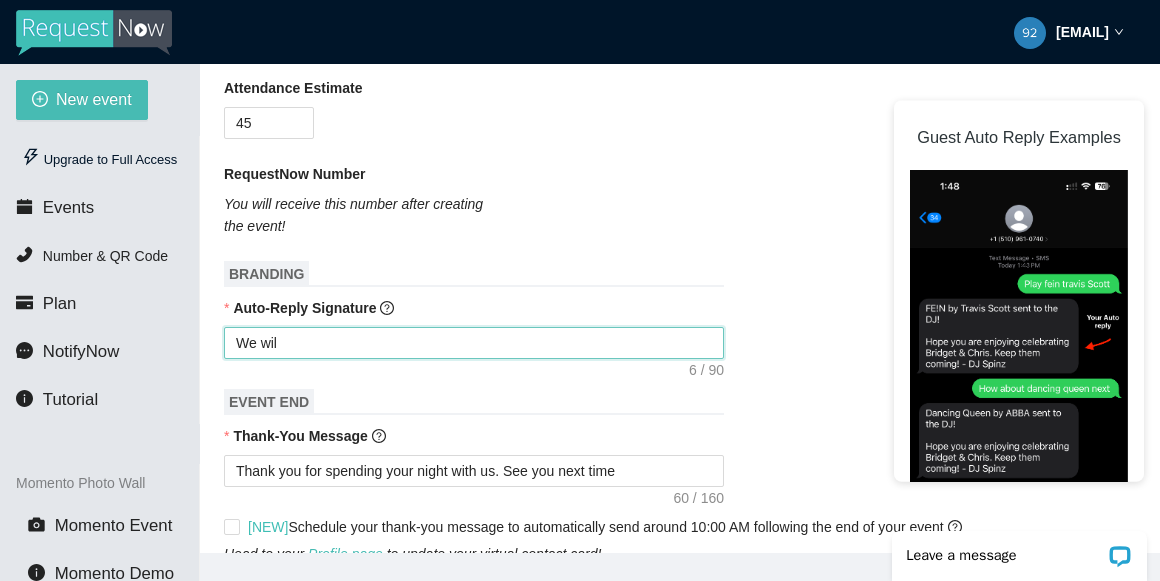 type 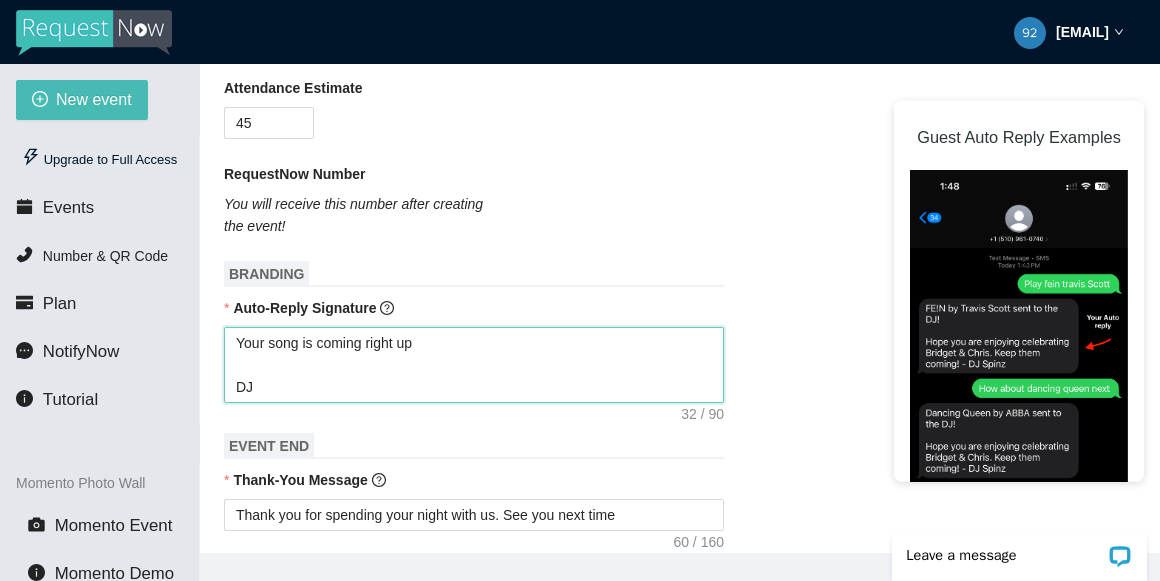 click on "Your song is coming right up
DJ" at bounding box center (474, 365) 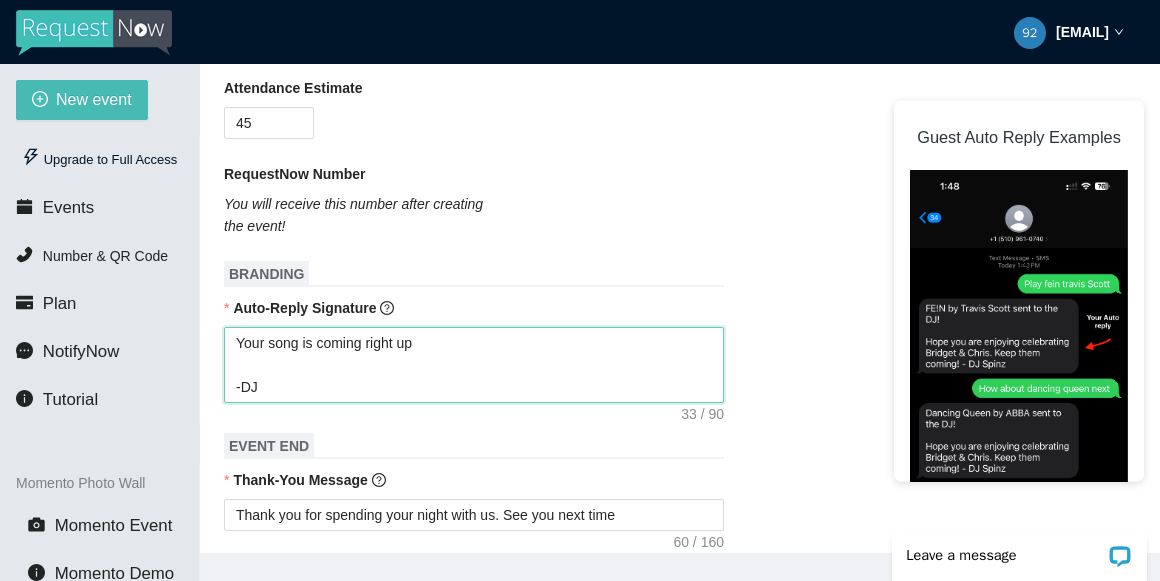 click on "Your song is coming right up
-DJ" at bounding box center [474, 365] 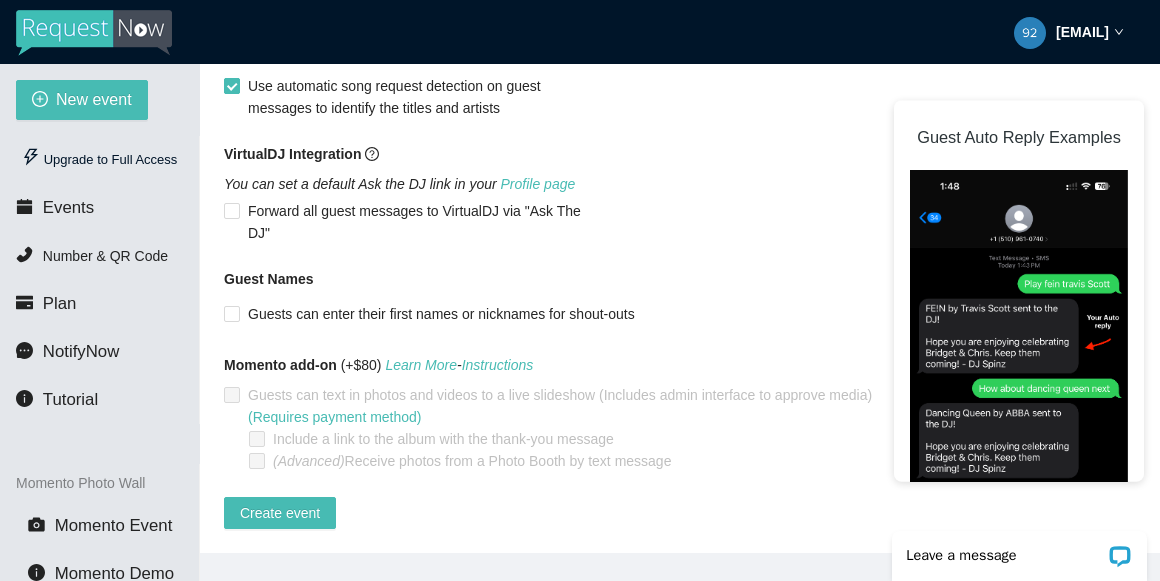 scroll, scrollTop: 1338, scrollLeft: 0, axis: vertical 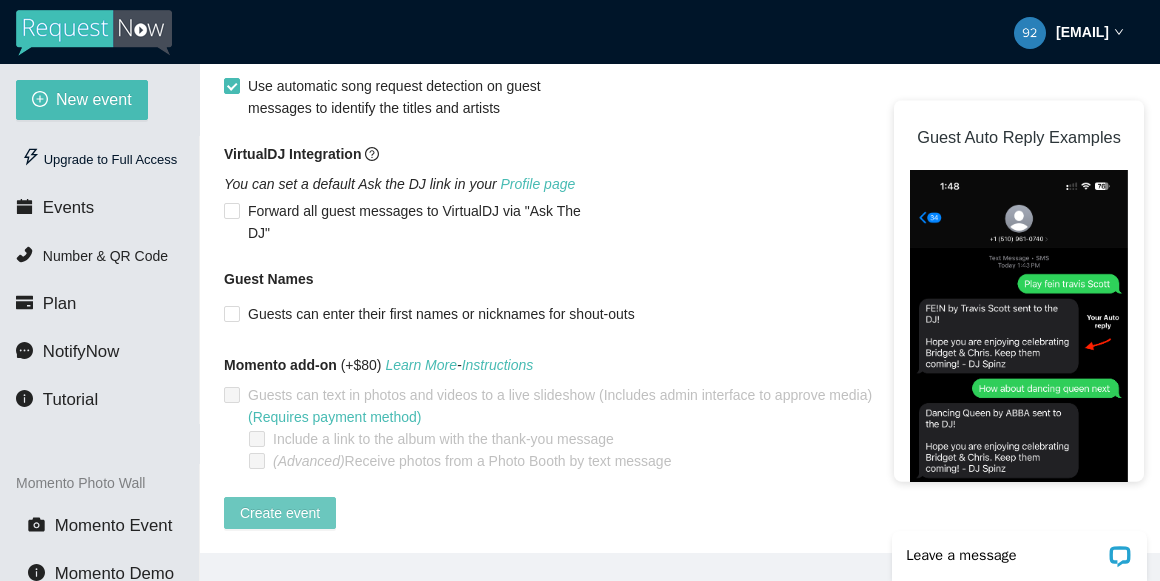 click on "Create event" at bounding box center (280, 513) 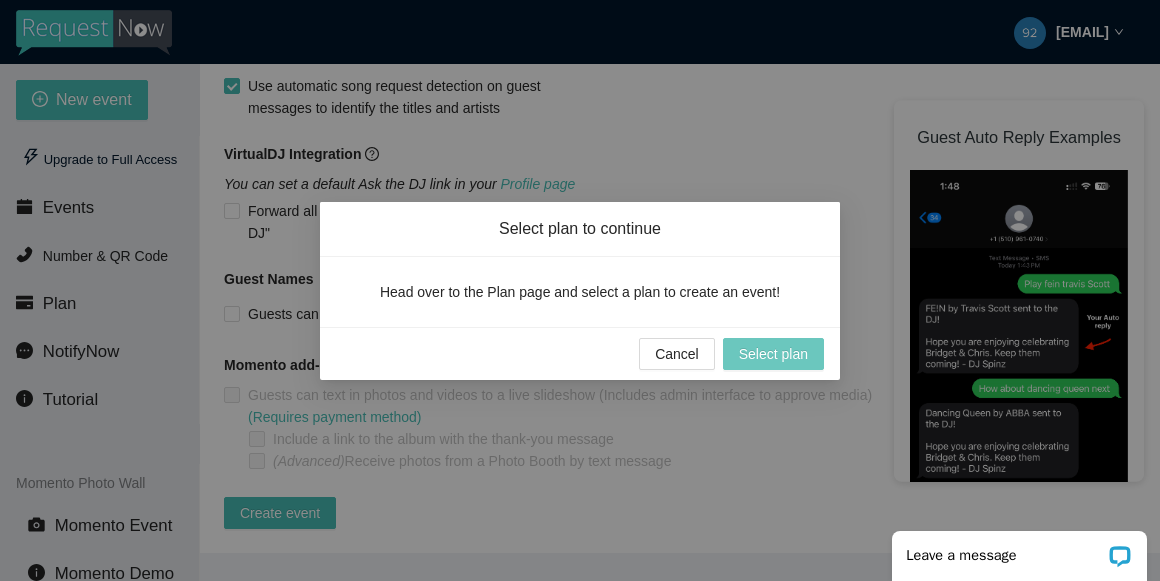 click on "Select plan" at bounding box center [773, 354] 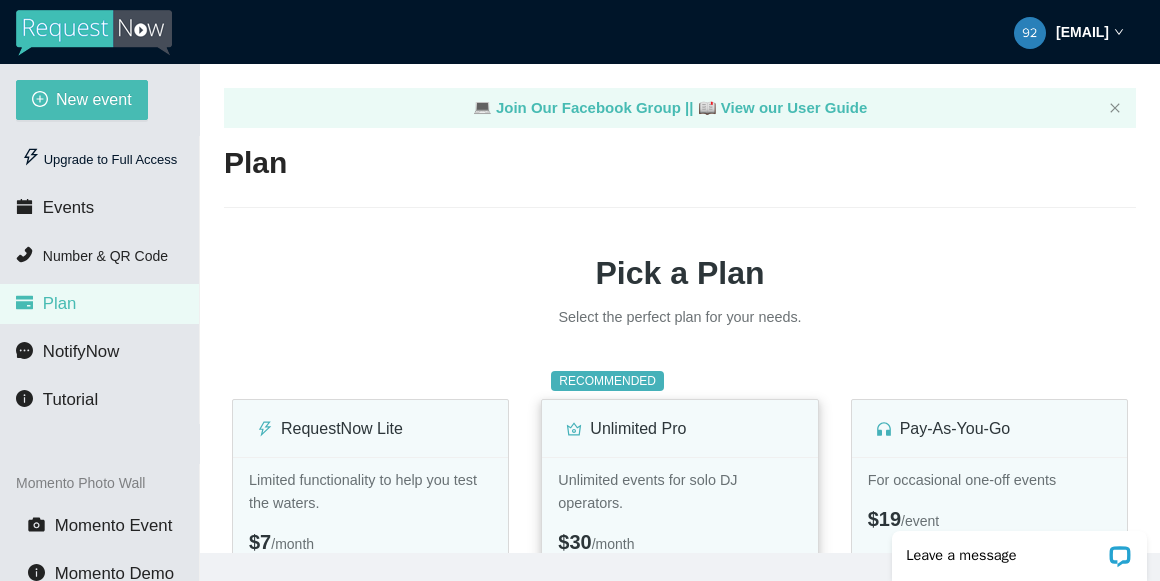 scroll, scrollTop: 0, scrollLeft: 0, axis: both 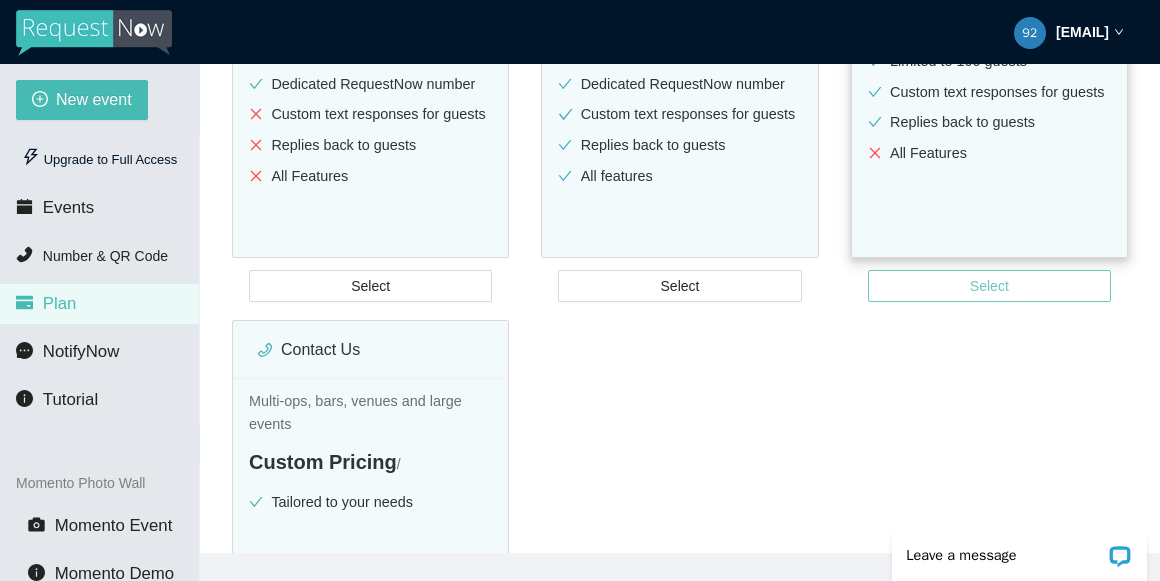 click on "Select" at bounding box center [989, 286] 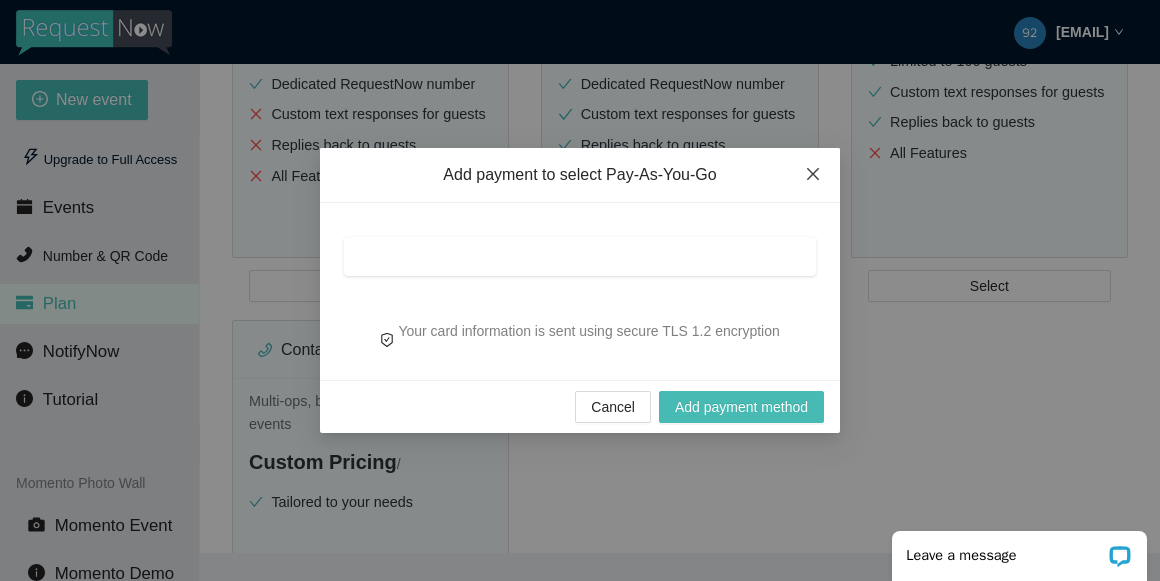 click 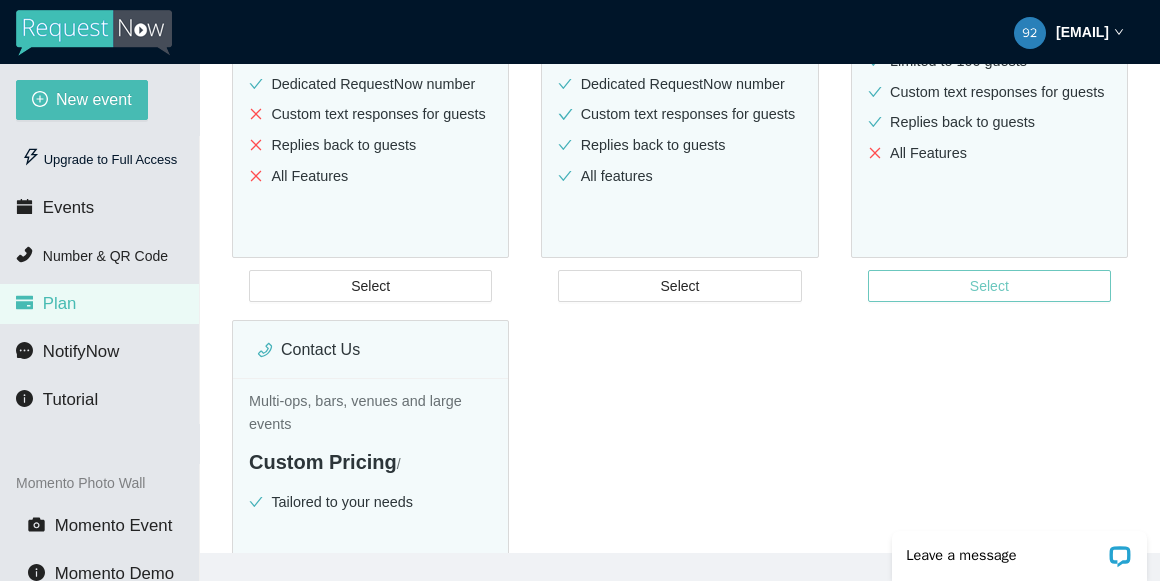scroll, scrollTop: 0, scrollLeft: 0, axis: both 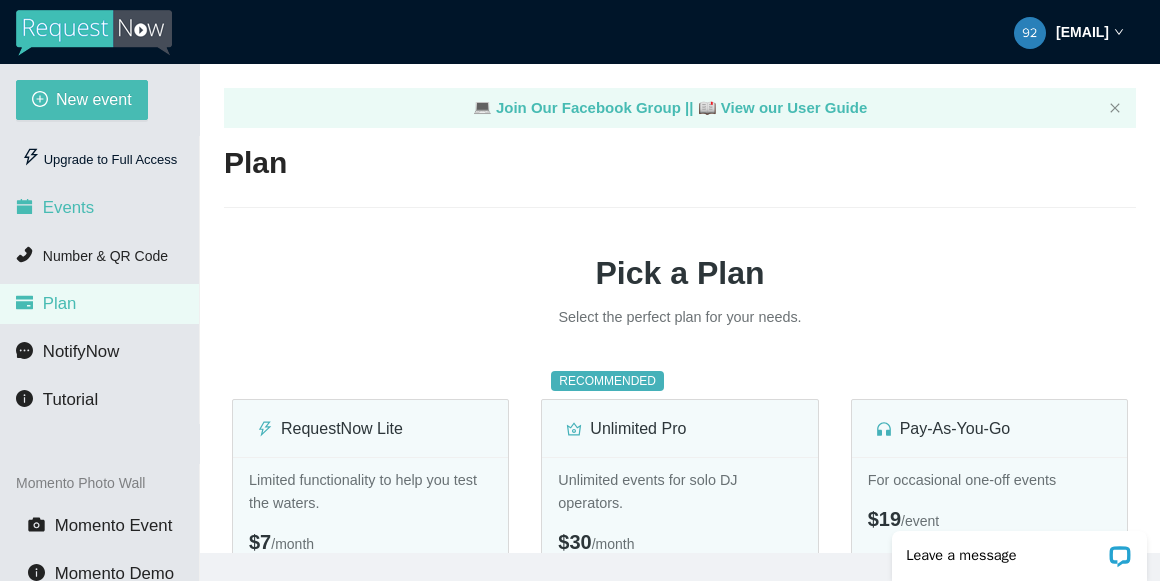 click on "Events" at bounding box center [68, 207] 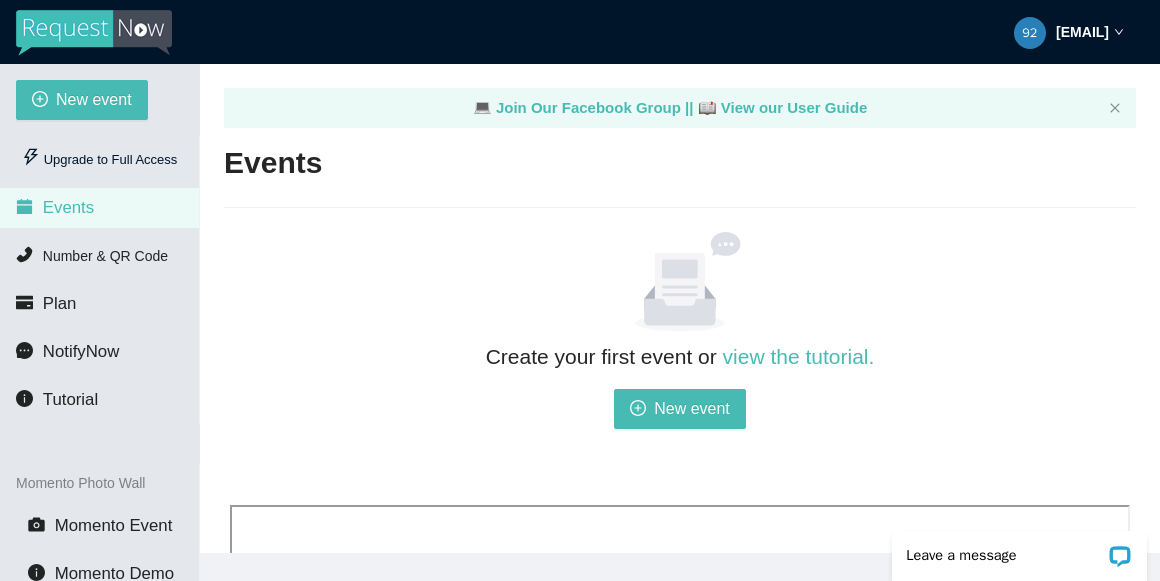 scroll, scrollTop: 0, scrollLeft: 0, axis: both 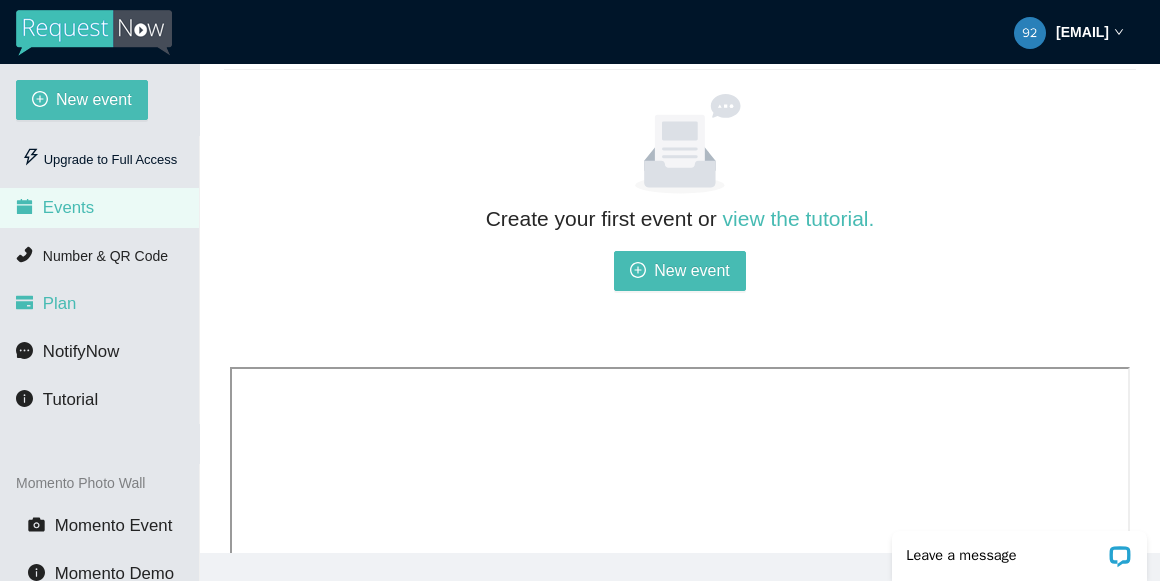 click on "Plan" at bounding box center (60, 303) 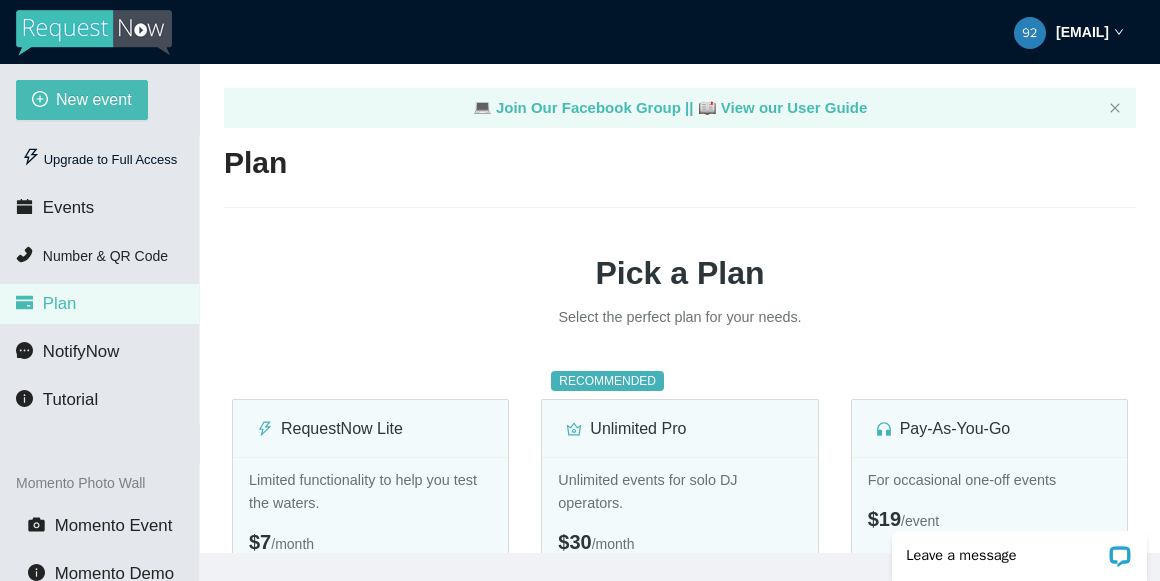 scroll, scrollTop: 0, scrollLeft: 0, axis: both 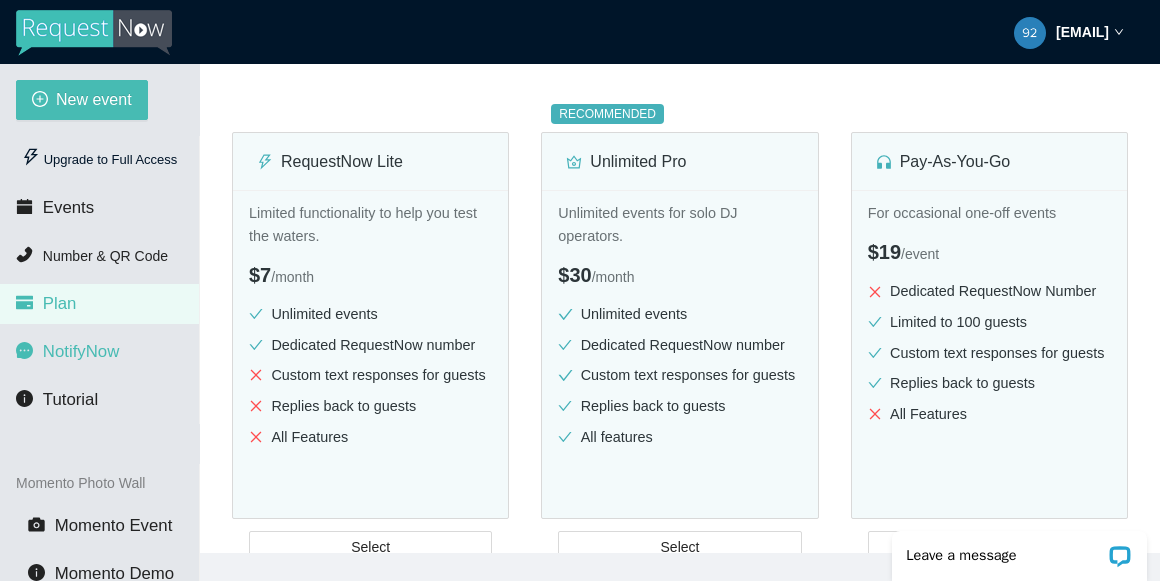 click on "NotifyNow" at bounding box center [81, 351] 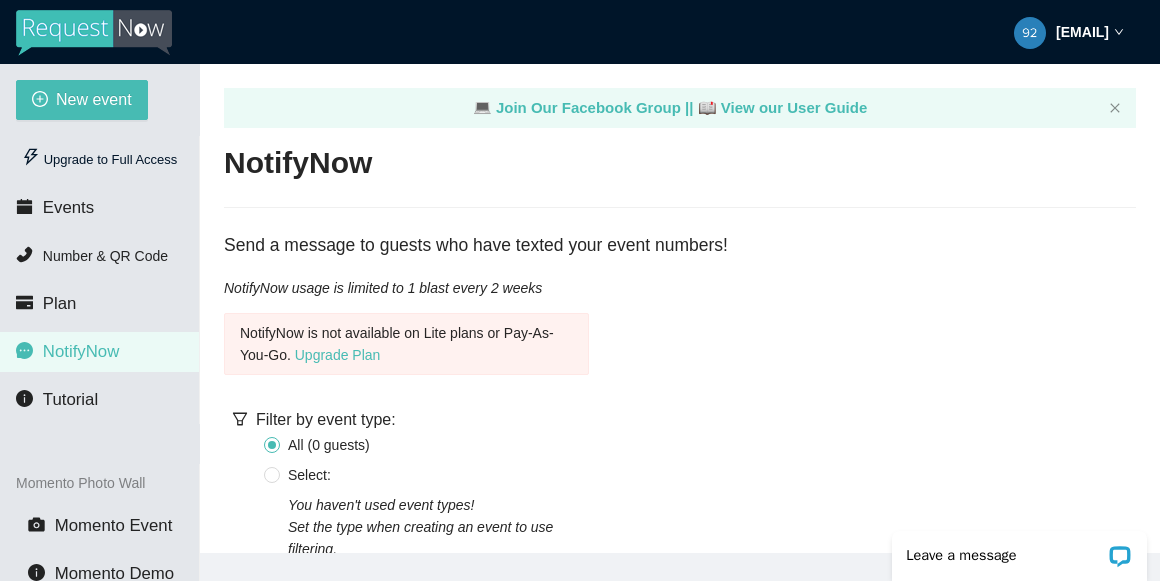 scroll, scrollTop: 0, scrollLeft: 0, axis: both 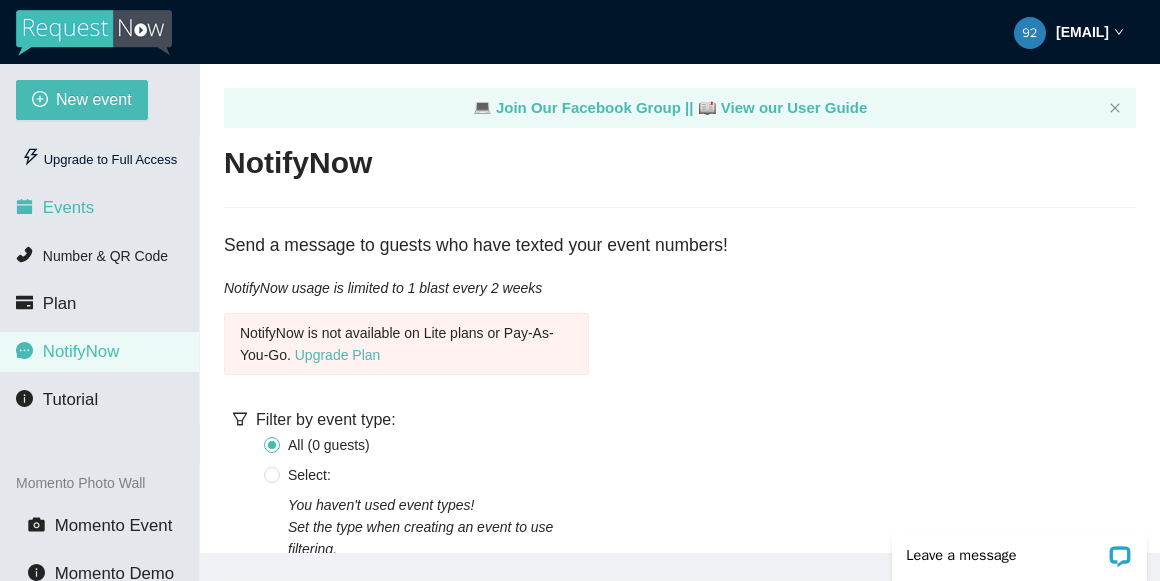 click on "Events" at bounding box center (68, 207) 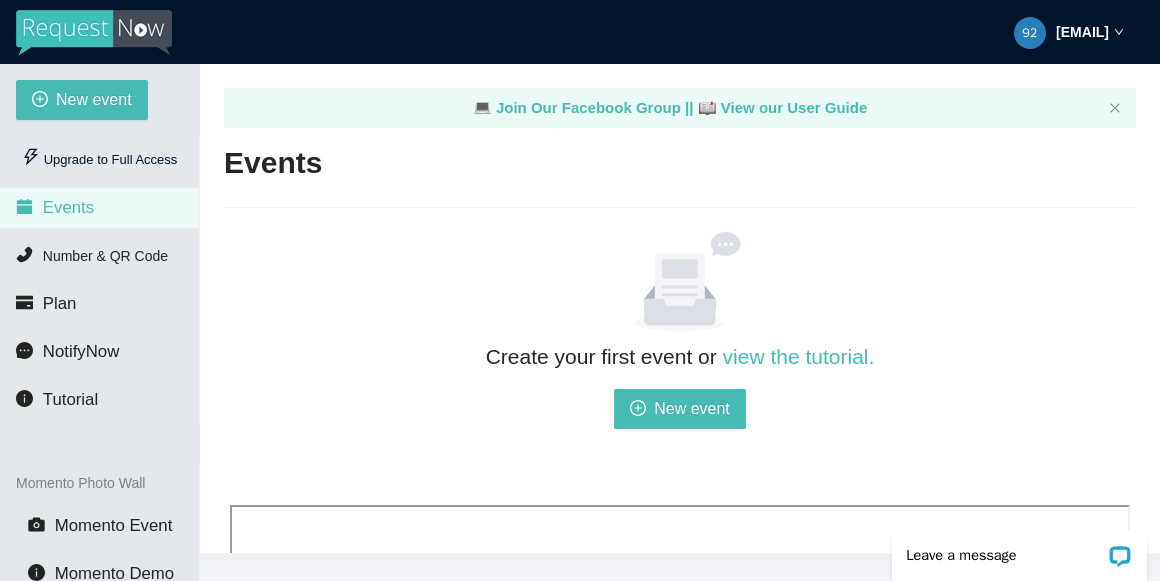 scroll, scrollTop: 0, scrollLeft: 0, axis: both 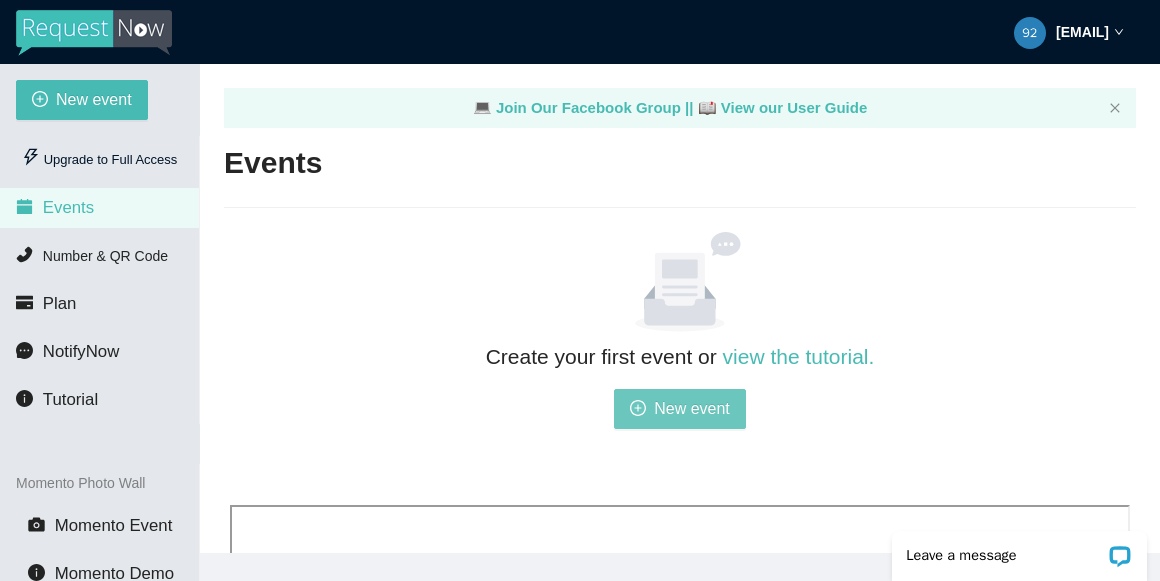 click on "New event" at bounding box center (692, 408) 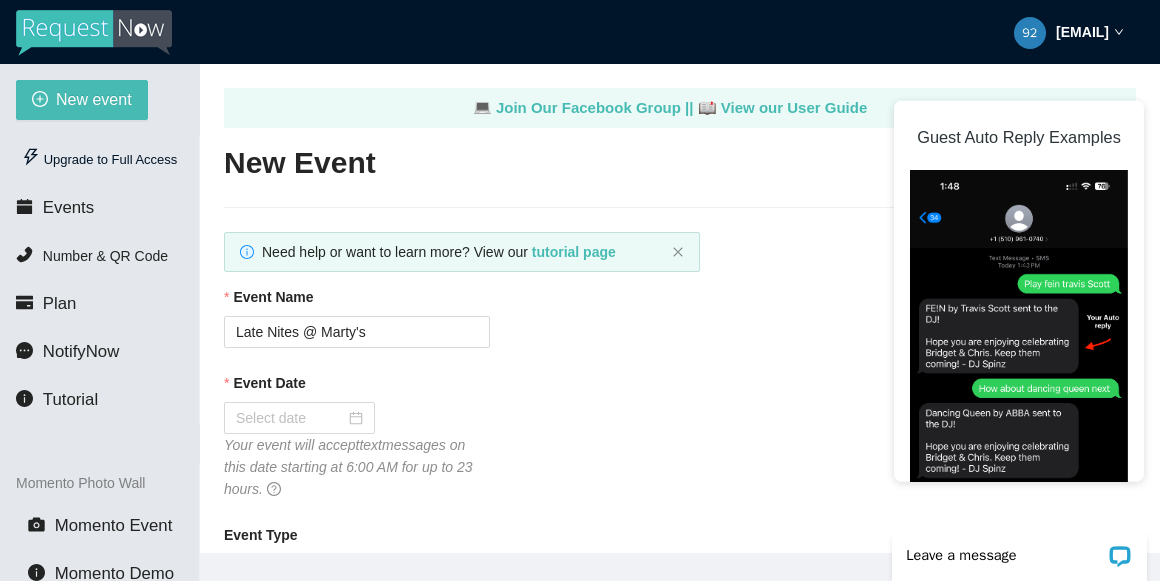 scroll, scrollTop: 0, scrollLeft: 0, axis: both 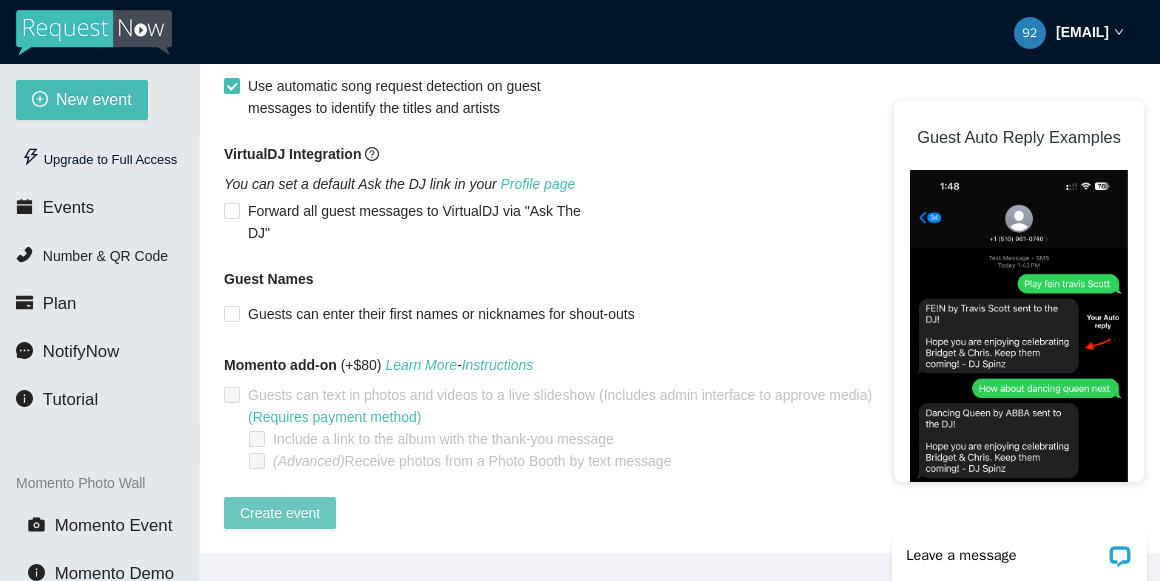click on "Create event" at bounding box center [280, 513] 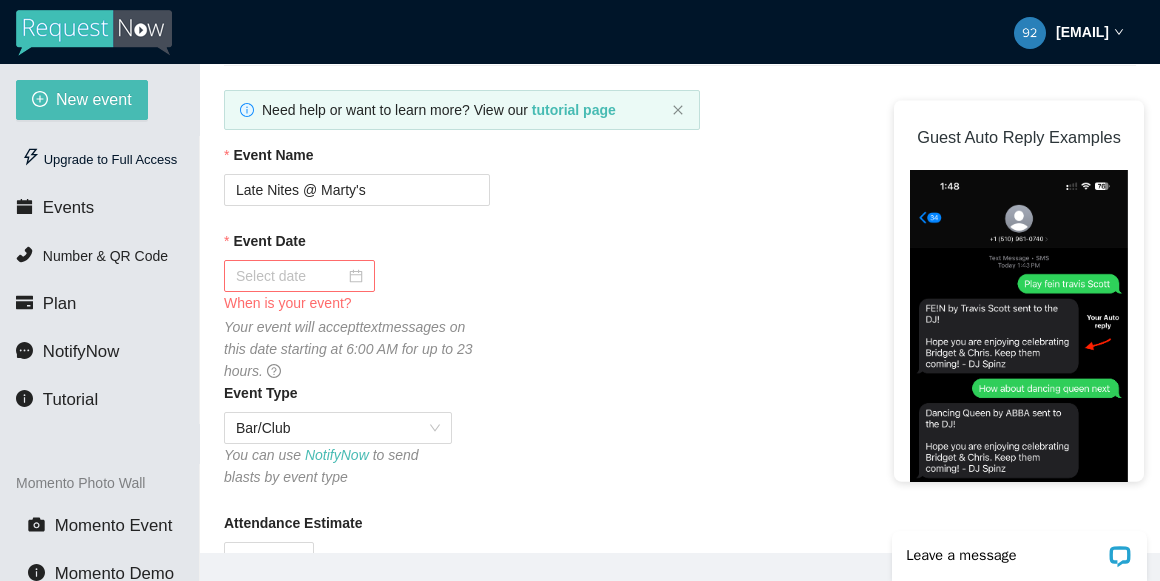 scroll, scrollTop: 135, scrollLeft: 0, axis: vertical 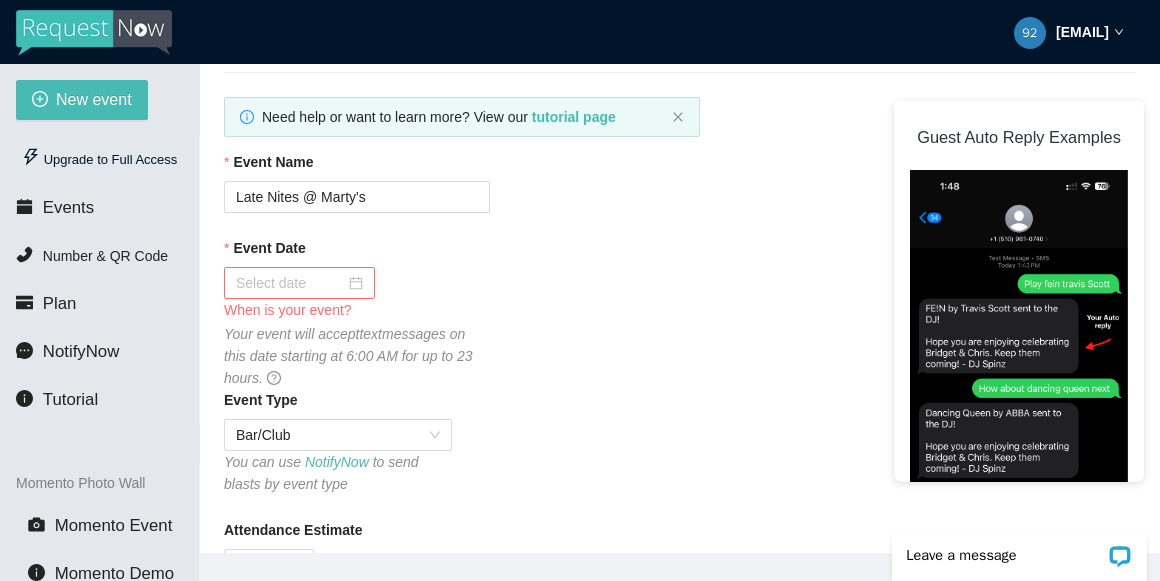 click at bounding box center (299, 283) 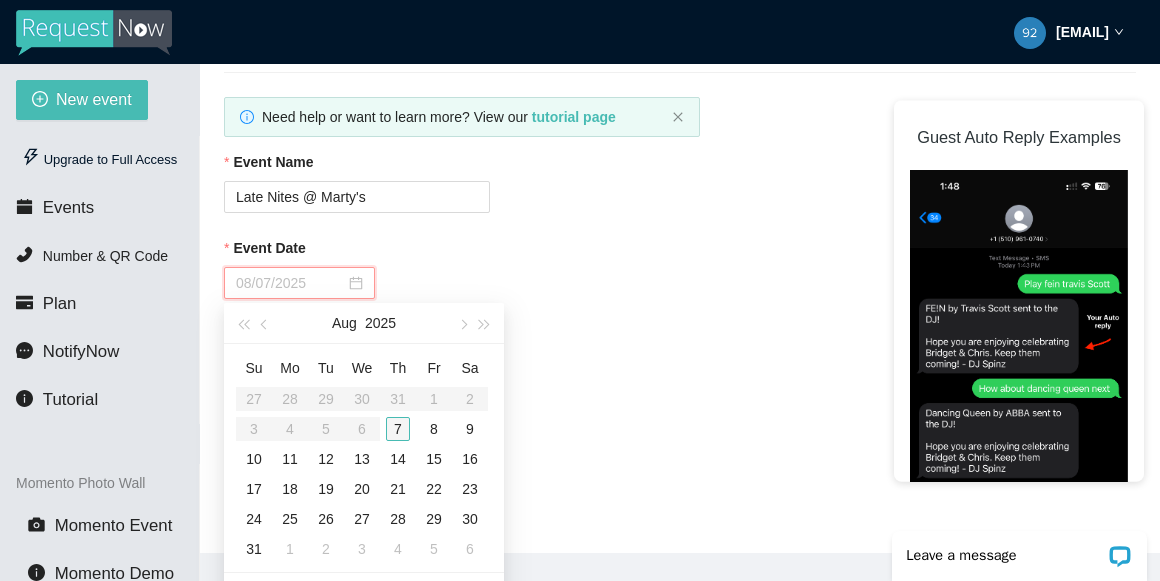click on "7" at bounding box center [398, 429] 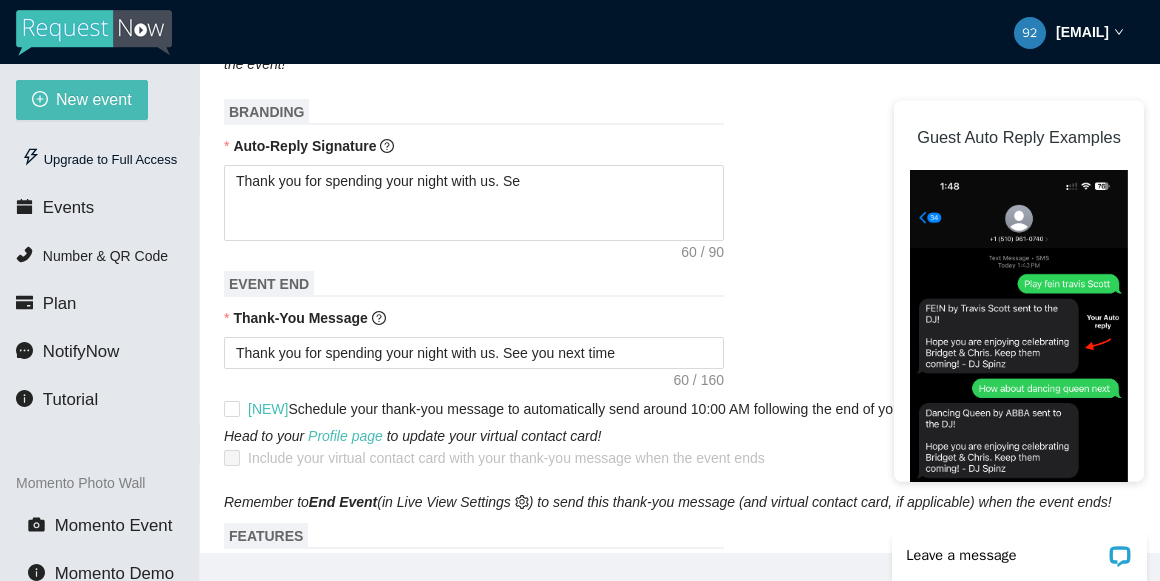 scroll, scrollTop: 797, scrollLeft: 0, axis: vertical 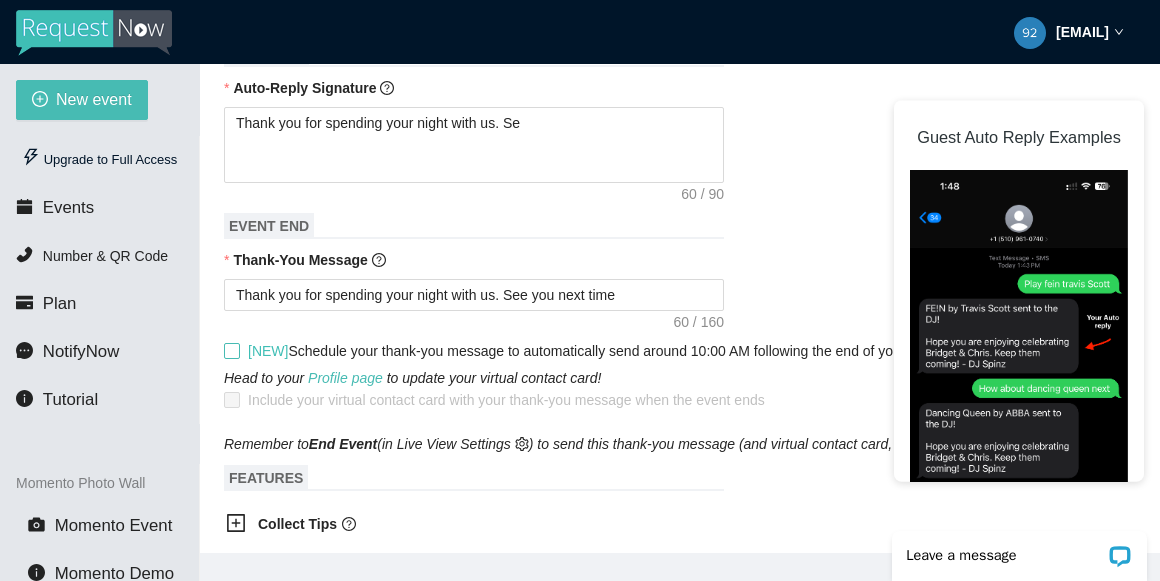 click on "[NEW]  Schedule your thank-you message to automatically send around 10:00 AM following the end of your event" at bounding box center [231, 350] 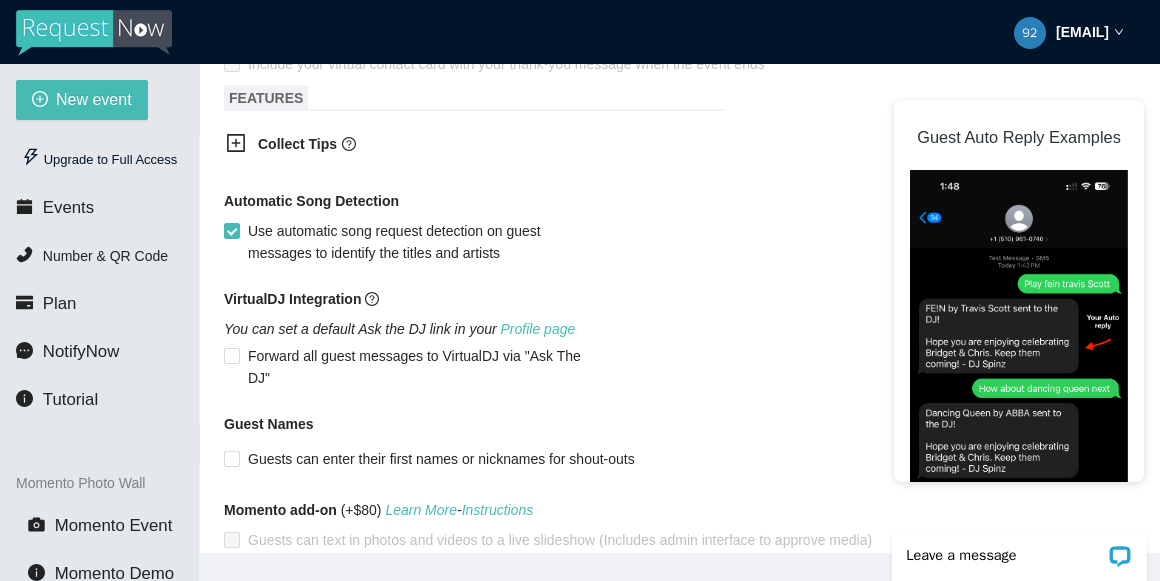 scroll, scrollTop: 1136, scrollLeft: 0, axis: vertical 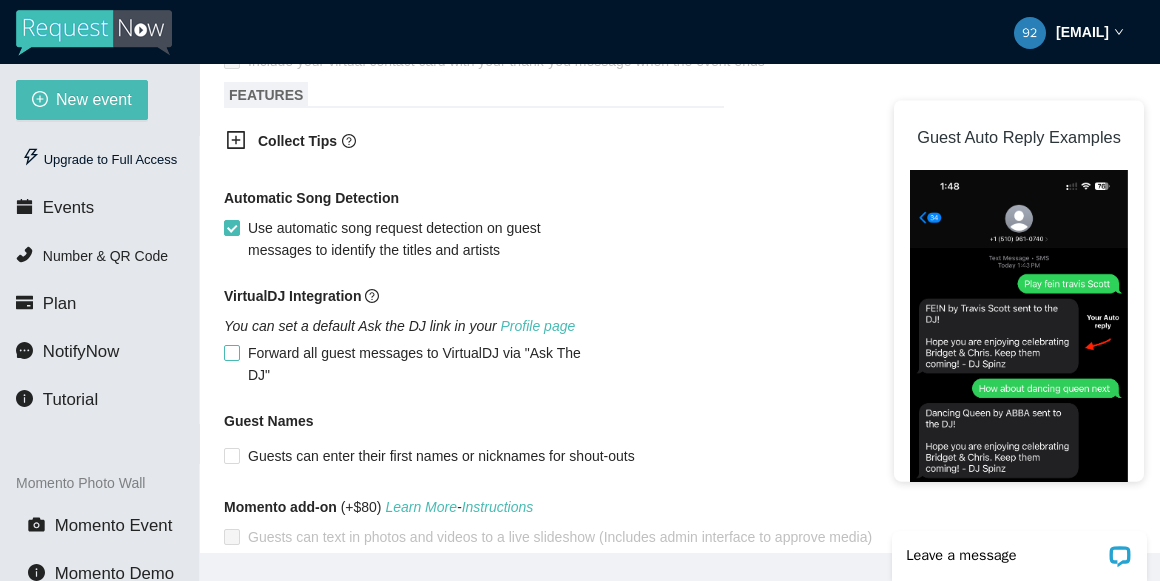click at bounding box center [232, 353] 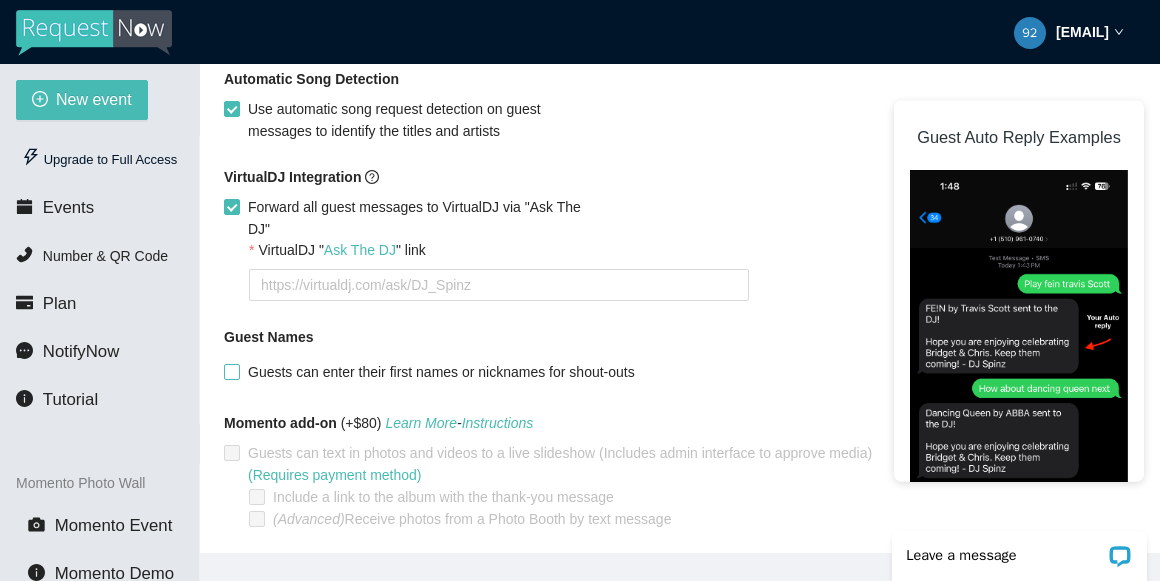 scroll, scrollTop: 1272, scrollLeft: 0, axis: vertical 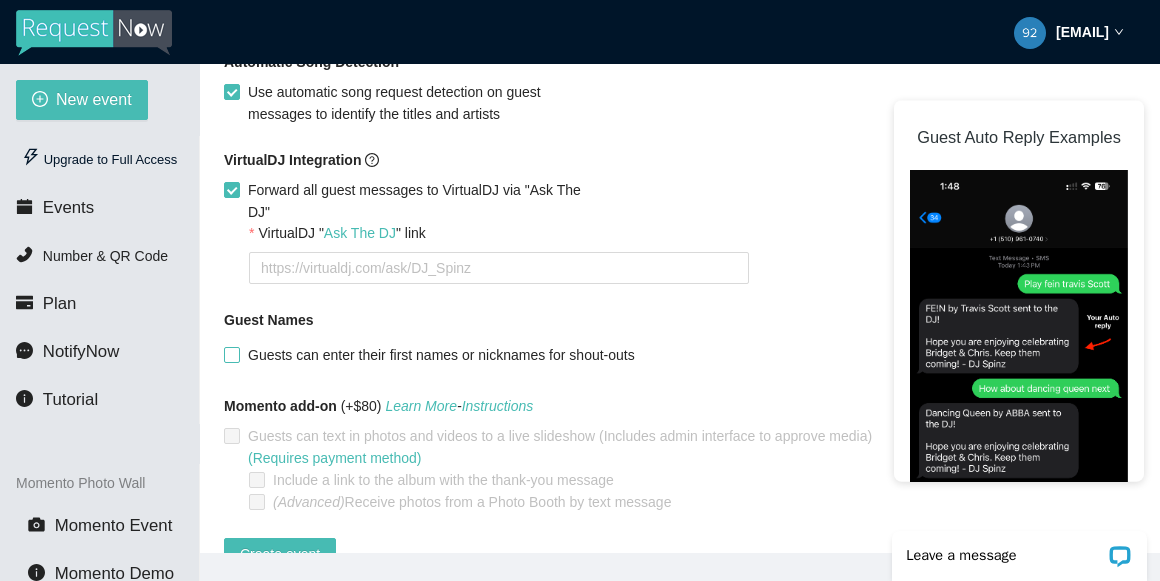 click on "Guests can enter their first names or nicknames for shout-outs" at bounding box center (231, 354) 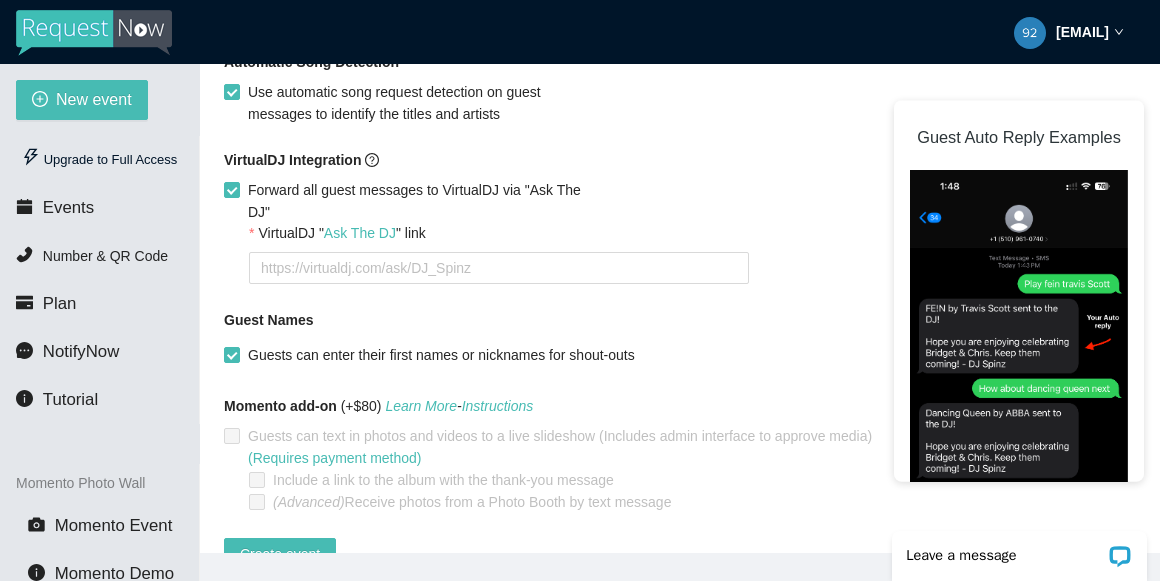 scroll, scrollTop: 1329, scrollLeft: 0, axis: vertical 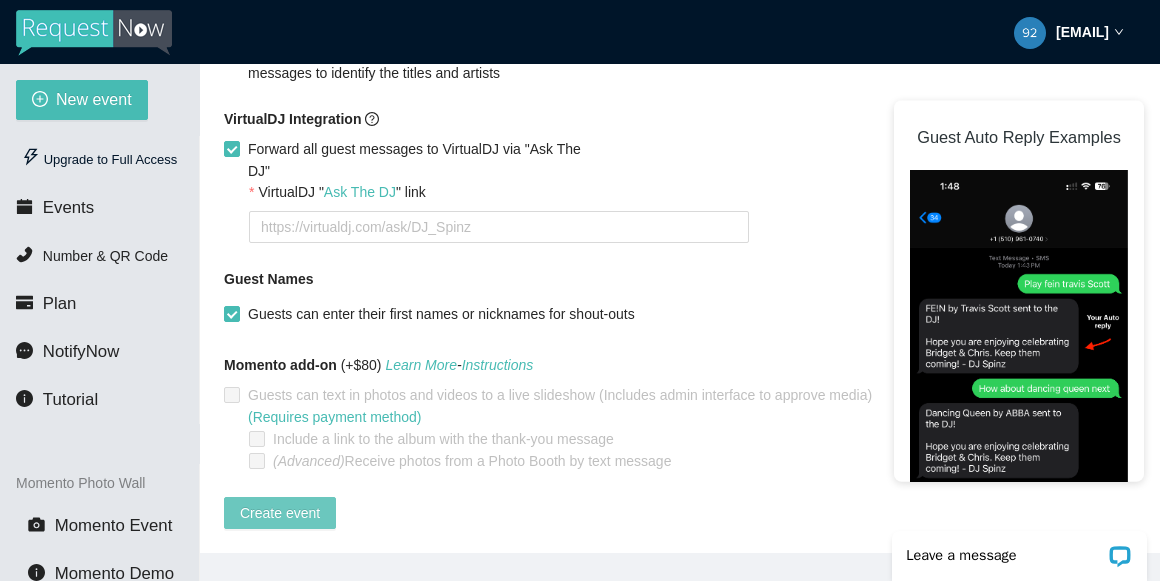 click on "Create event" at bounding box center [280, 513] 